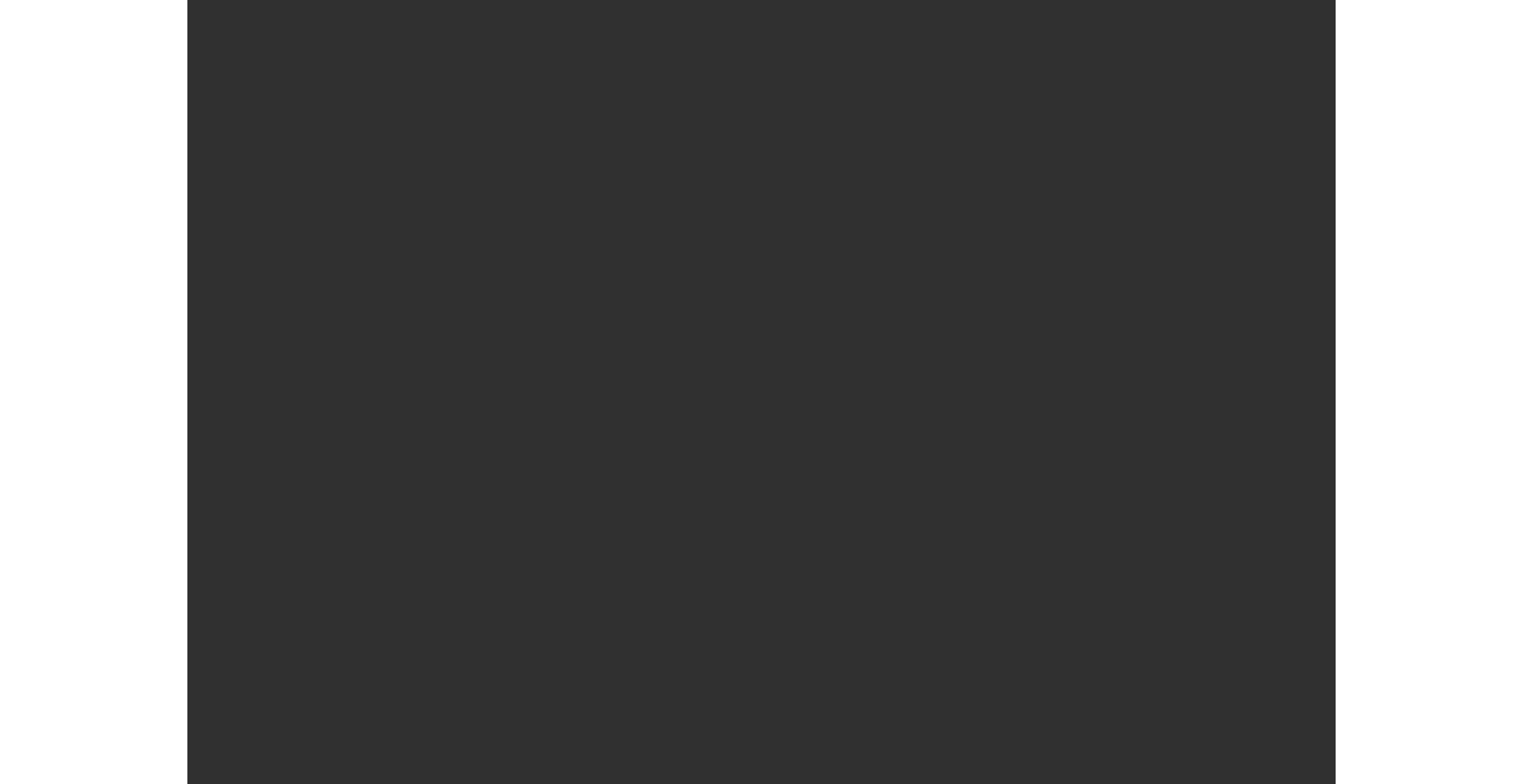 scroll, scrollTop: 0, scrollLeft: 0, axis: both 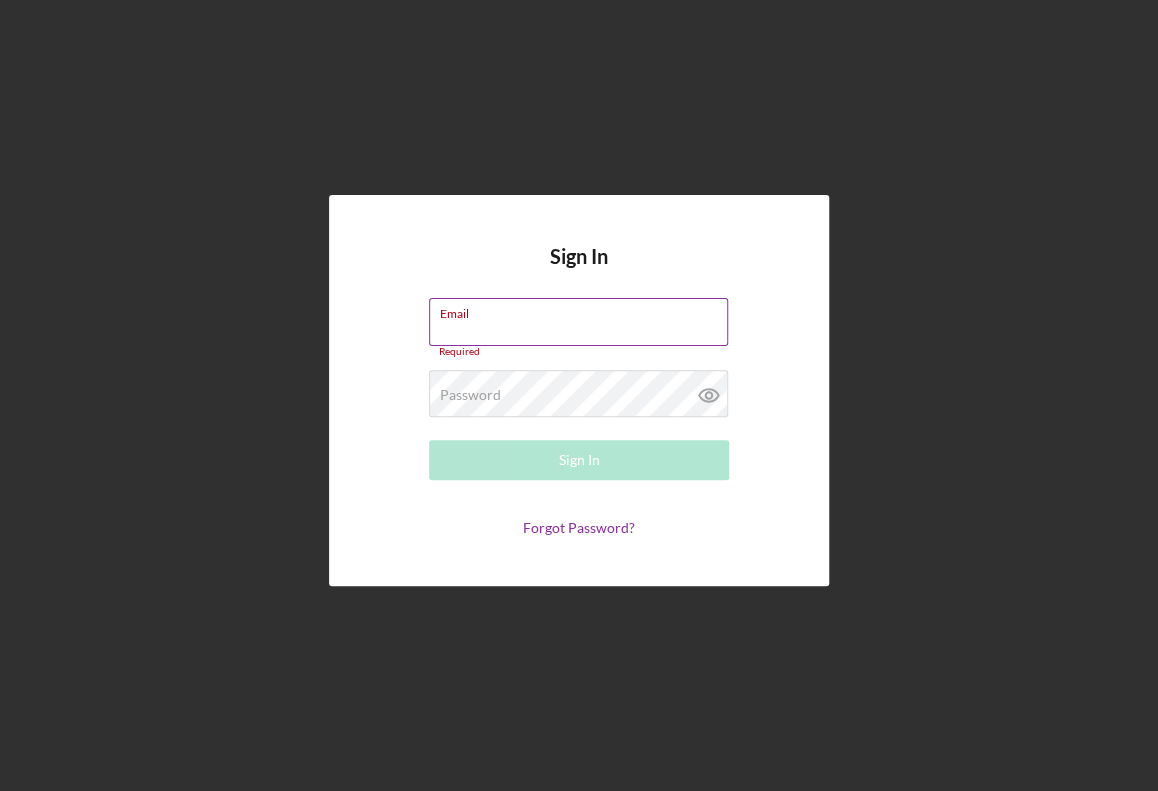 type on "[EMAIL]" 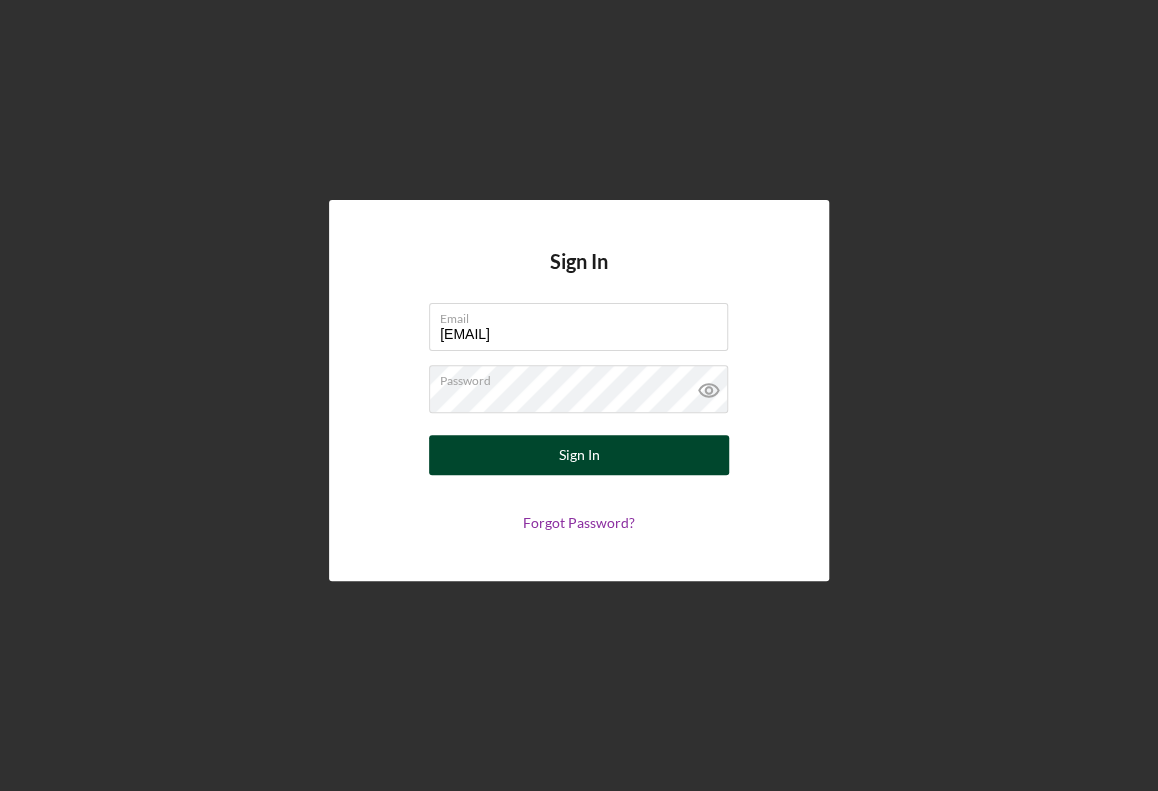 click on "Sign In" at bounding box center [579, 455] 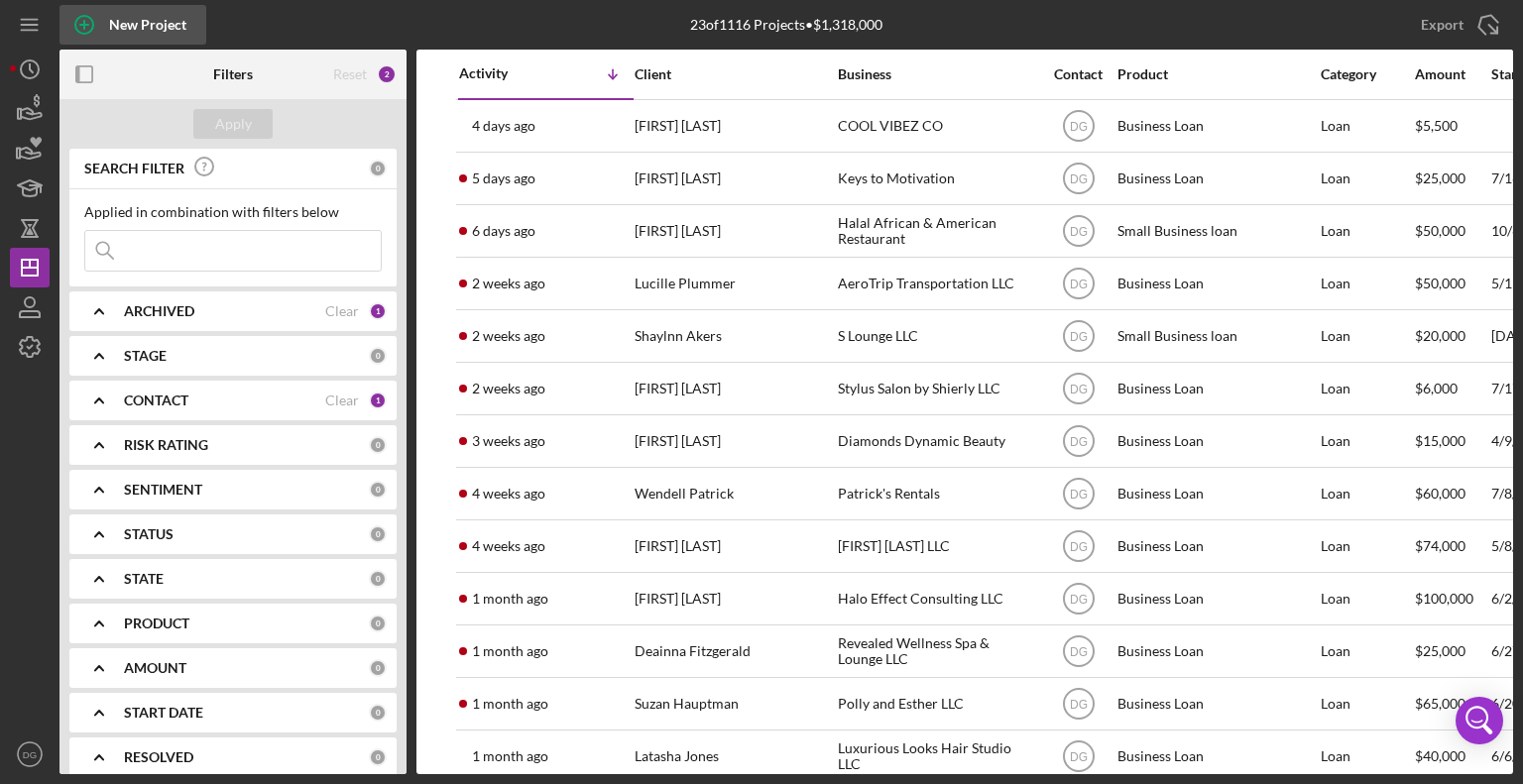 click on "New Project" at bounding box center (148, 25) 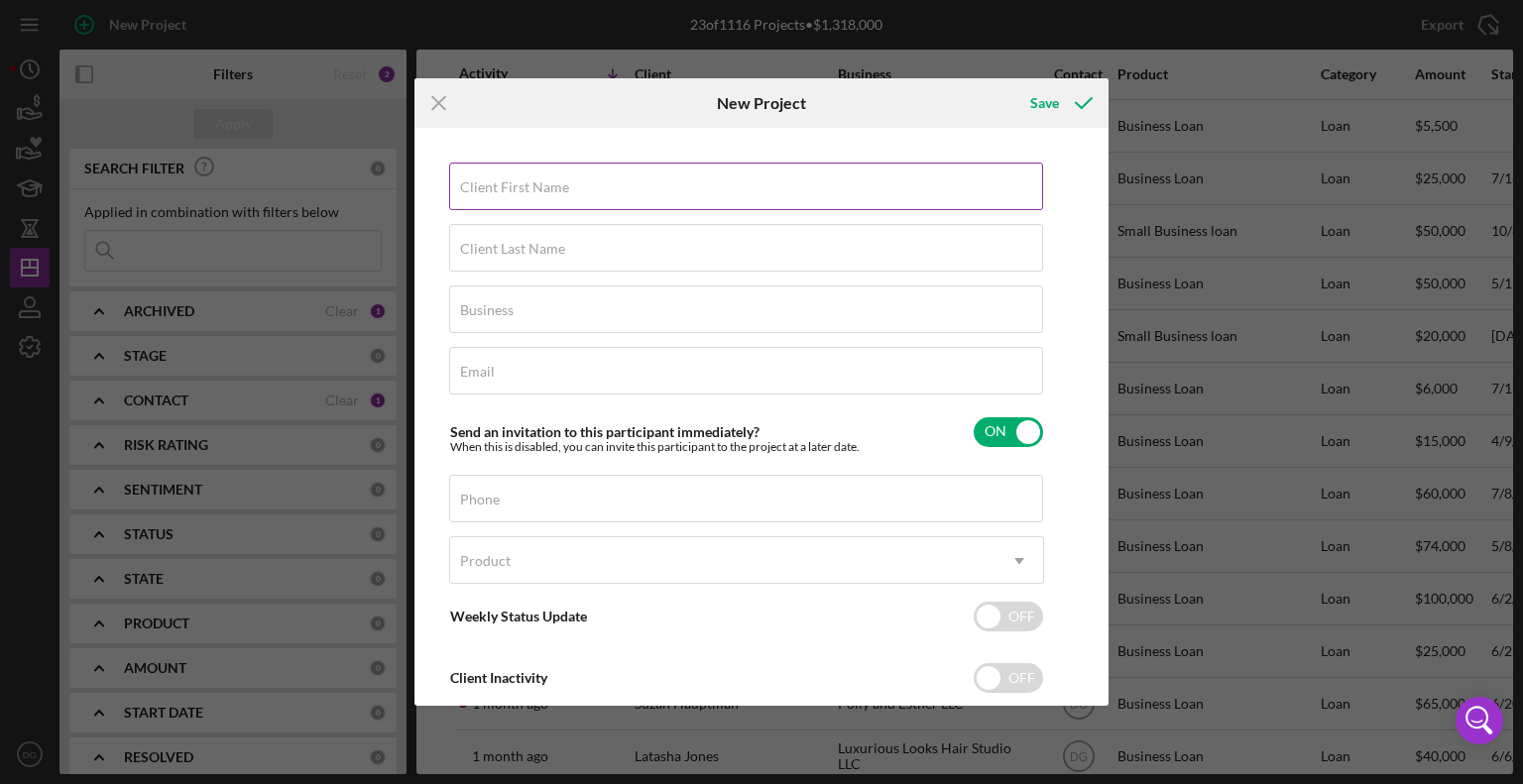 click on "Client First Name" at bounding box center (515, 187) 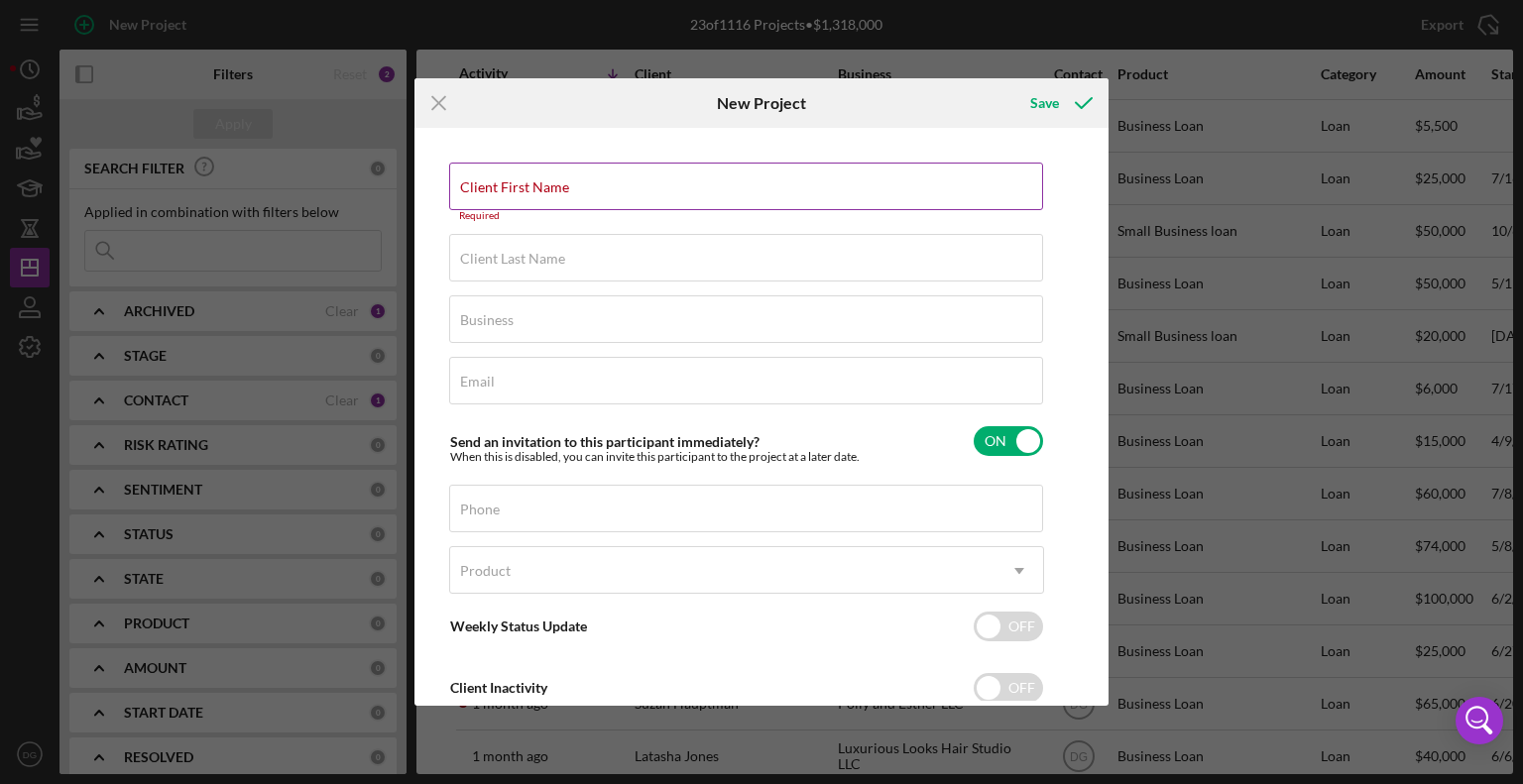 click on "Required" at bounding box center (747, 216) 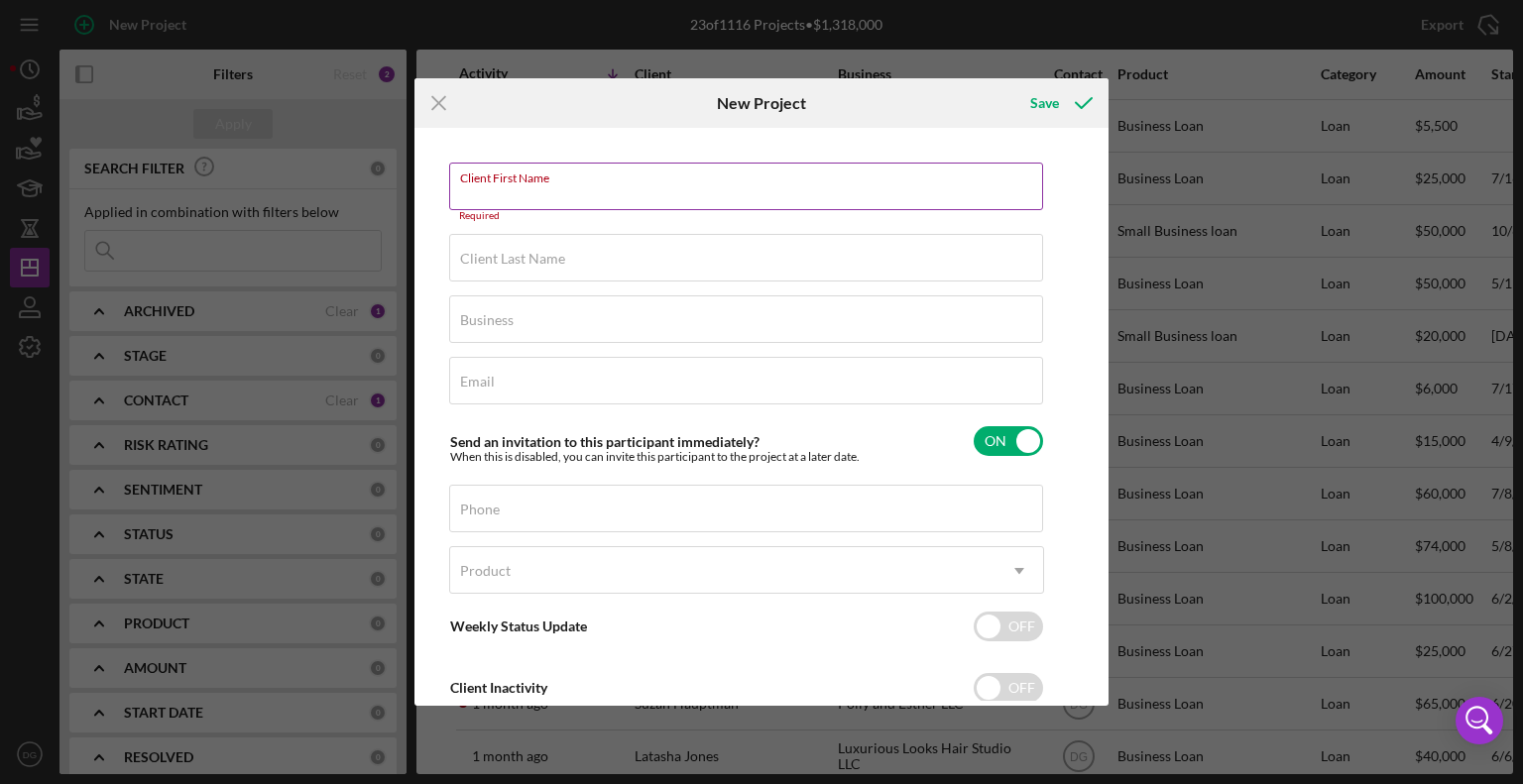 click on "Client First Name" at bounding box center (746, 186) 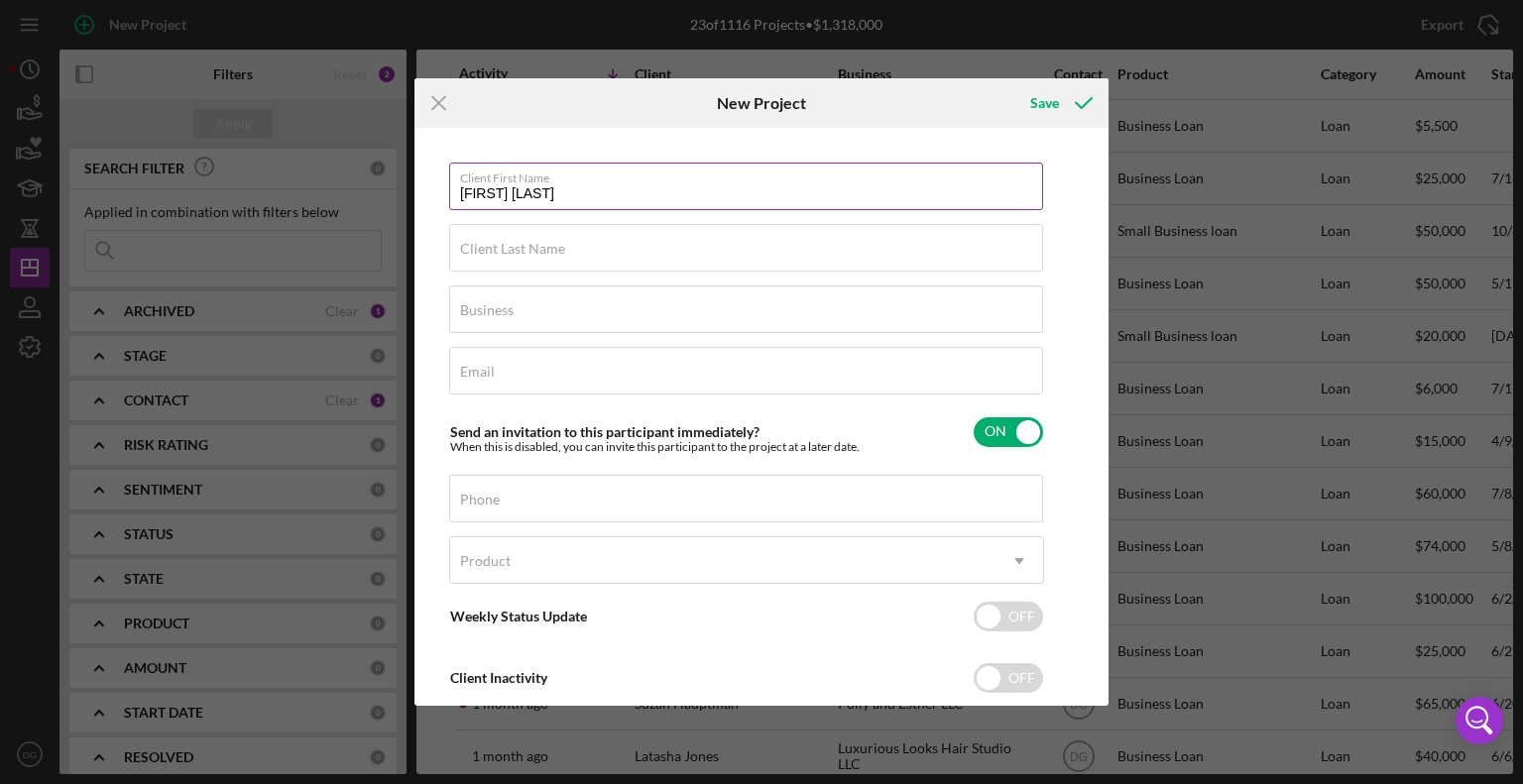 drag, startPoint x: 535, startPoint y: 197, endPoint x: 508, endPoint y: 200, distance: 27.166155 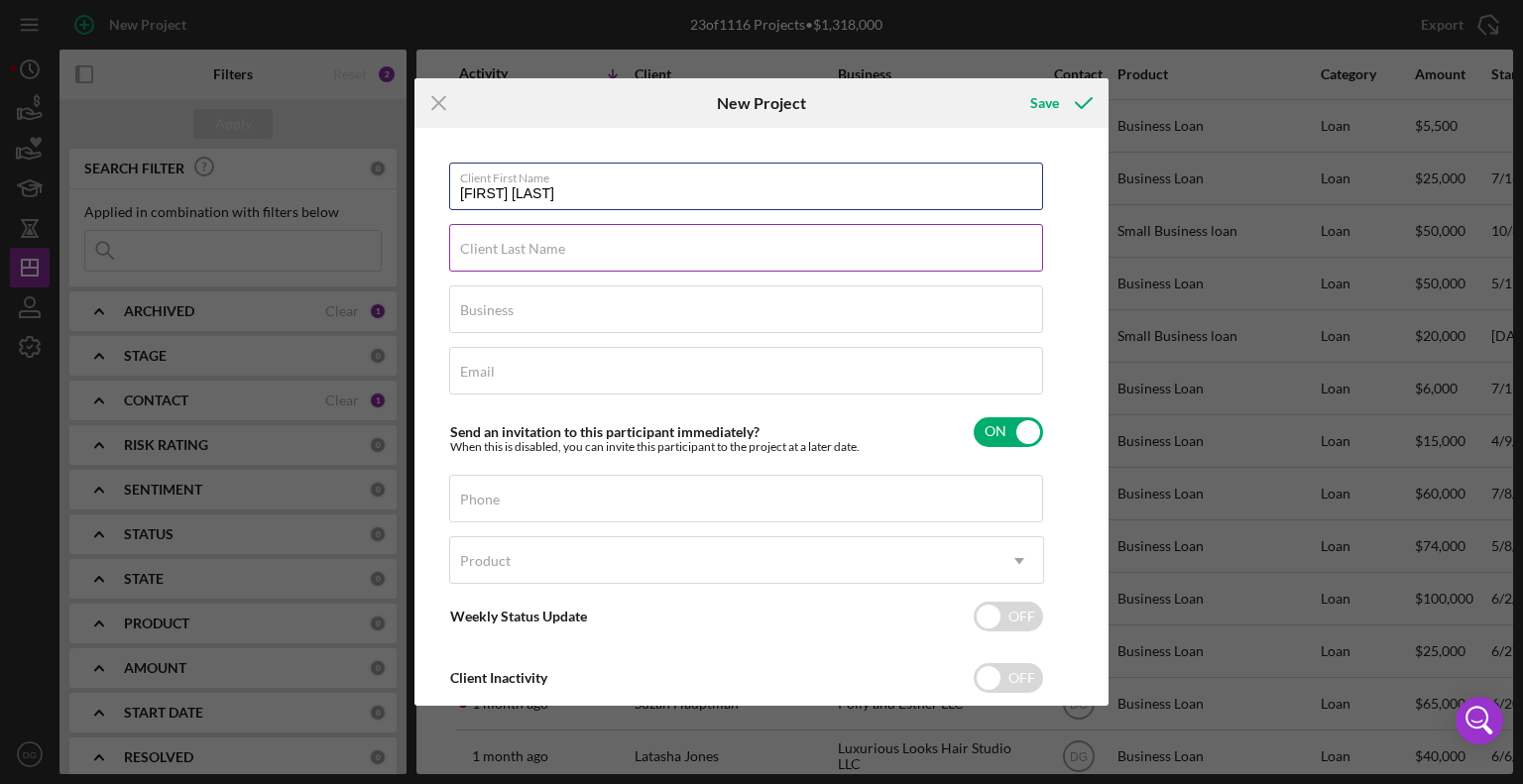 type on "[FIRST] [LAST]" 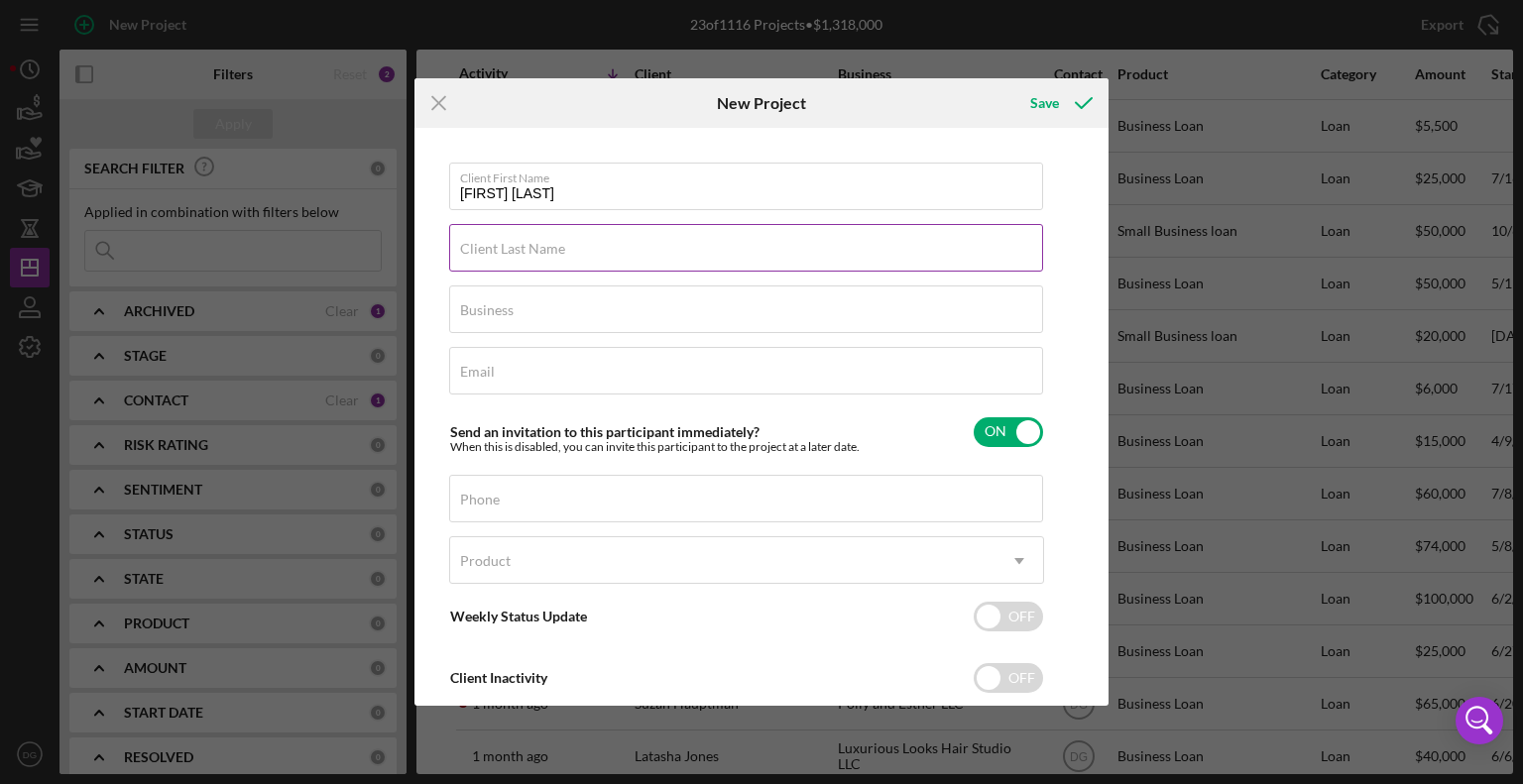 click on "Client Last Name" at bounding box center (513, 249) 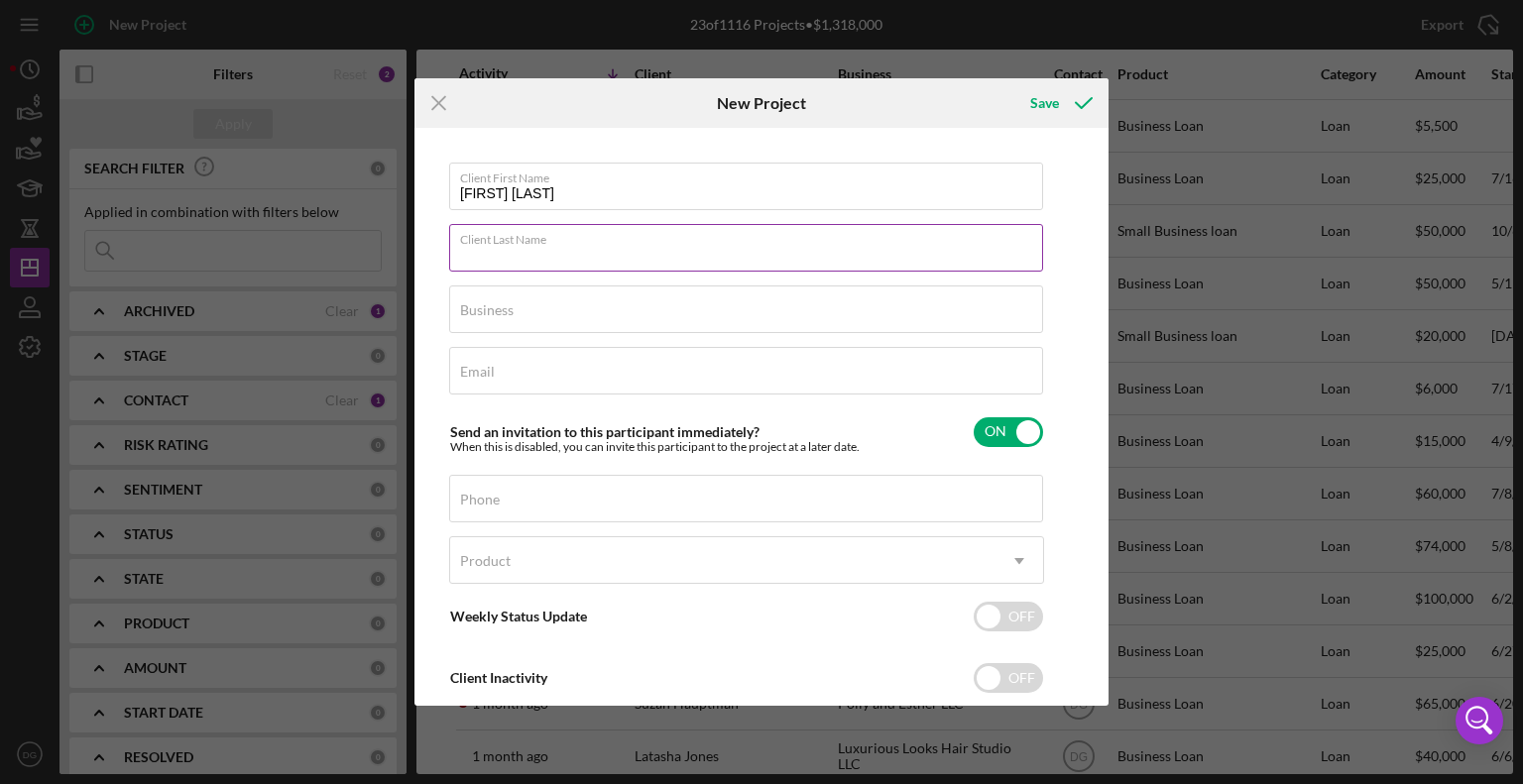 click on "Client Last Name" at bounding box center (746, 248) 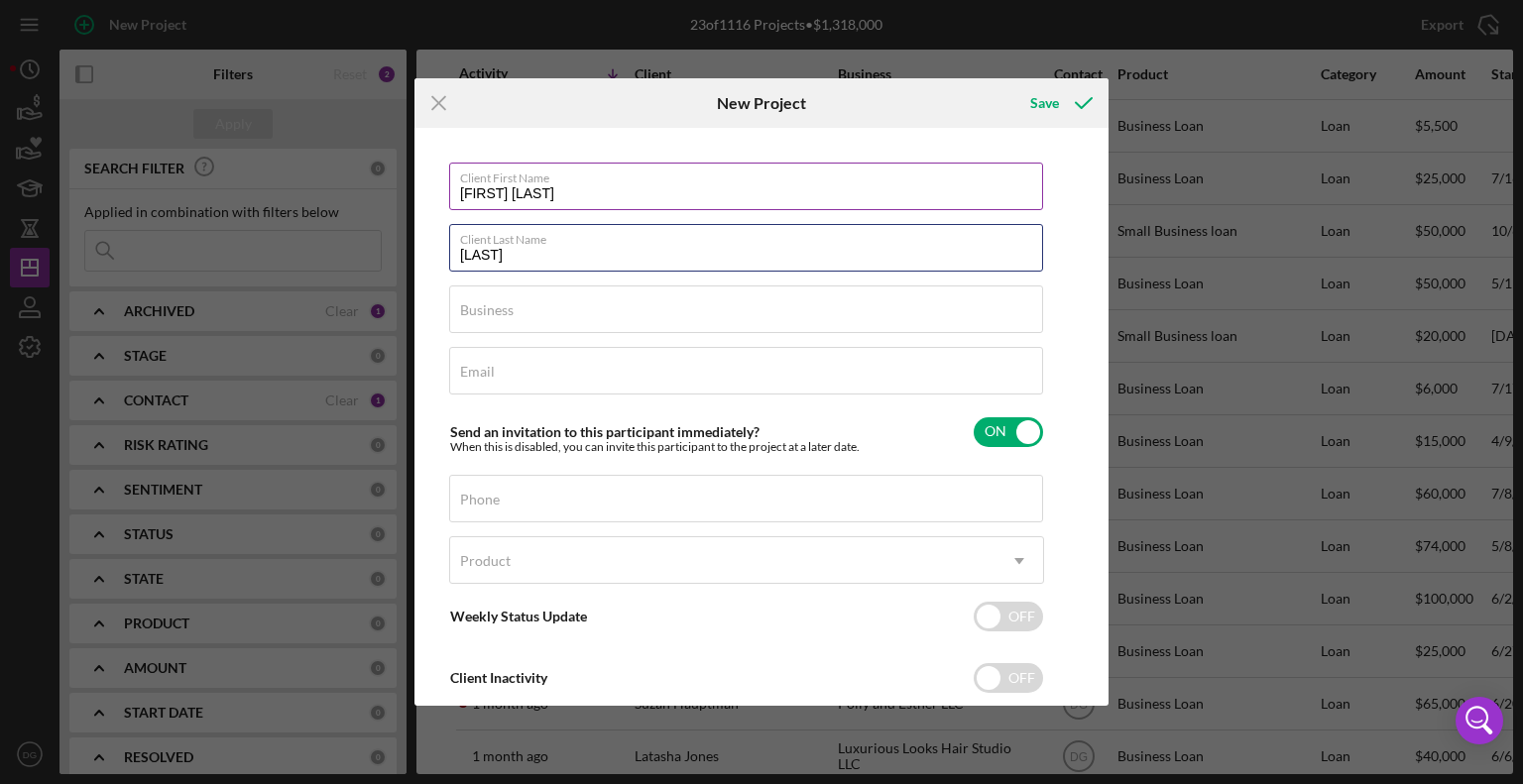 type on "[LAST]" 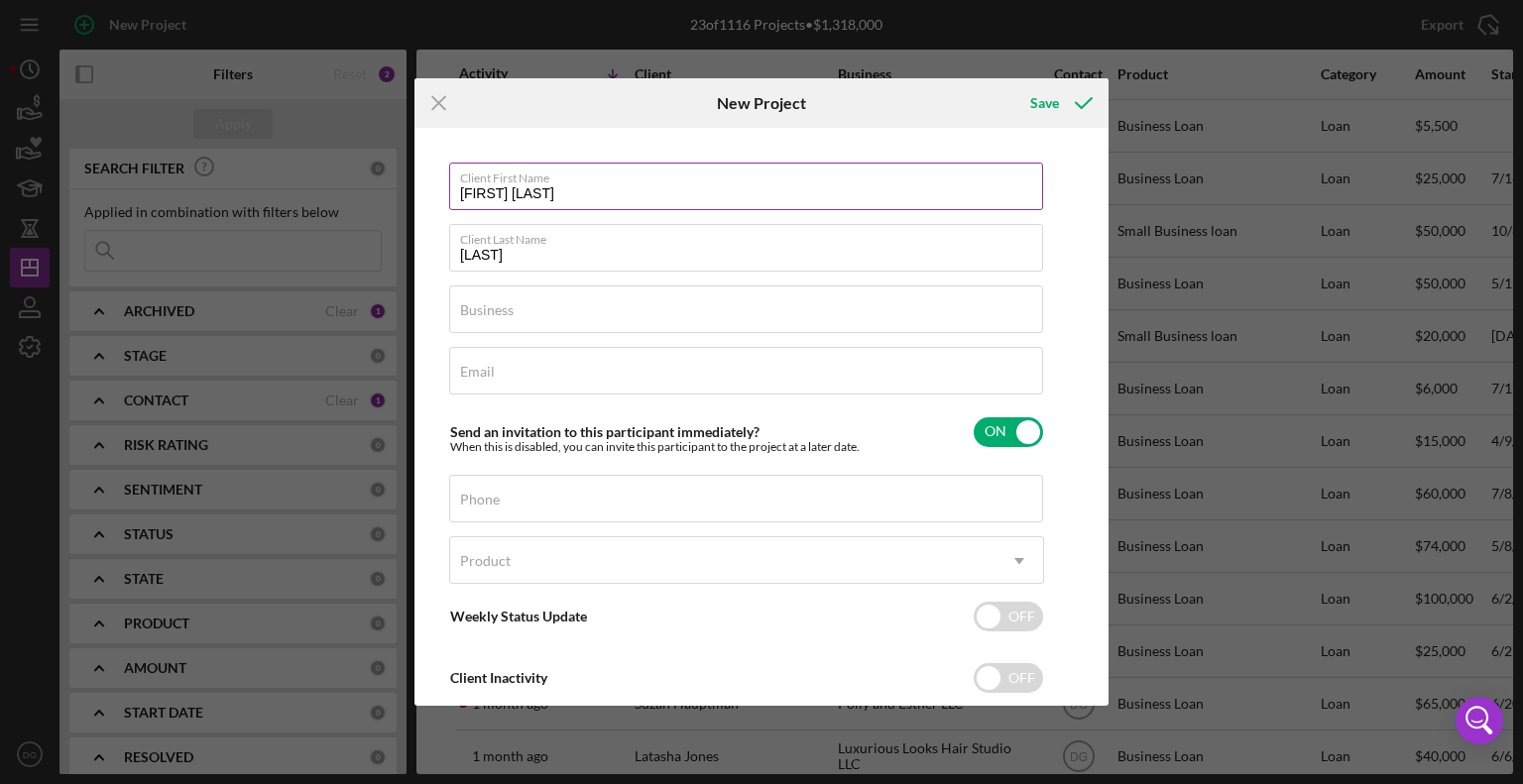 click on "[FIRST] [LAST]" at bounding box center [746, 186] 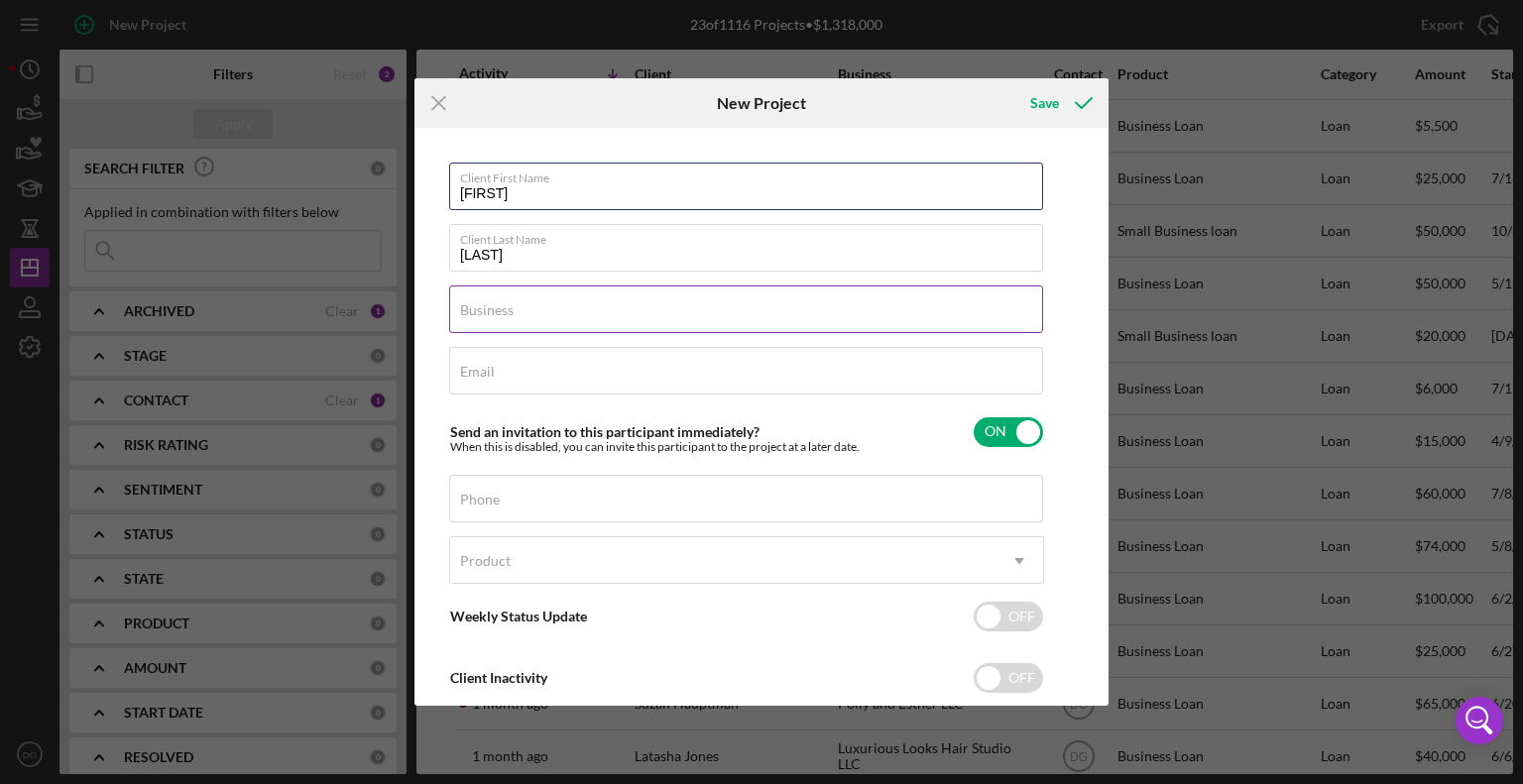 type on "[FIRST]" 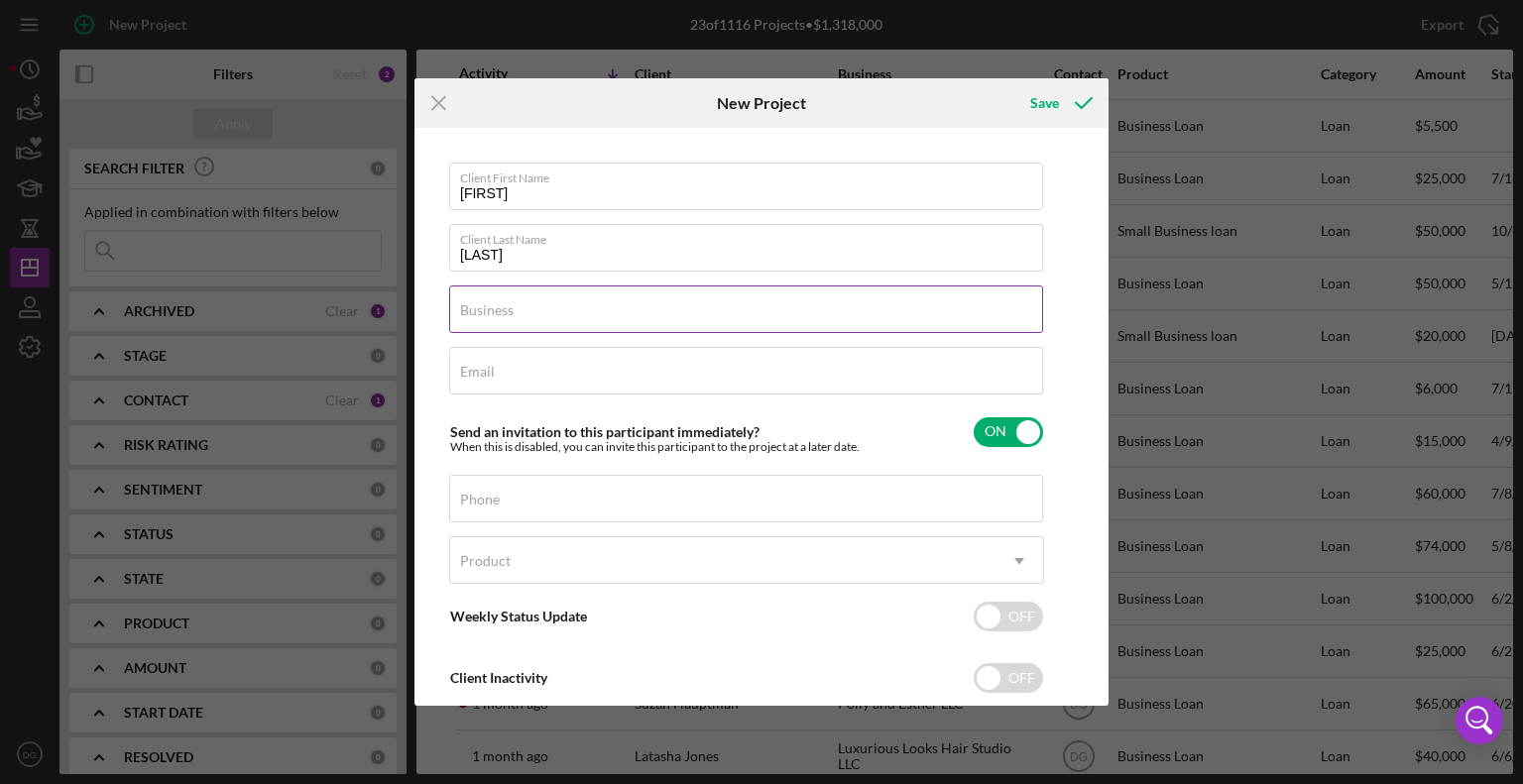 click on "Business" at bounding box center [746, 309] 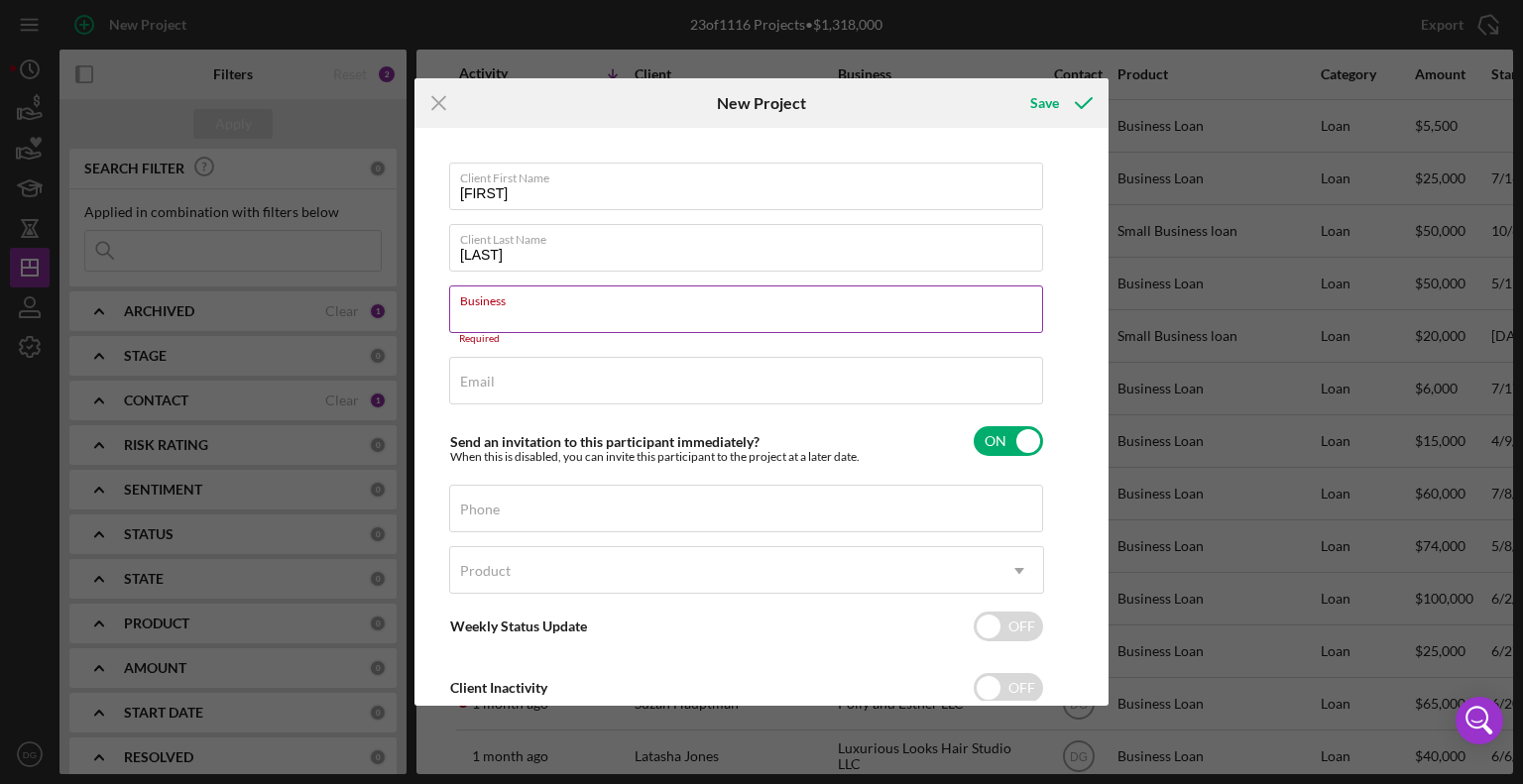 paste on "Meet Cute PGH Bookstore" 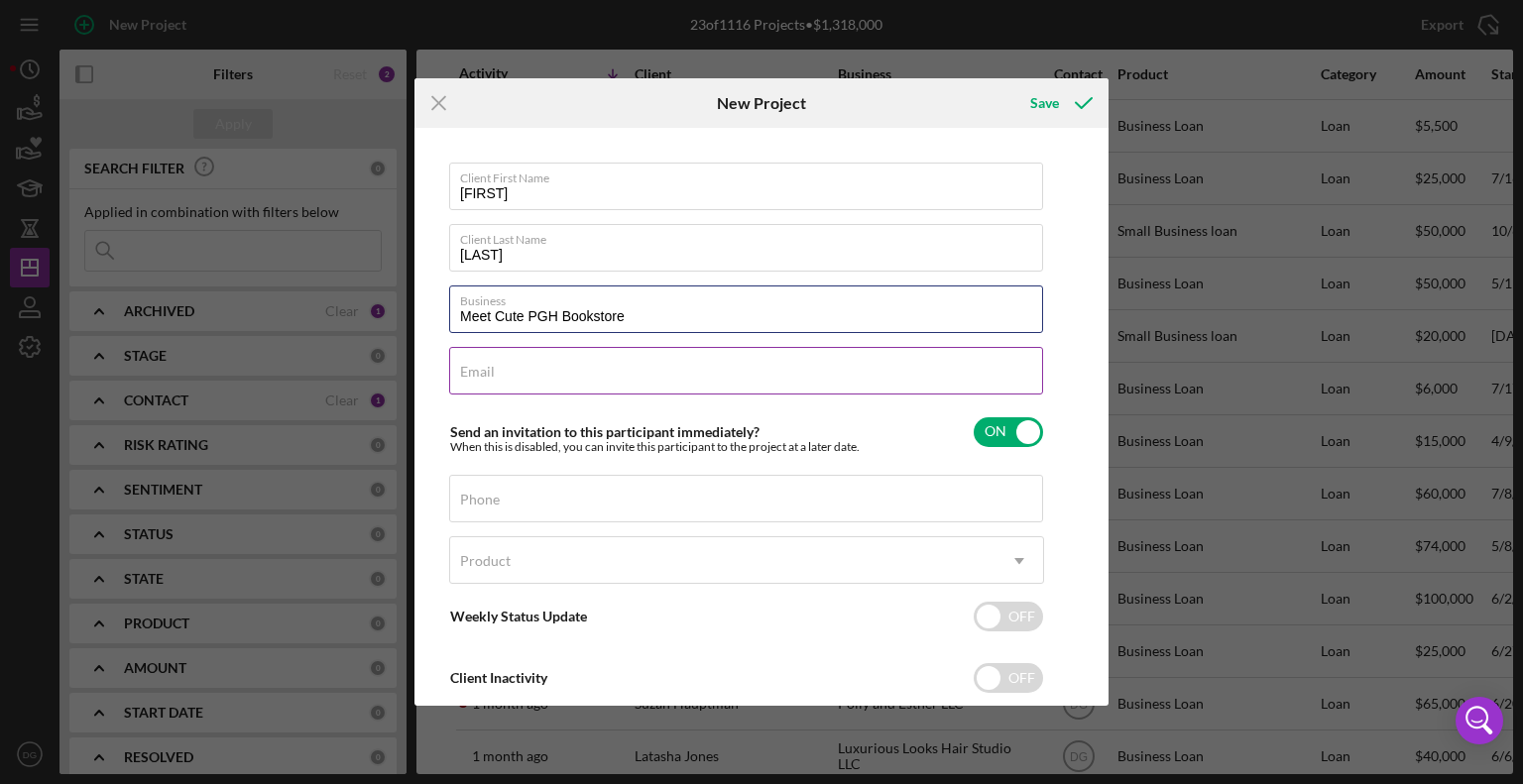 type on "Meet Cute PGH Bookstore" 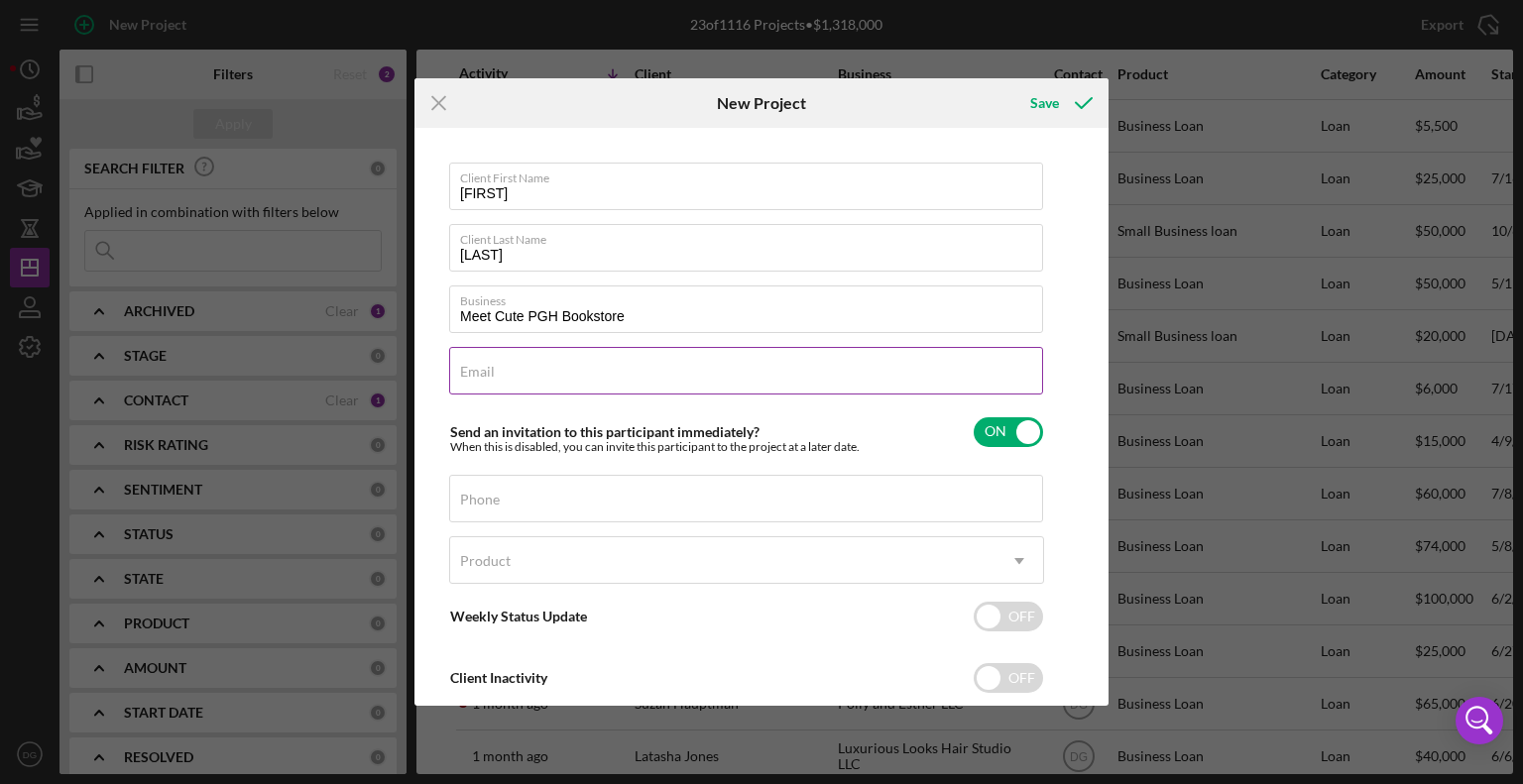 click on "Email" at bounding box center [746, 371] 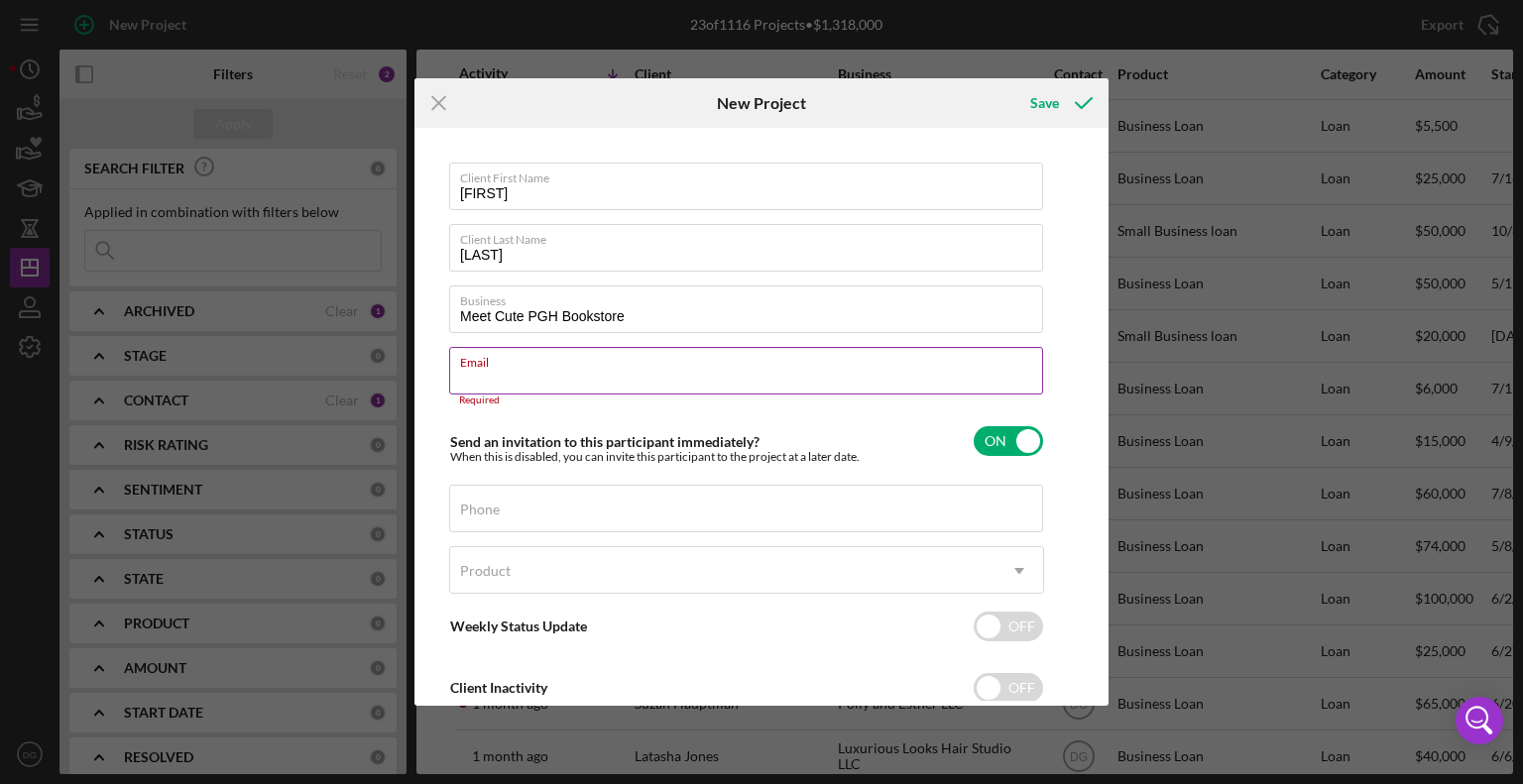 click on "Email" at bounding box center (746, 371) 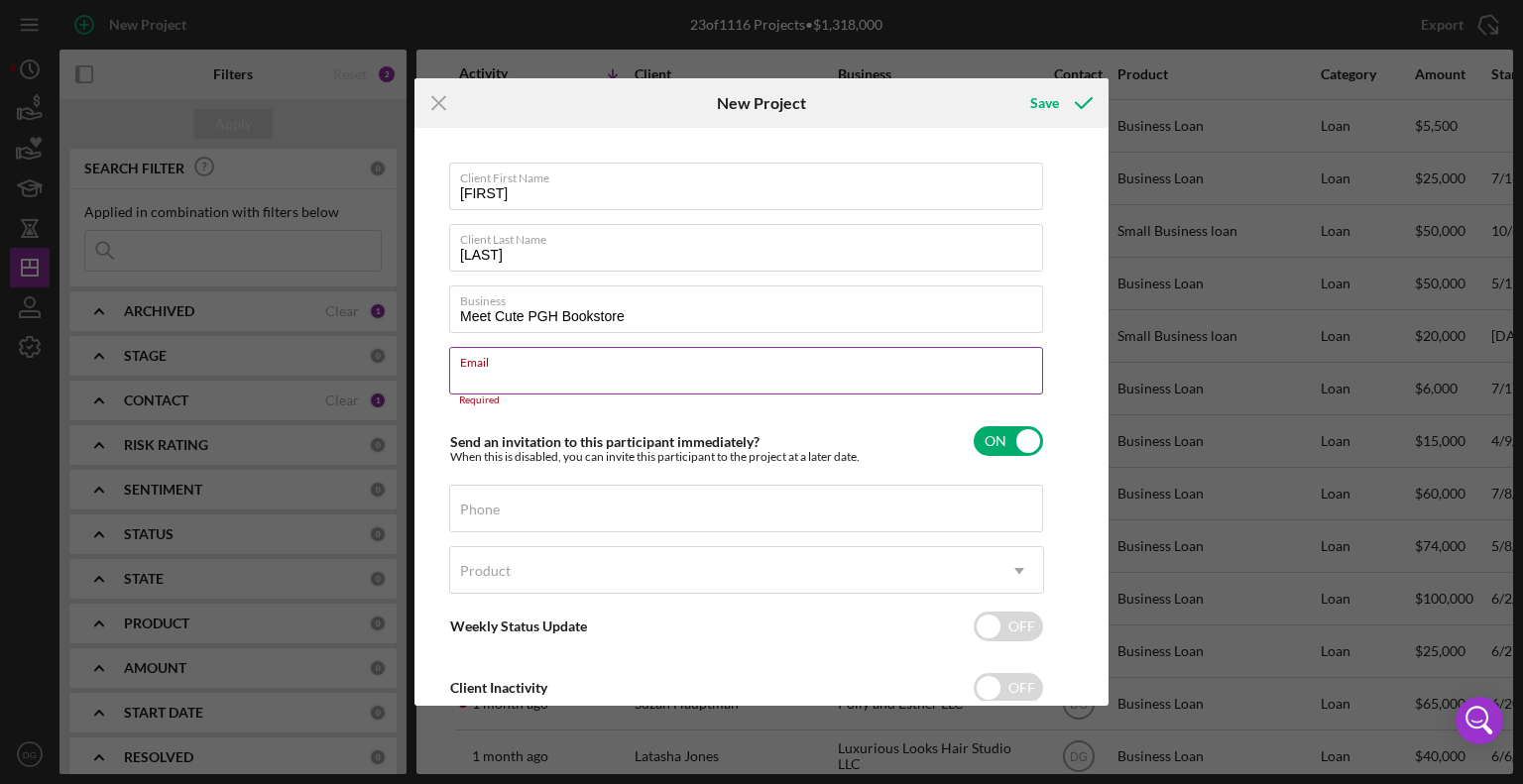 paste on "[EMAIL]" 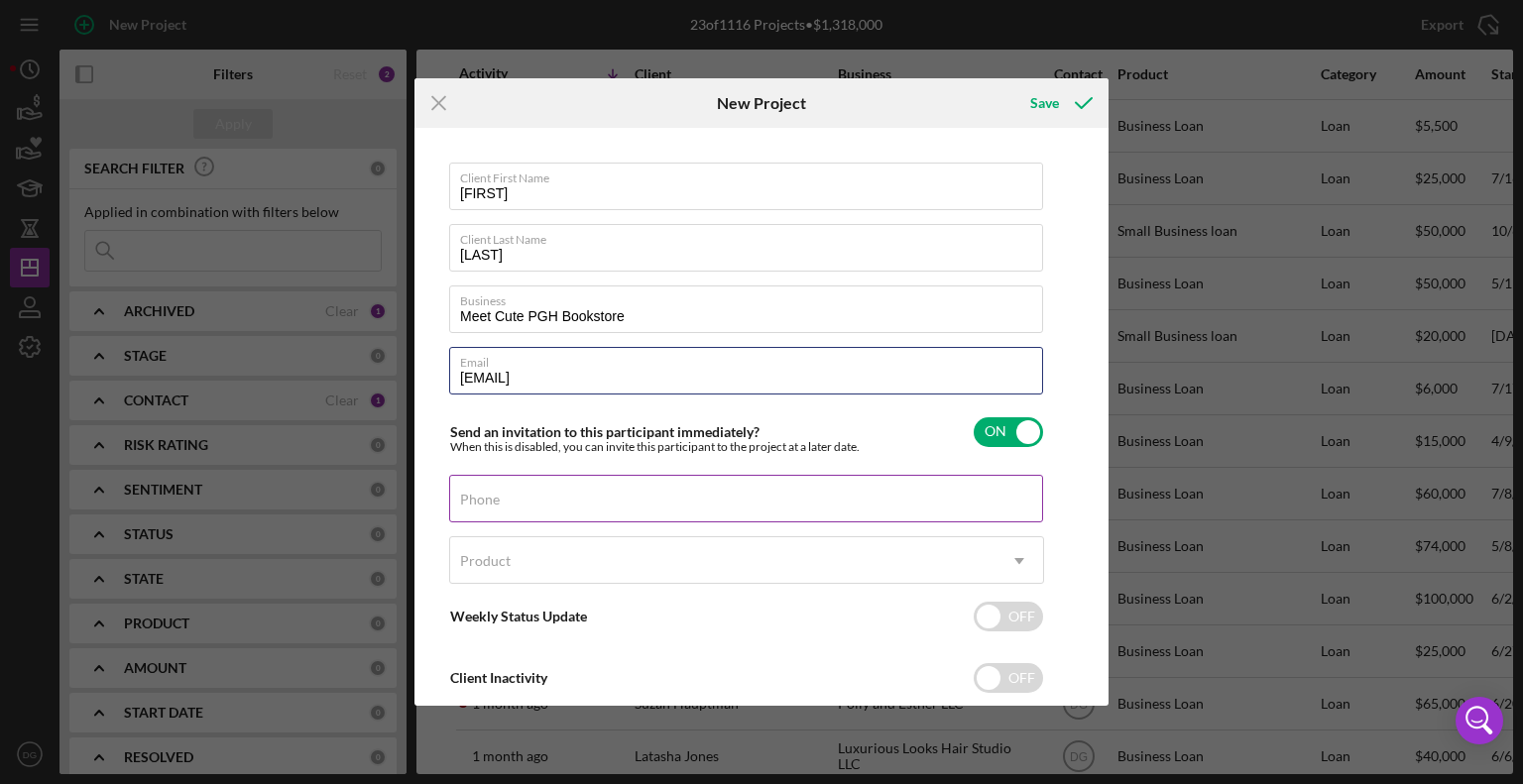 type on "[EMAIL]" 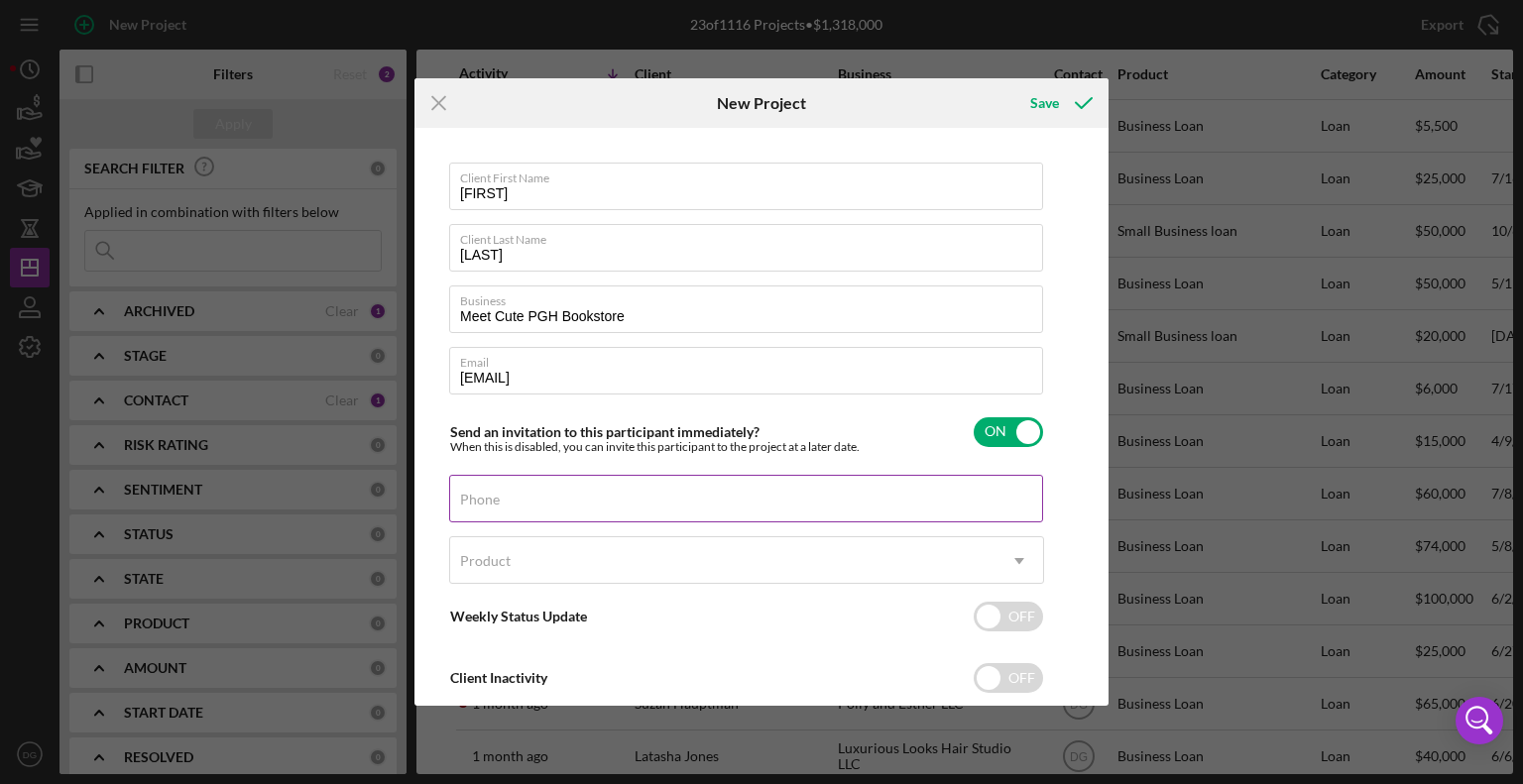 click on "Phone" at bounding box center [747, 500] 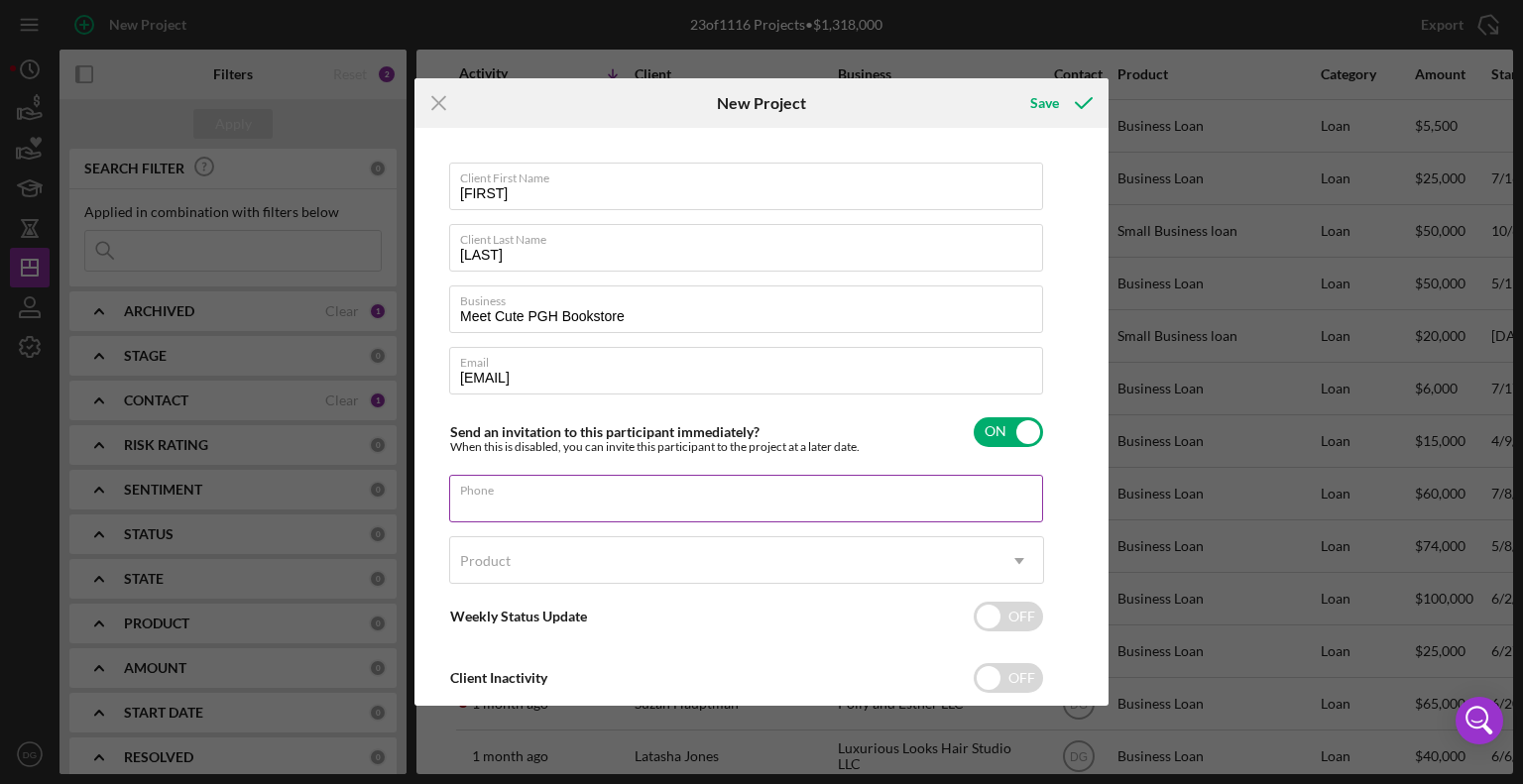 click on "Phone" at bounding box center [746, 499] 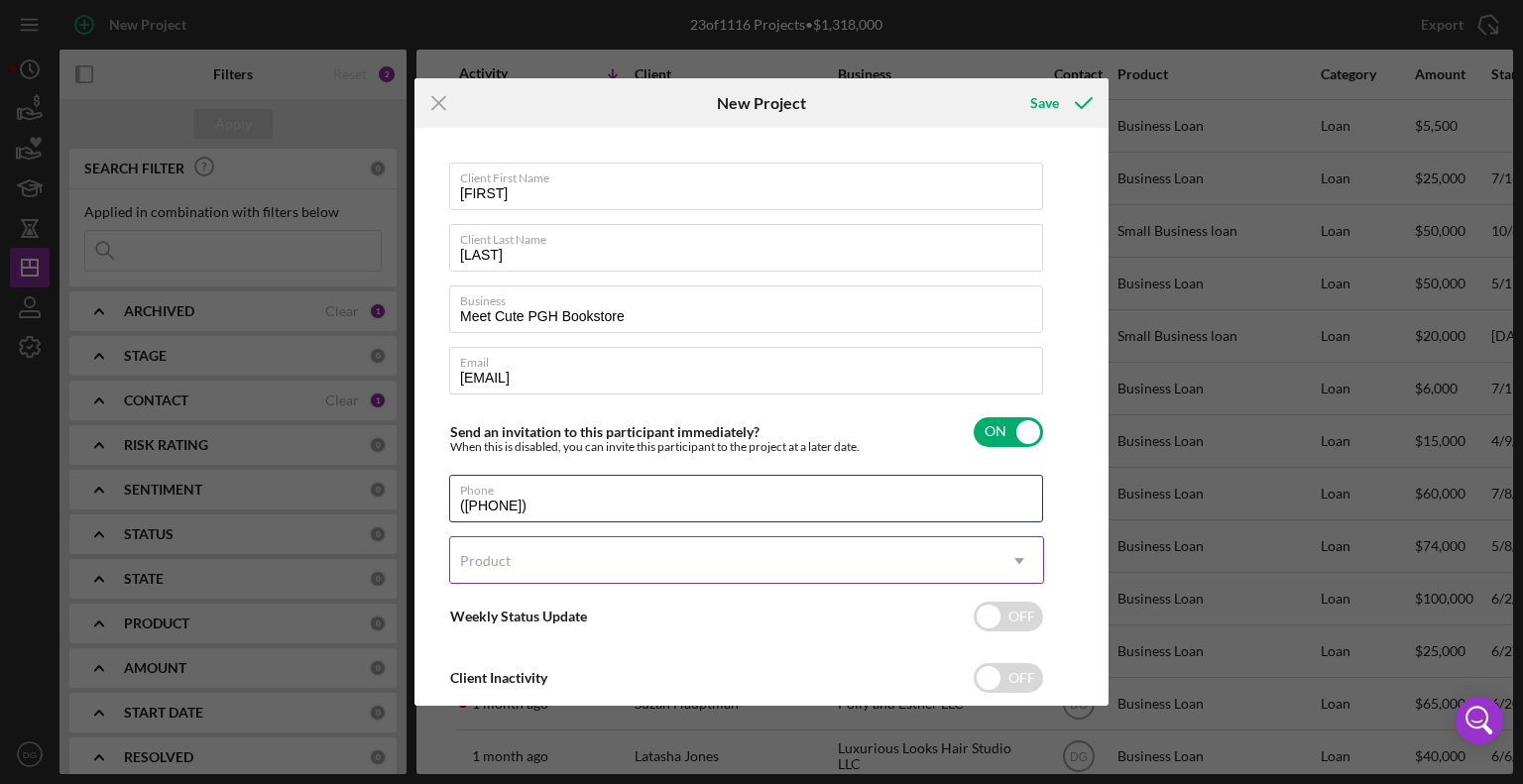 type on "([PHONE])" 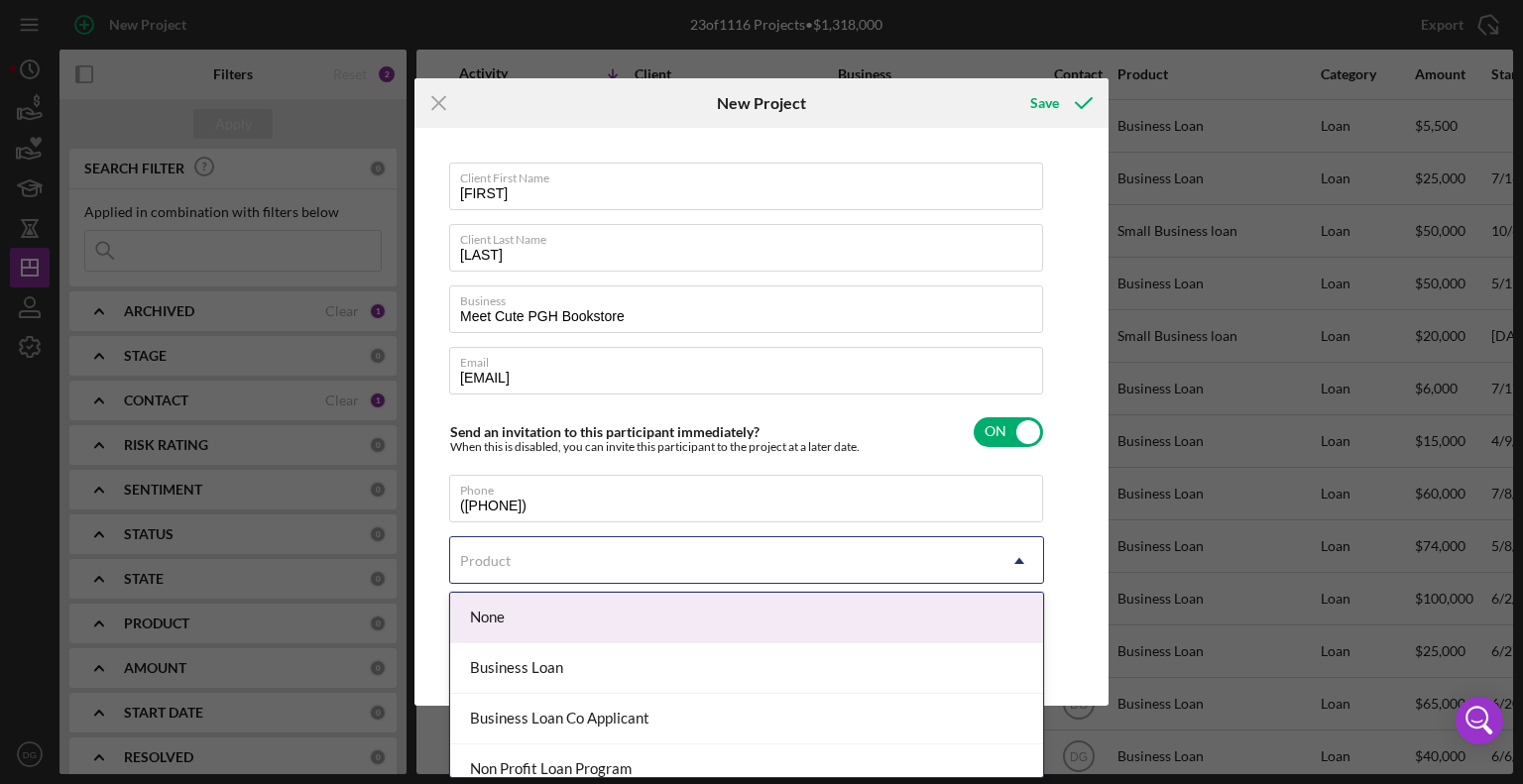 click on "Product" at bounding box center (723, 561) 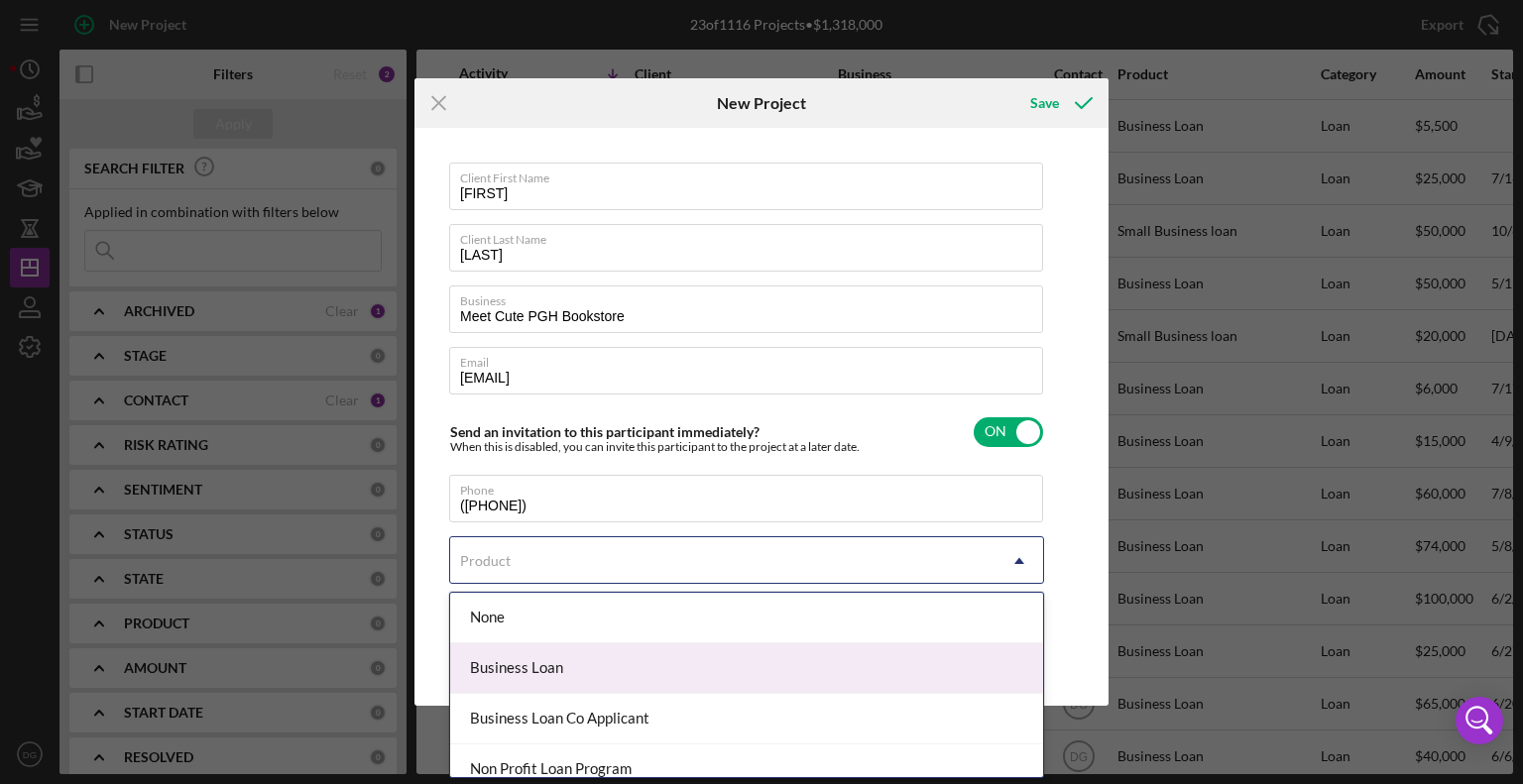 click on "Business Loan" at bounding box center [747, 668] 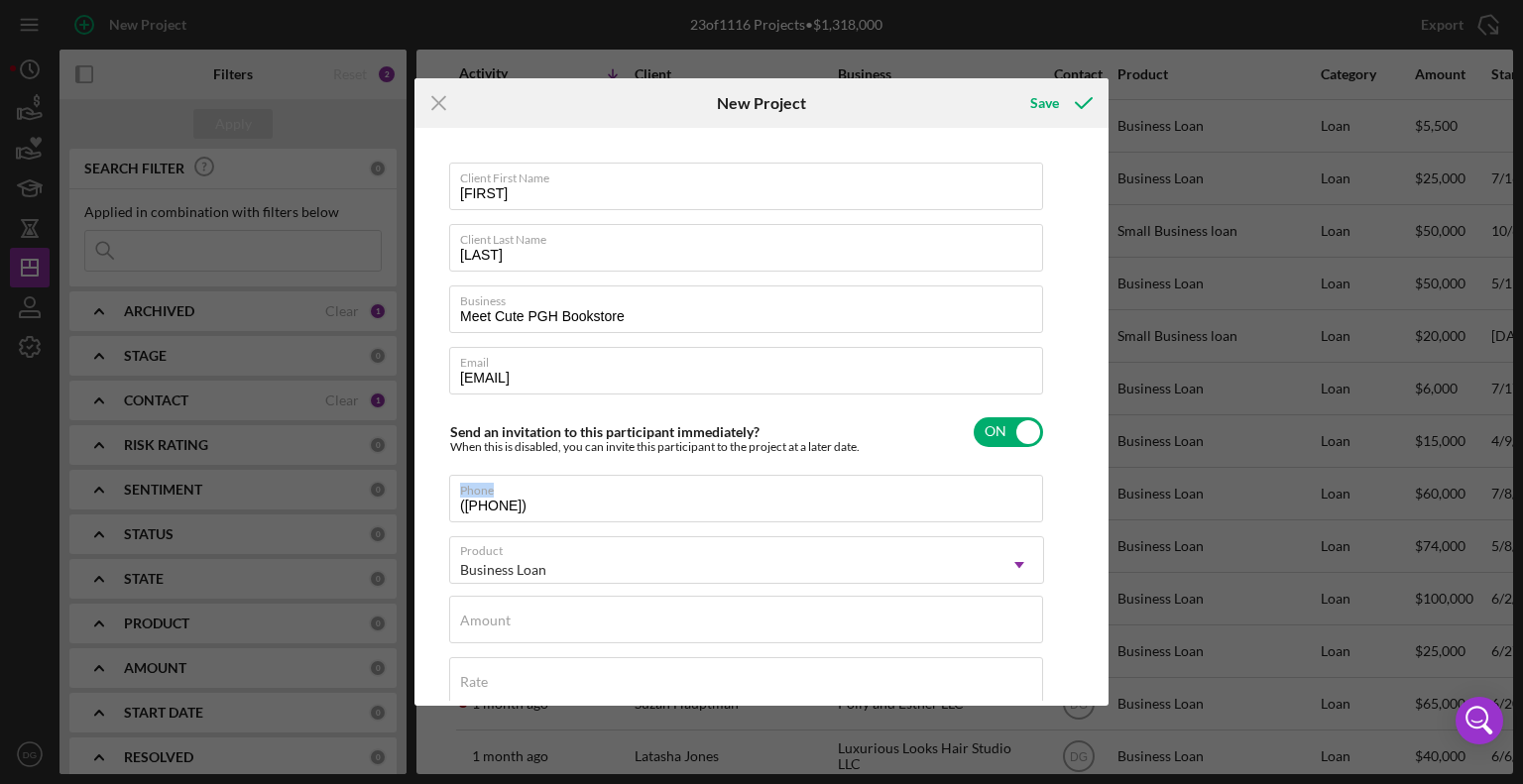 drag, startPoint x: 1106, startPoint y: 439, endPoint x: 1095, endPoint y: 510, distance: 71.84706 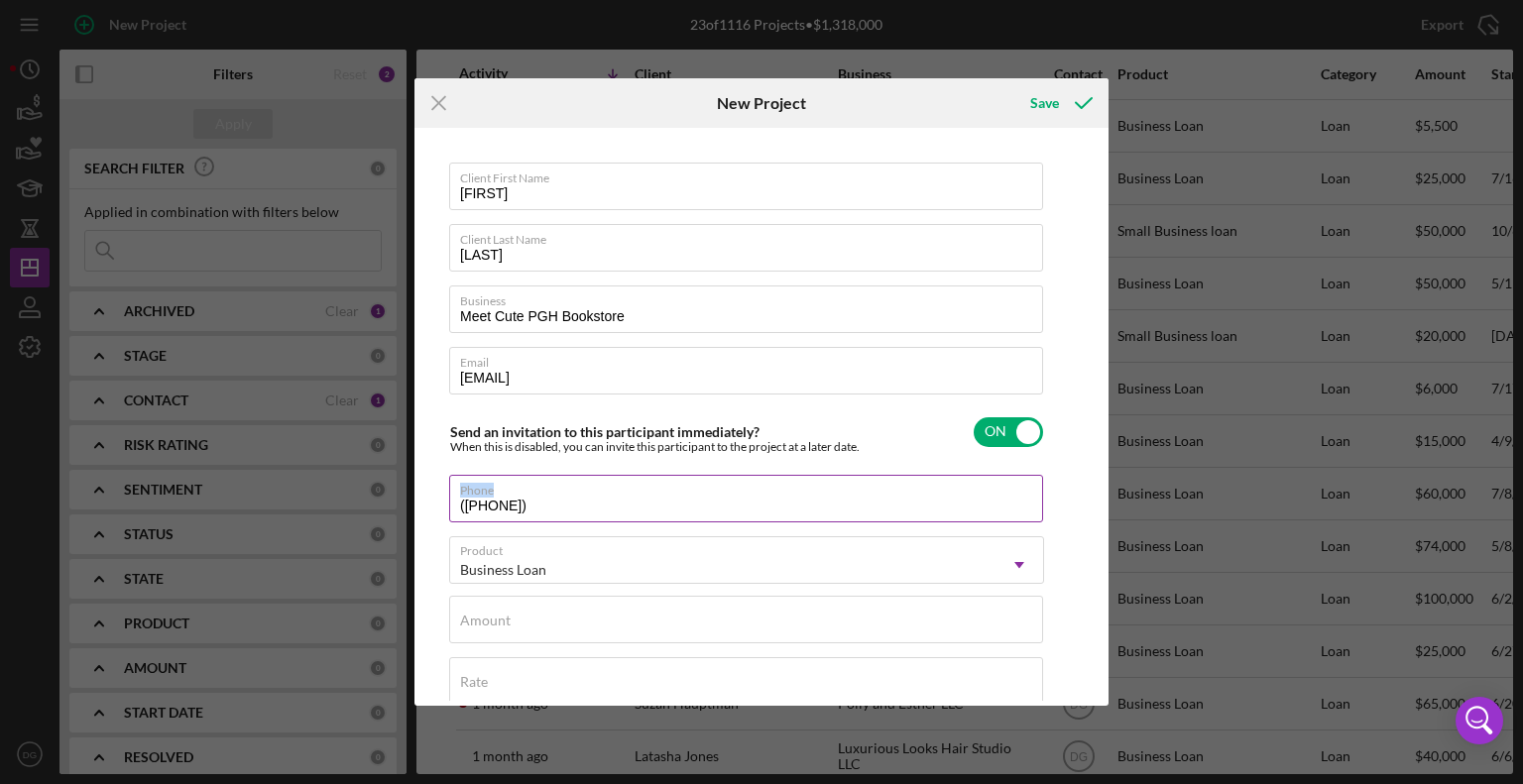 click on "Phone ([PHONE])" at bounding box center (747, 500) 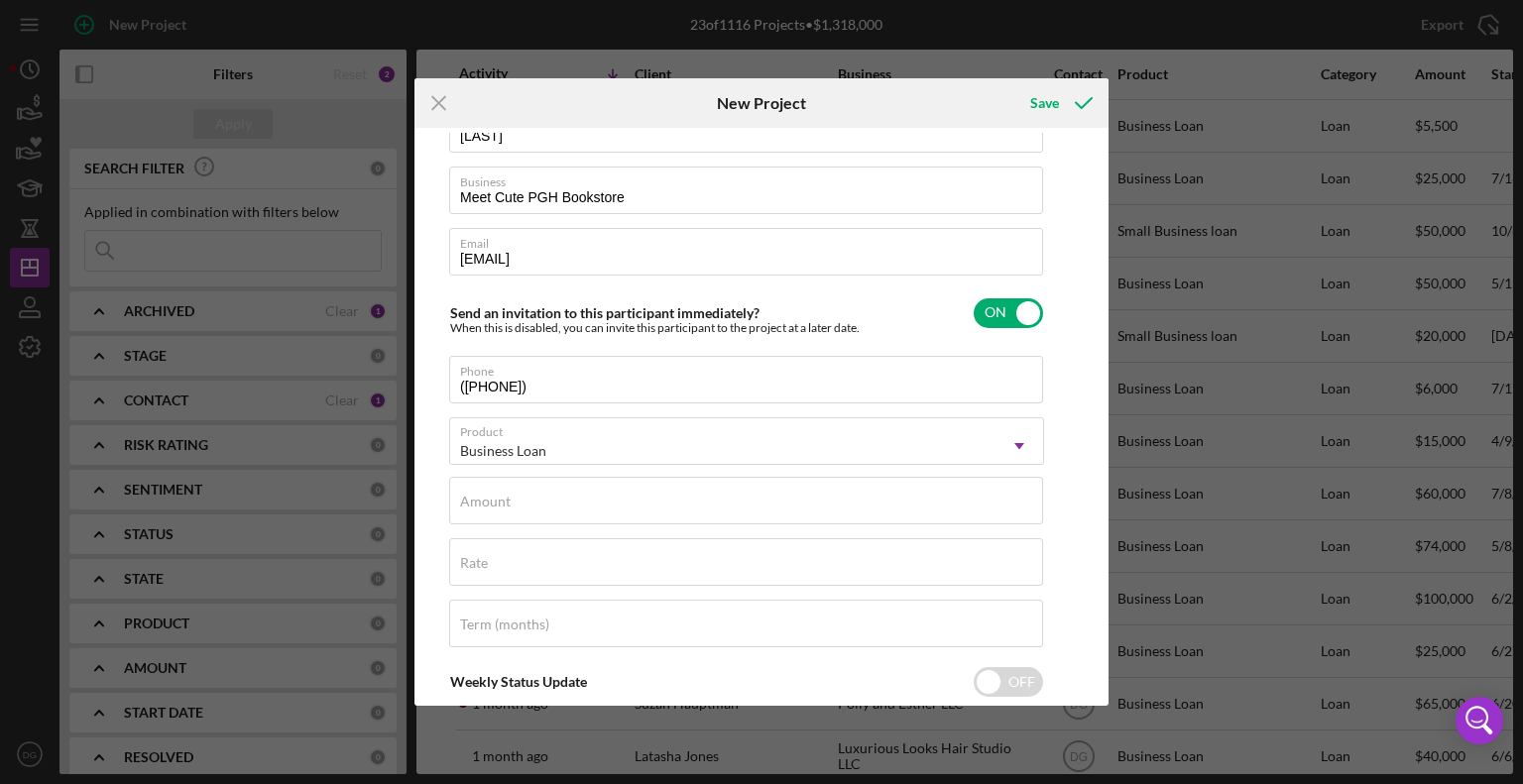 scroll, scrollTop: 136, scrollLeft: 0, axis: vertical 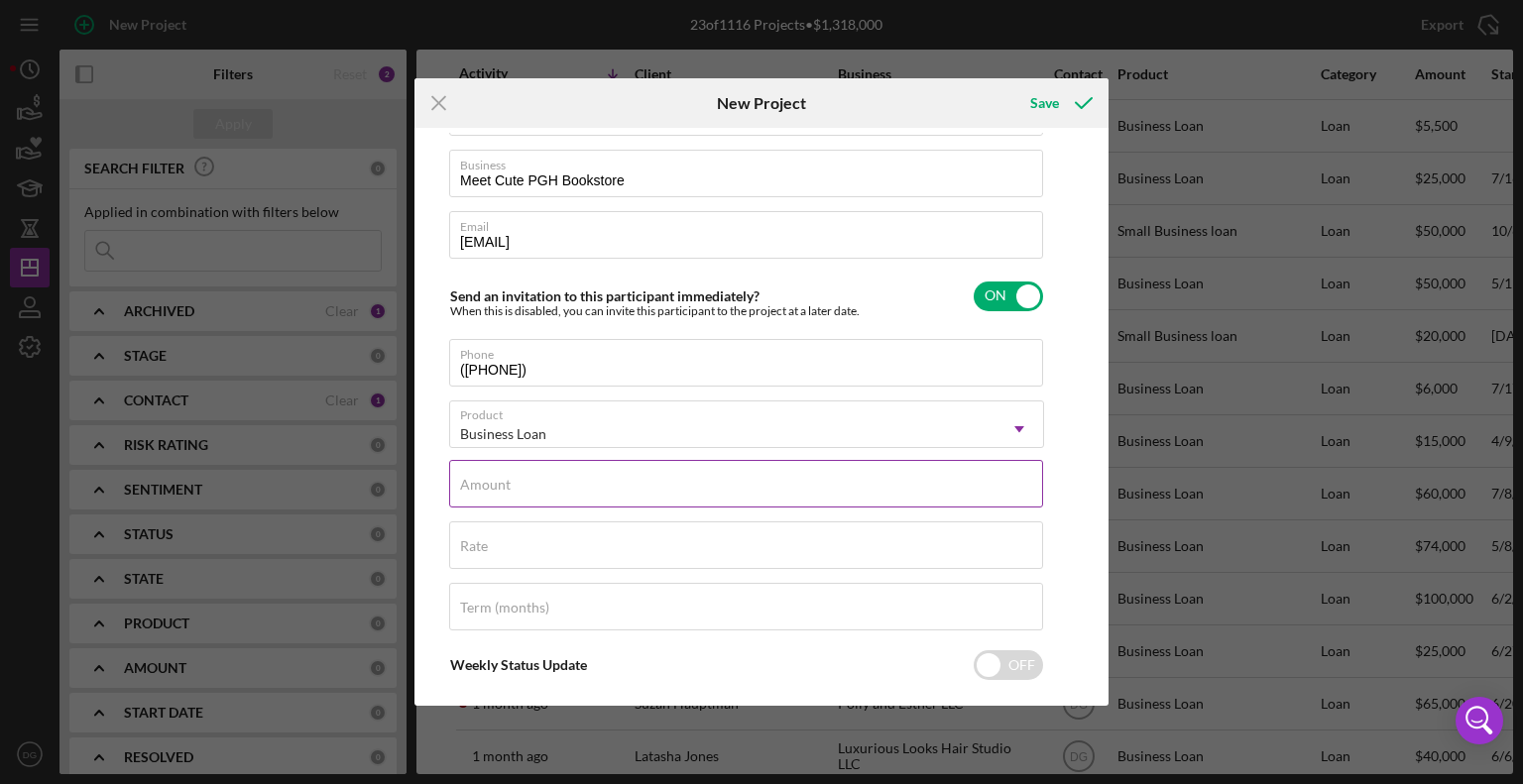 click on "Amount" at bounding box center (746, 484) 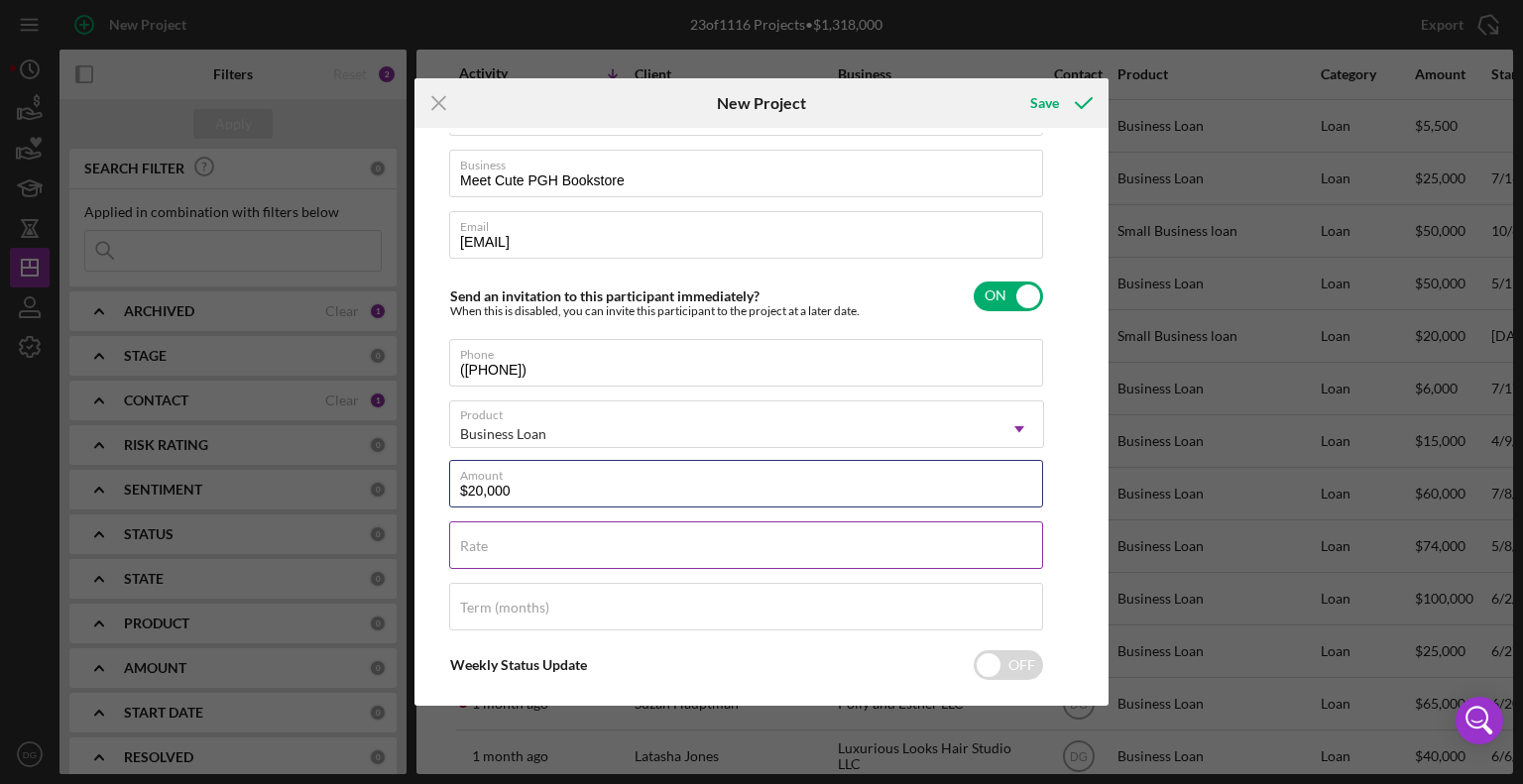 type on "$20,000" 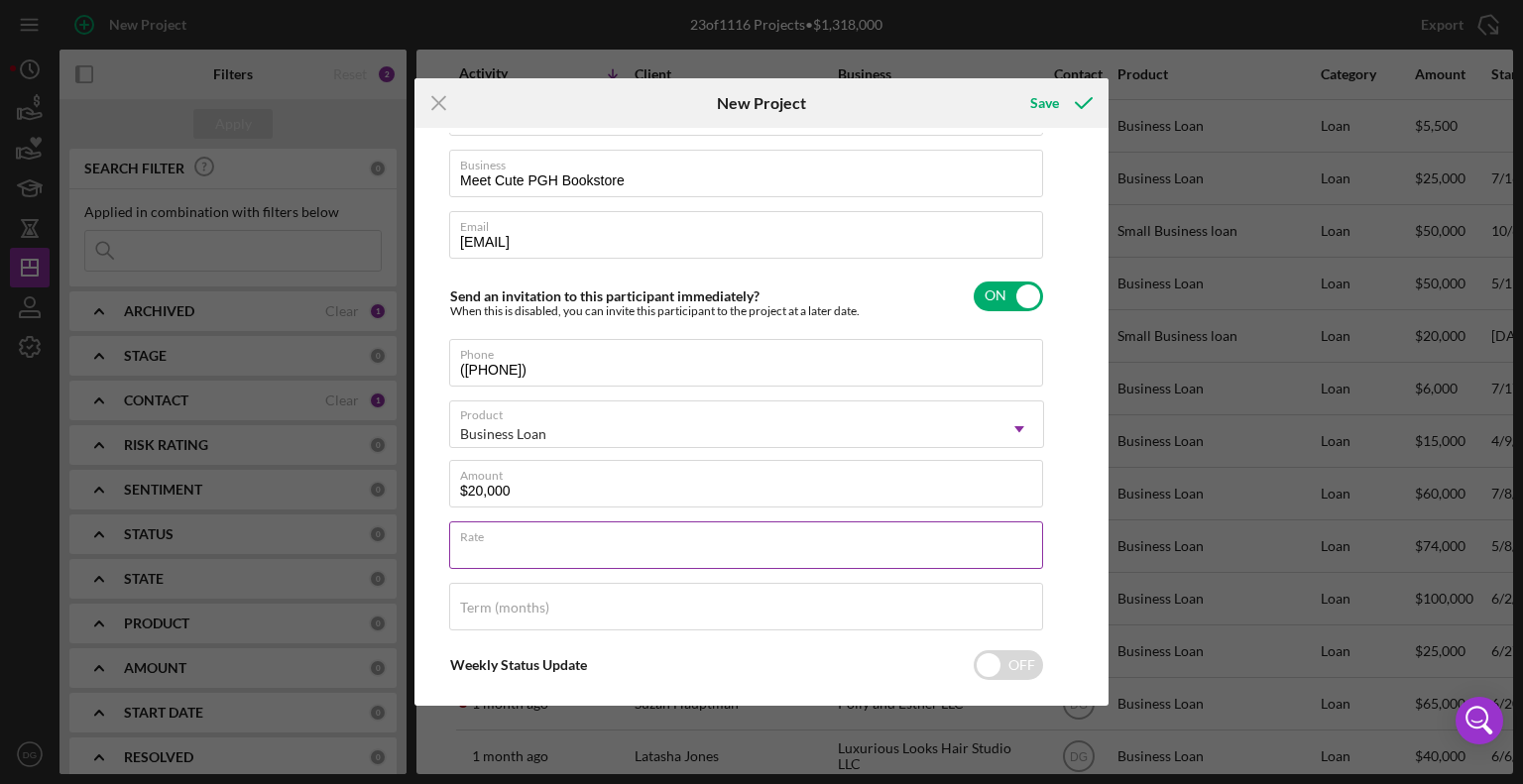 click on "Rate" at bounding box center (746, 545) 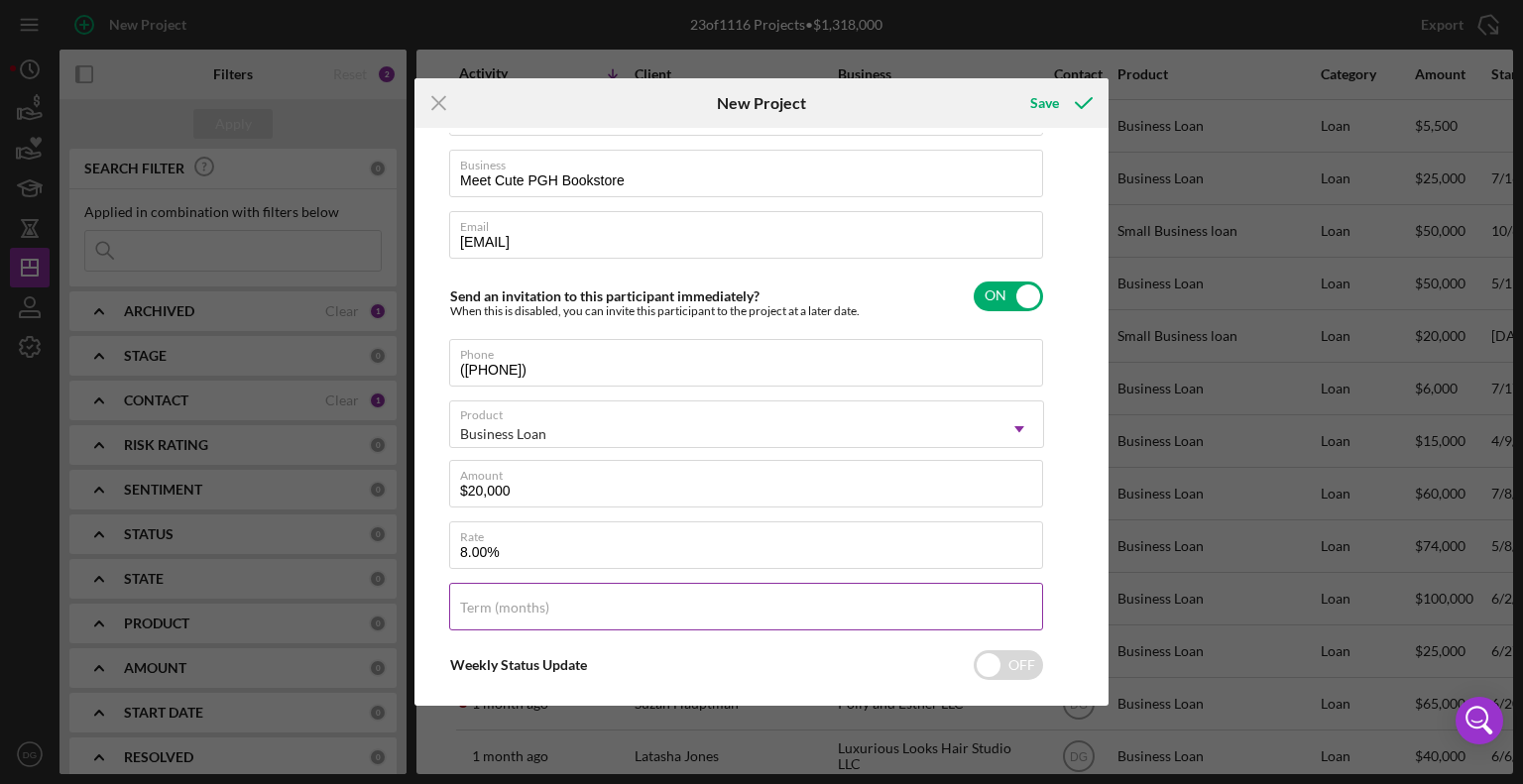 type on "8.000%" 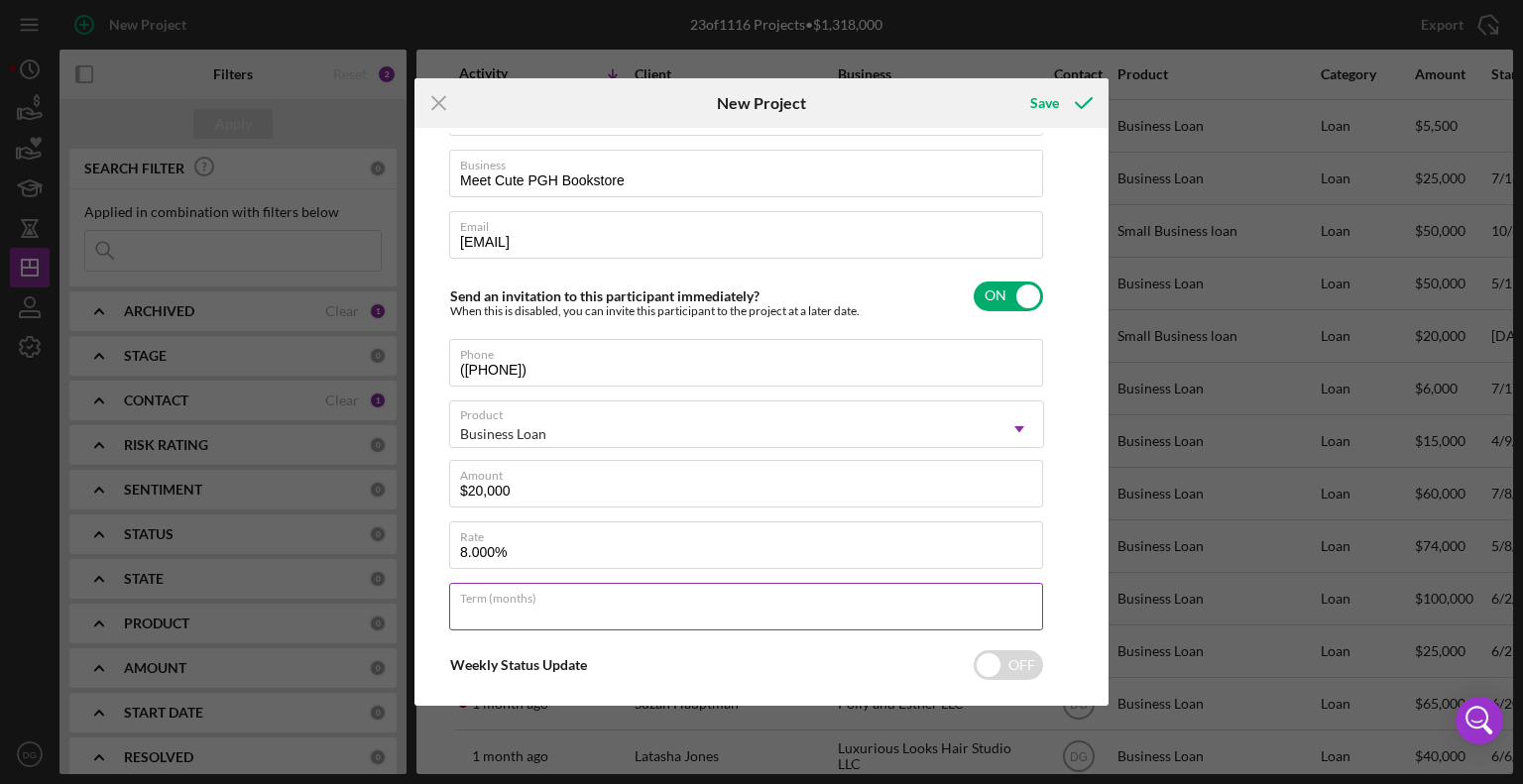 click on "Term (months)" at bounding box center [746, 607] 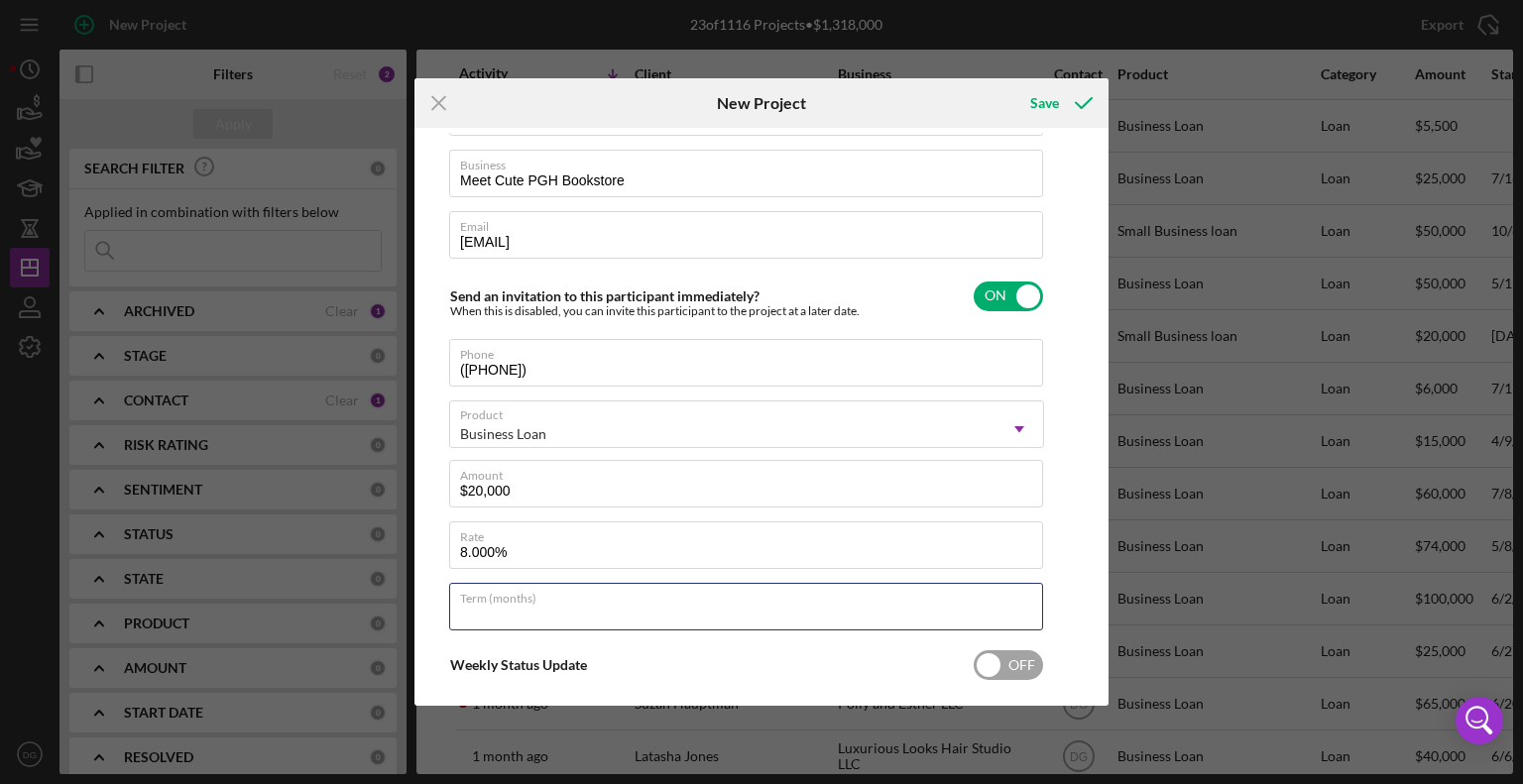 type on "84" 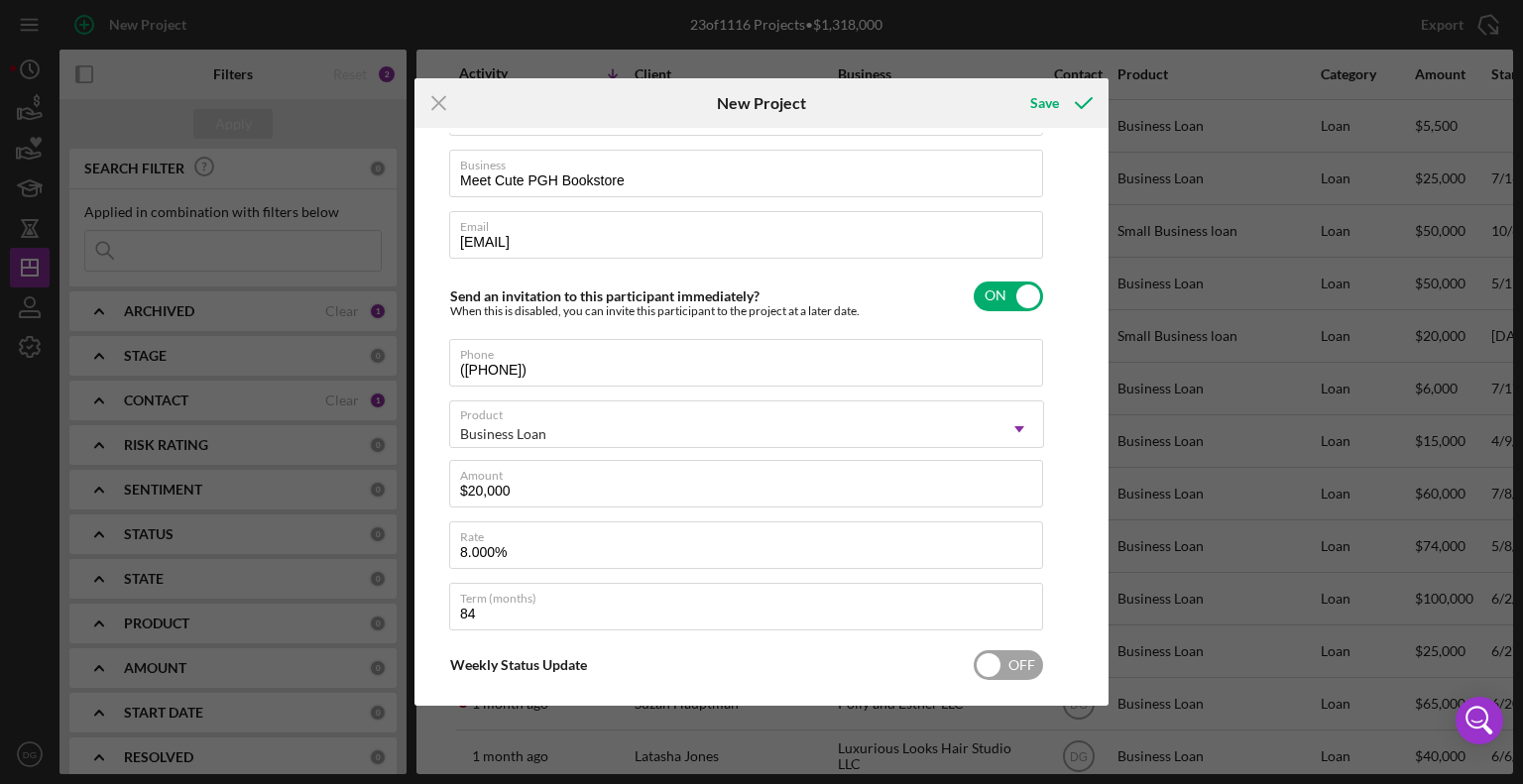 click on "Weekly Status Update OFF" at bounding box center (747, 665) 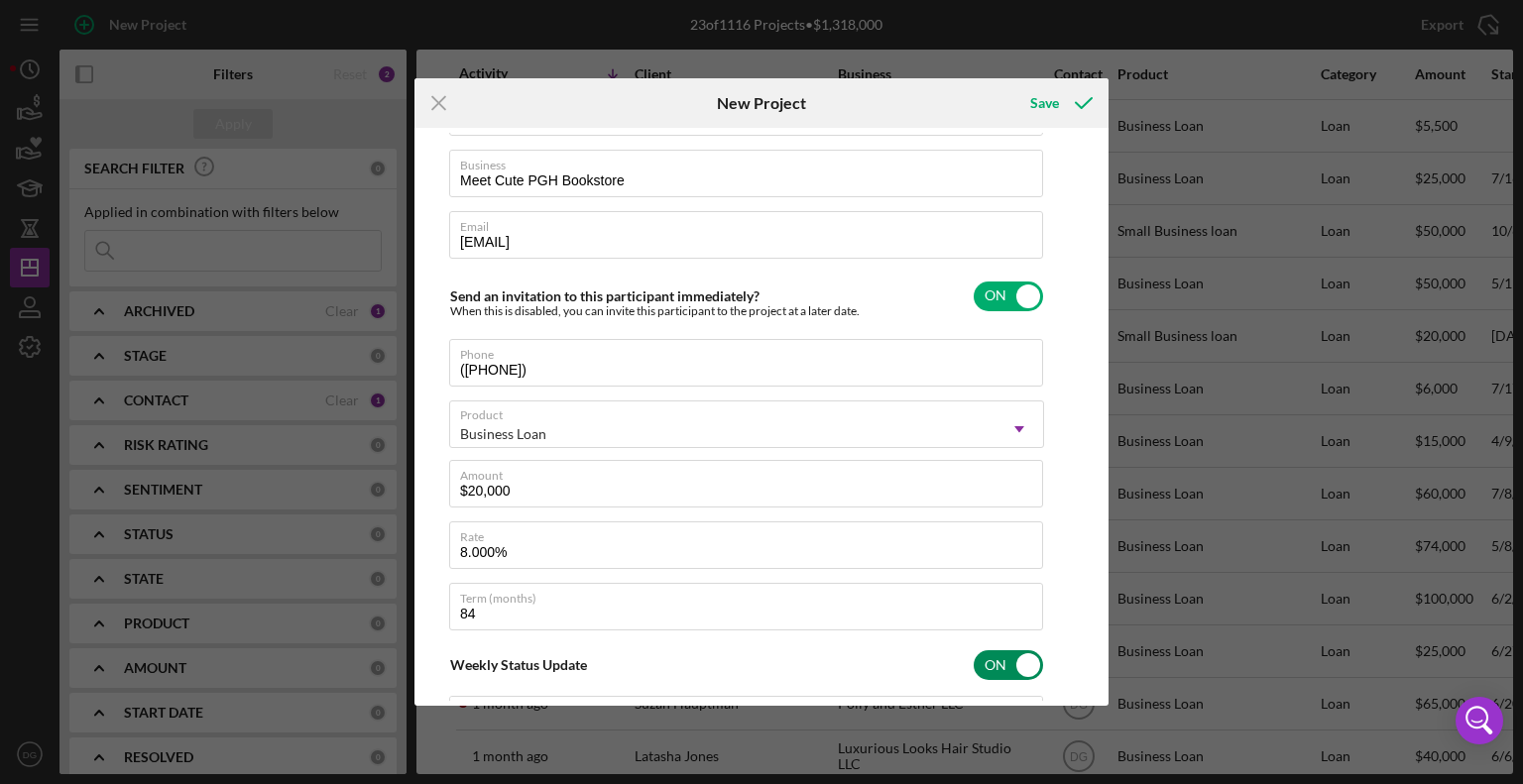 type on "Here's a snapshot of information that has been fully approved, as well as the items we still need.
If you've worked up to a milestone (purple) item, then the ball is our court. We'll respond as soon as we can." 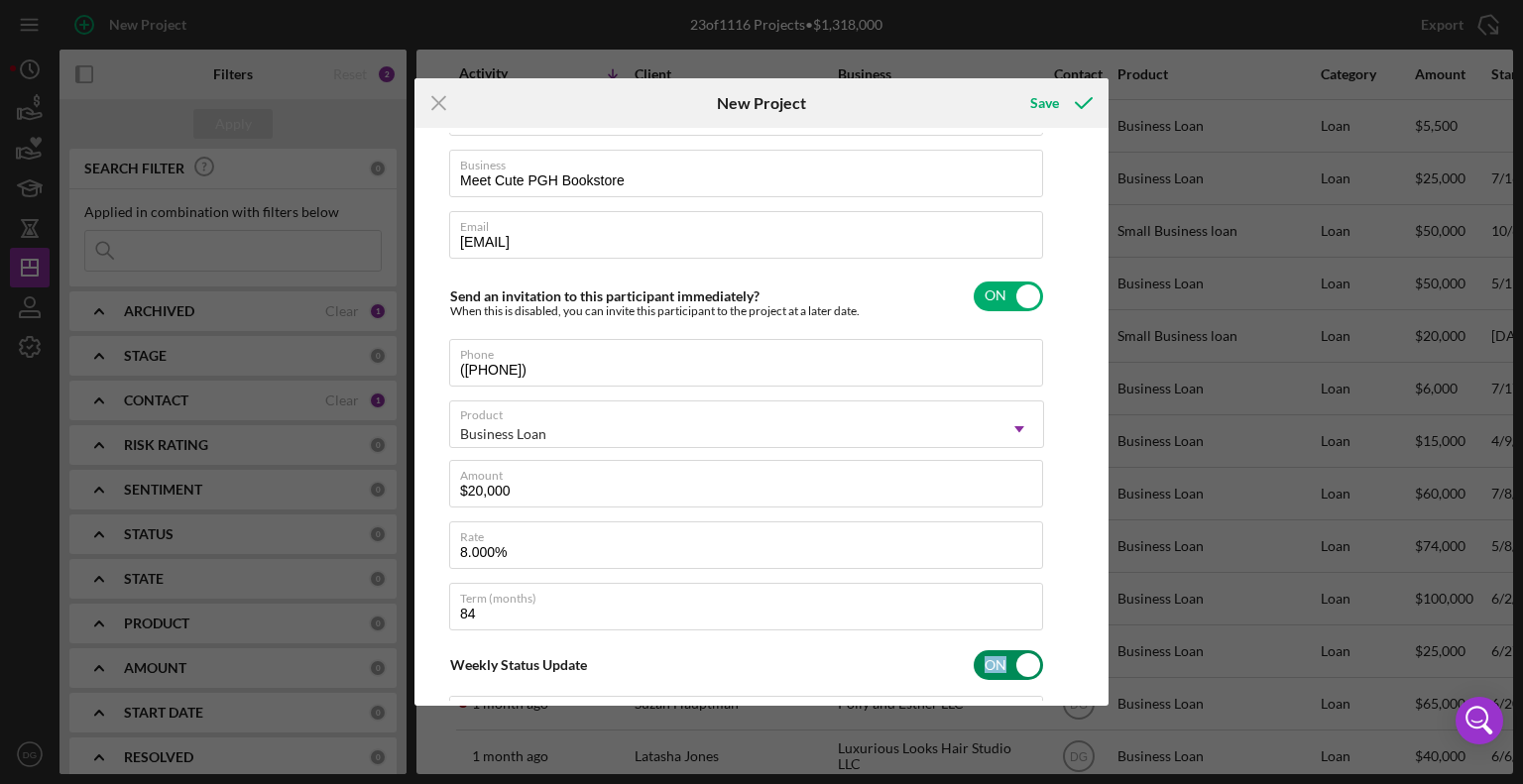 click on "Weekly Status Update ON" at bounding box center [747, 665] 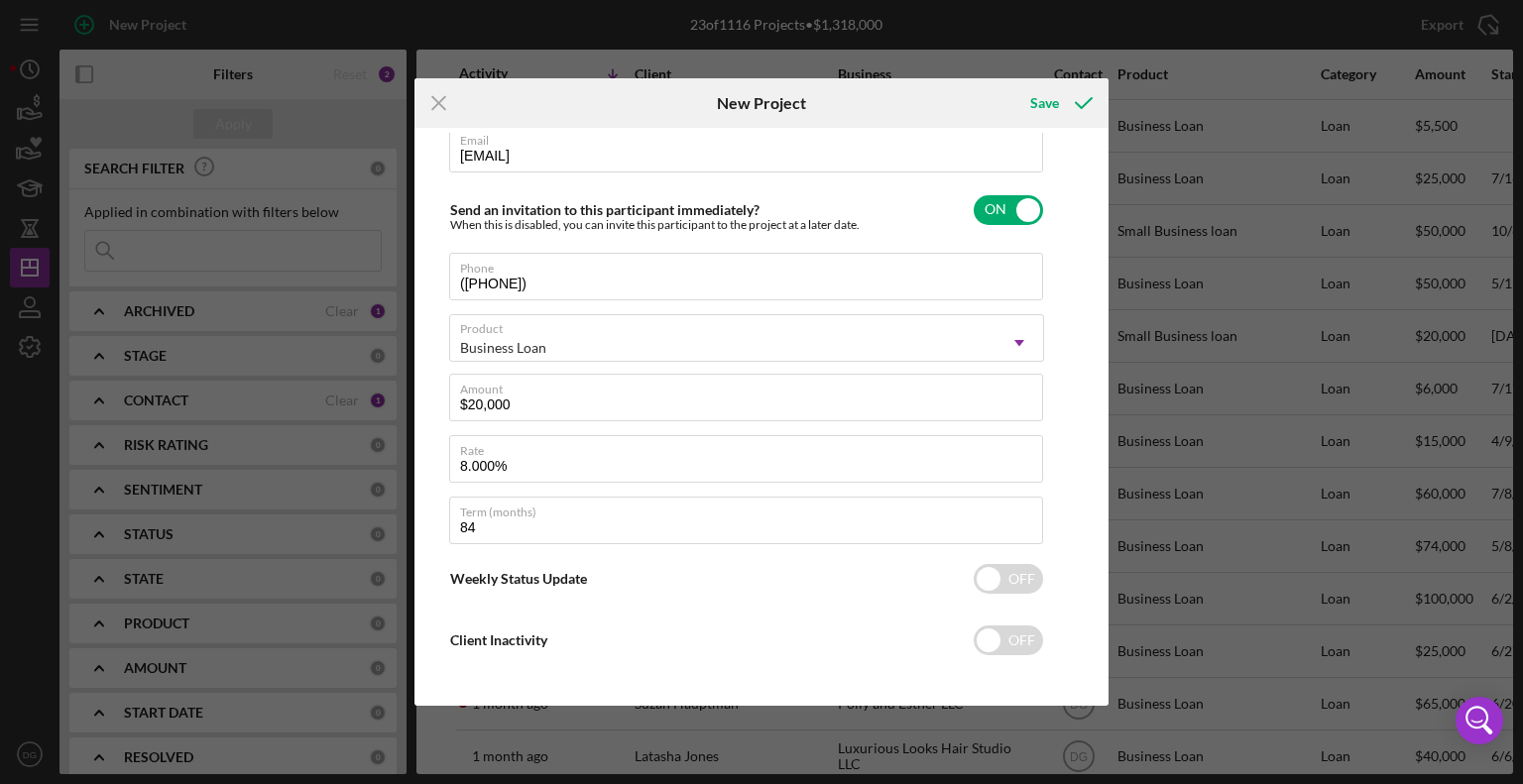 scroll, scrollTop: 230, scrollLeft: 0, axis: vertical 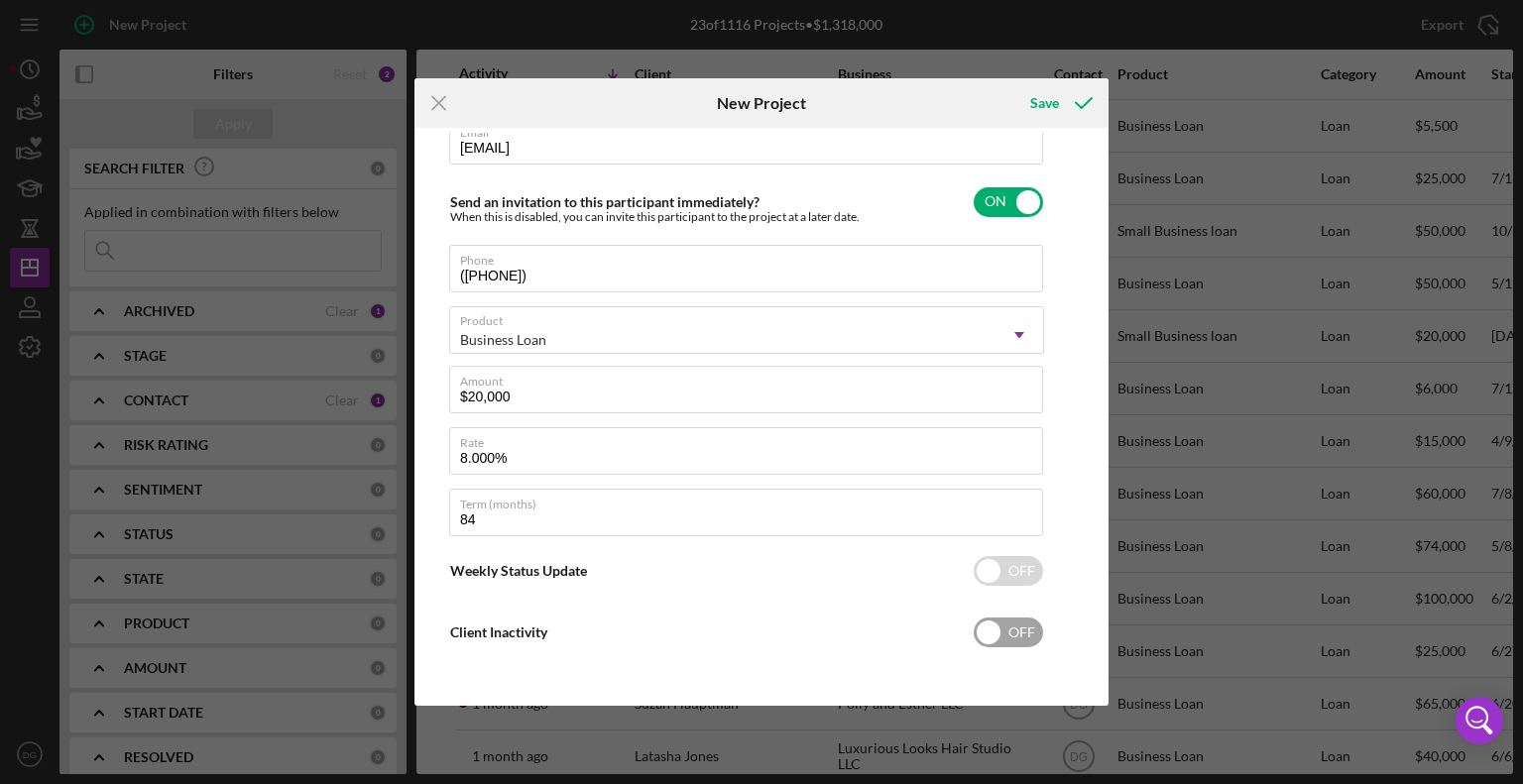 click at bounding box center [1008, 632] 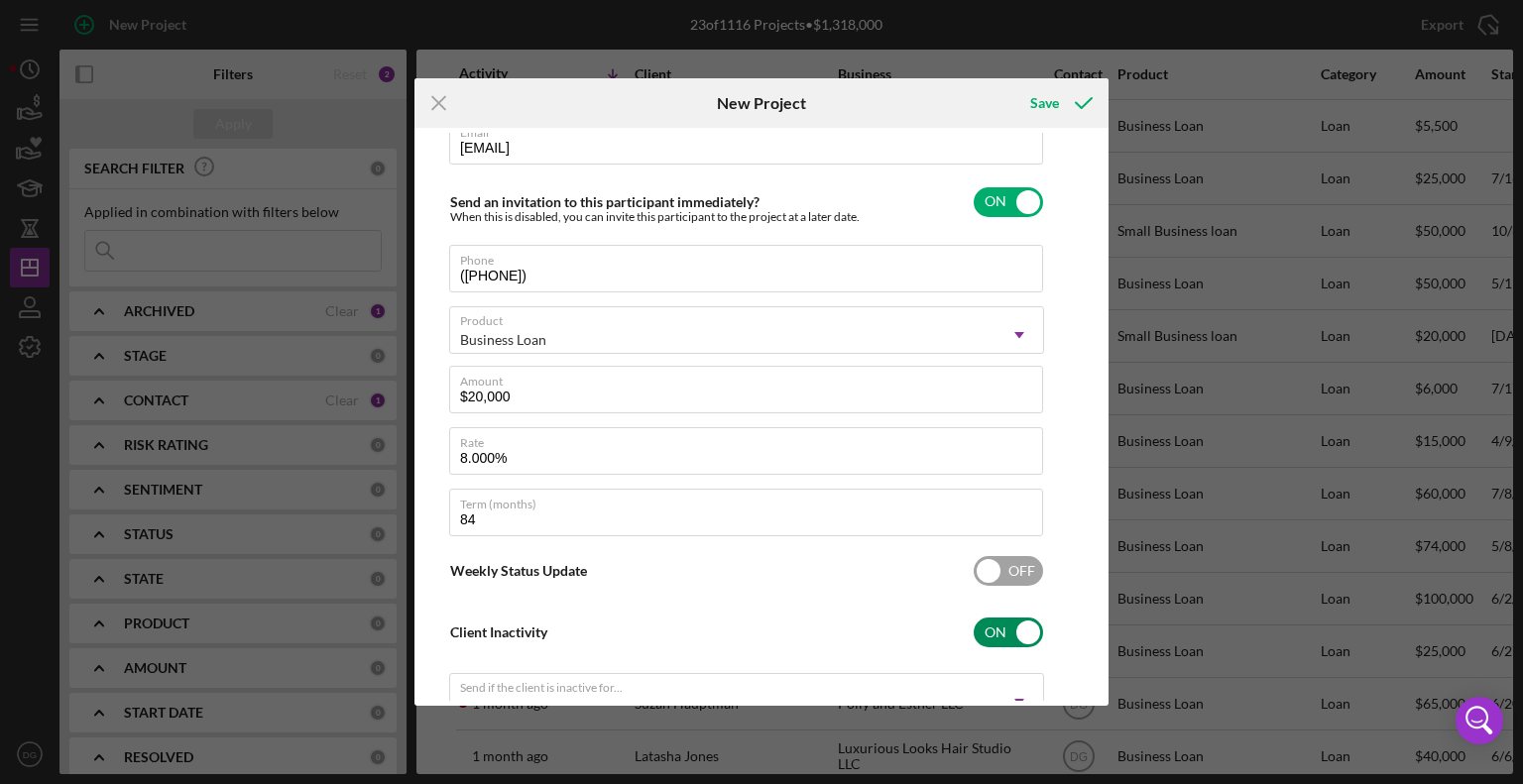 click at bounding box center [1008, 571] 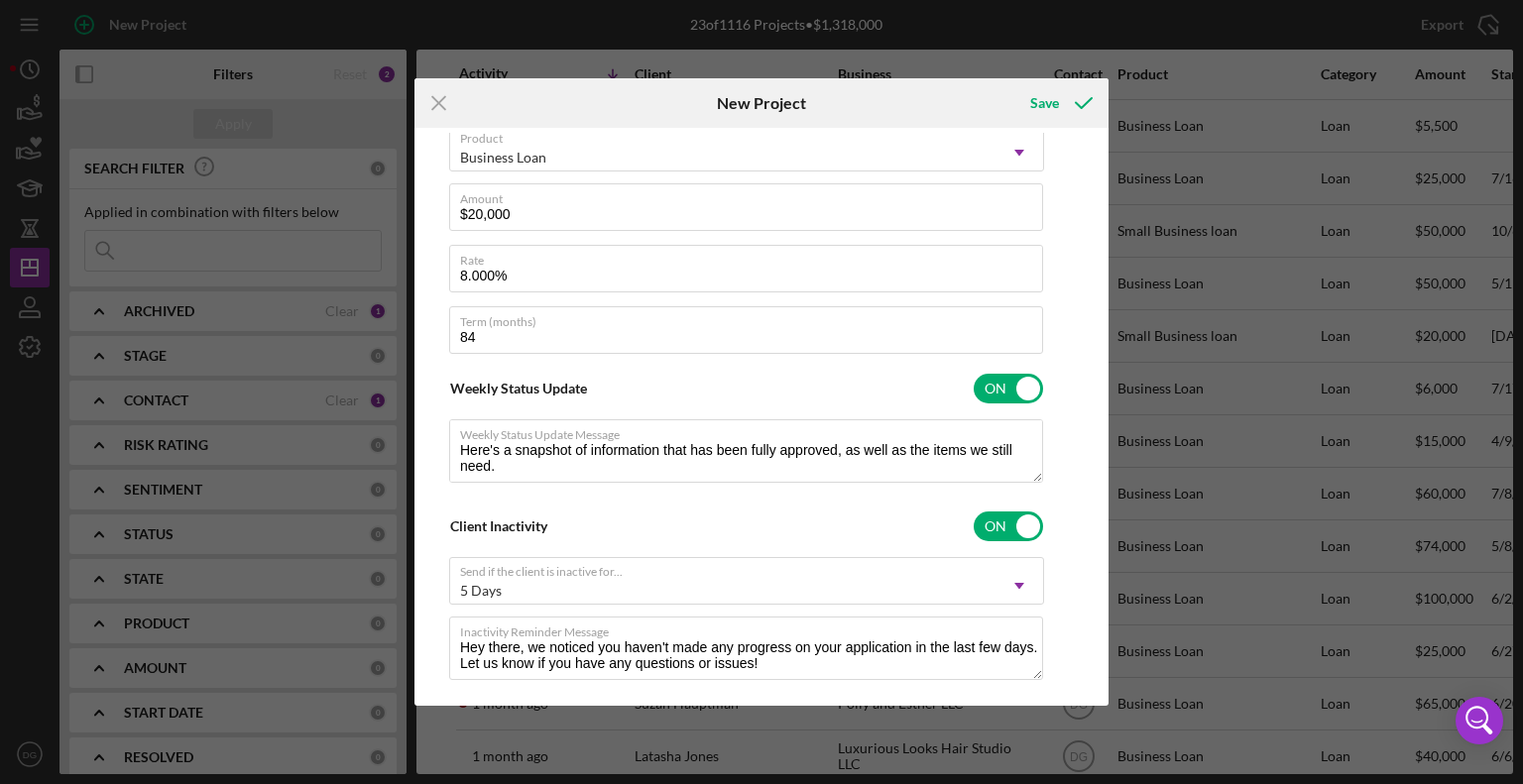 scroll, scrollTop: 443, scrollLeft: 0, axis: vertical 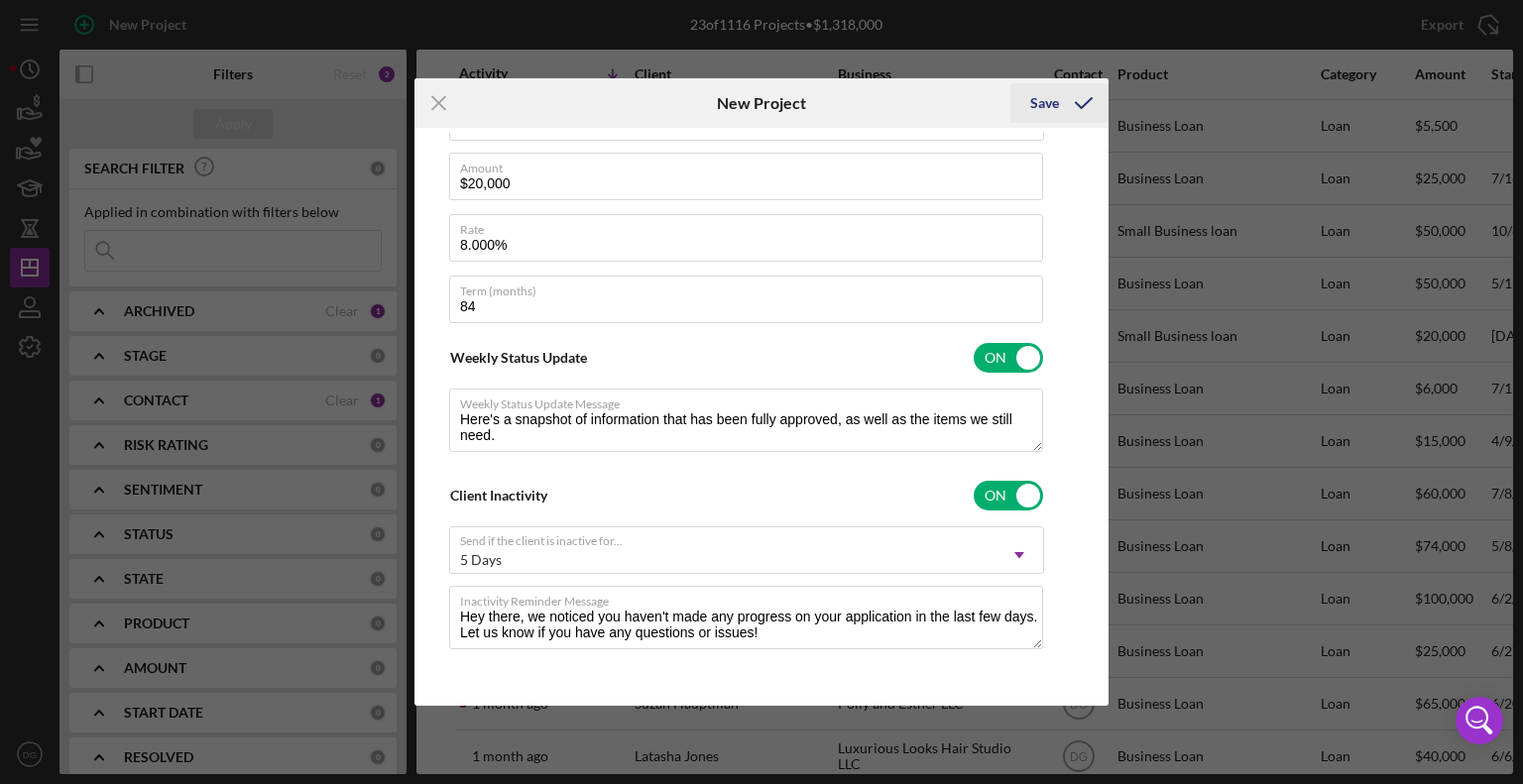 click on "Save" at bounding box center [1044, 103] 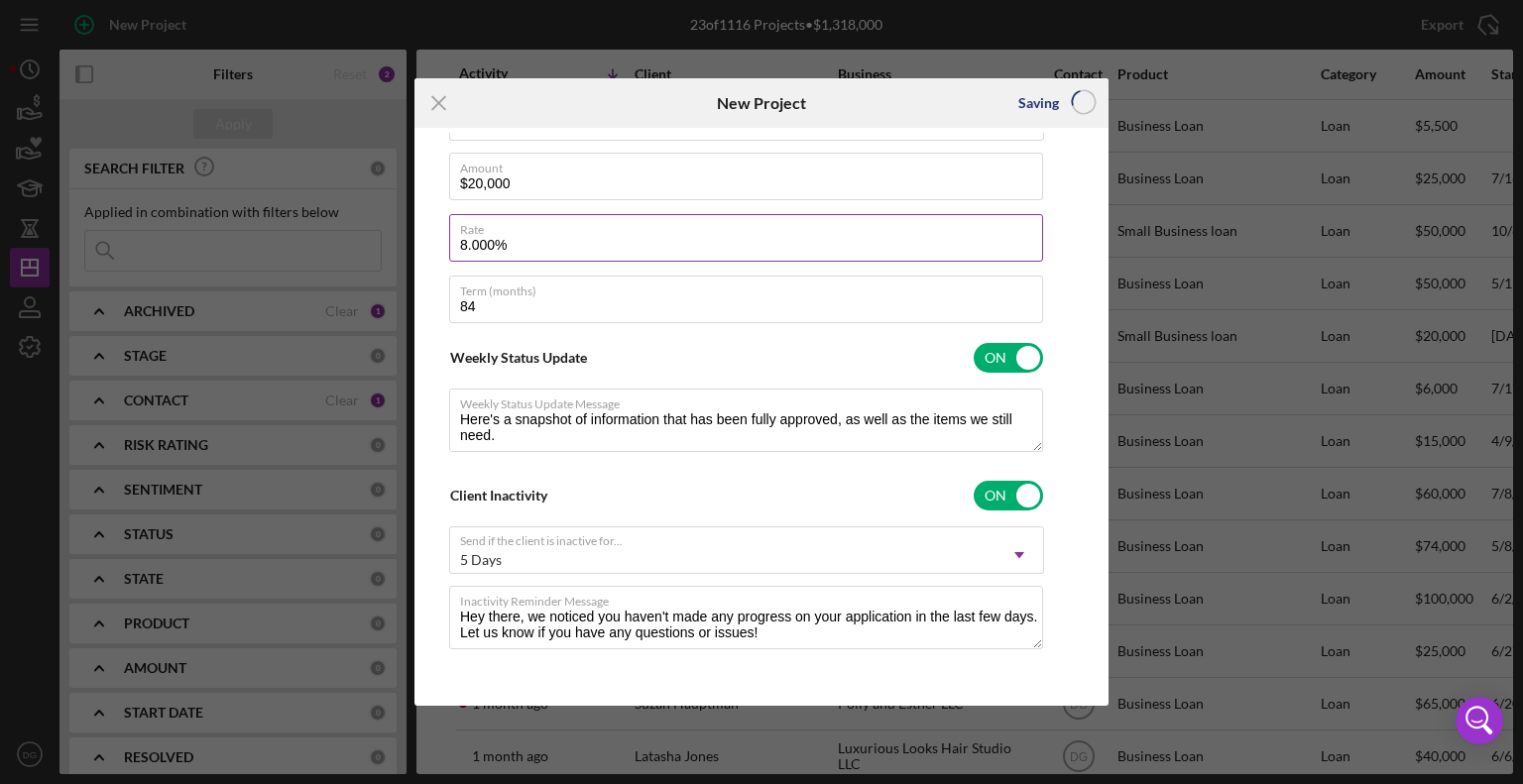 type 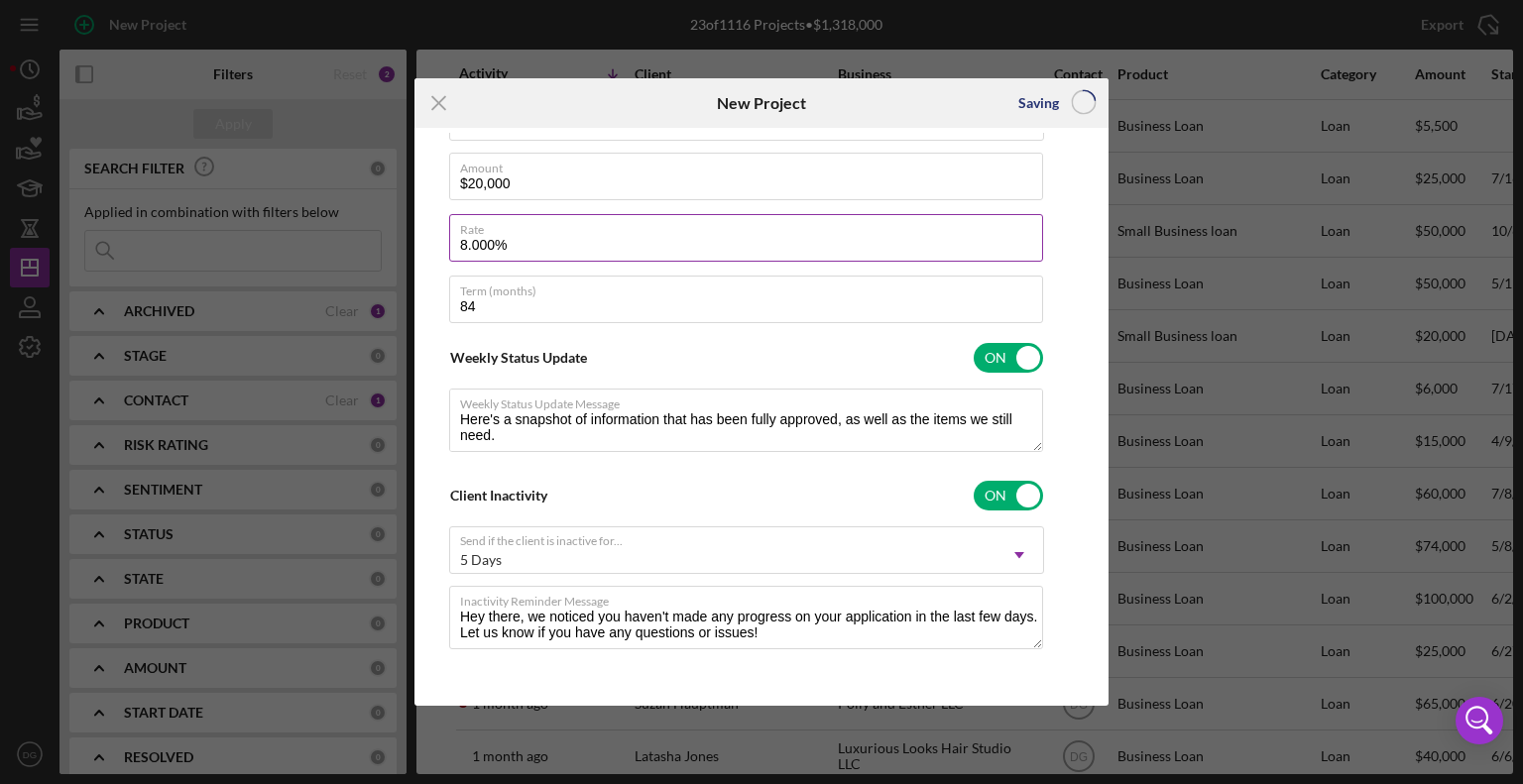 type 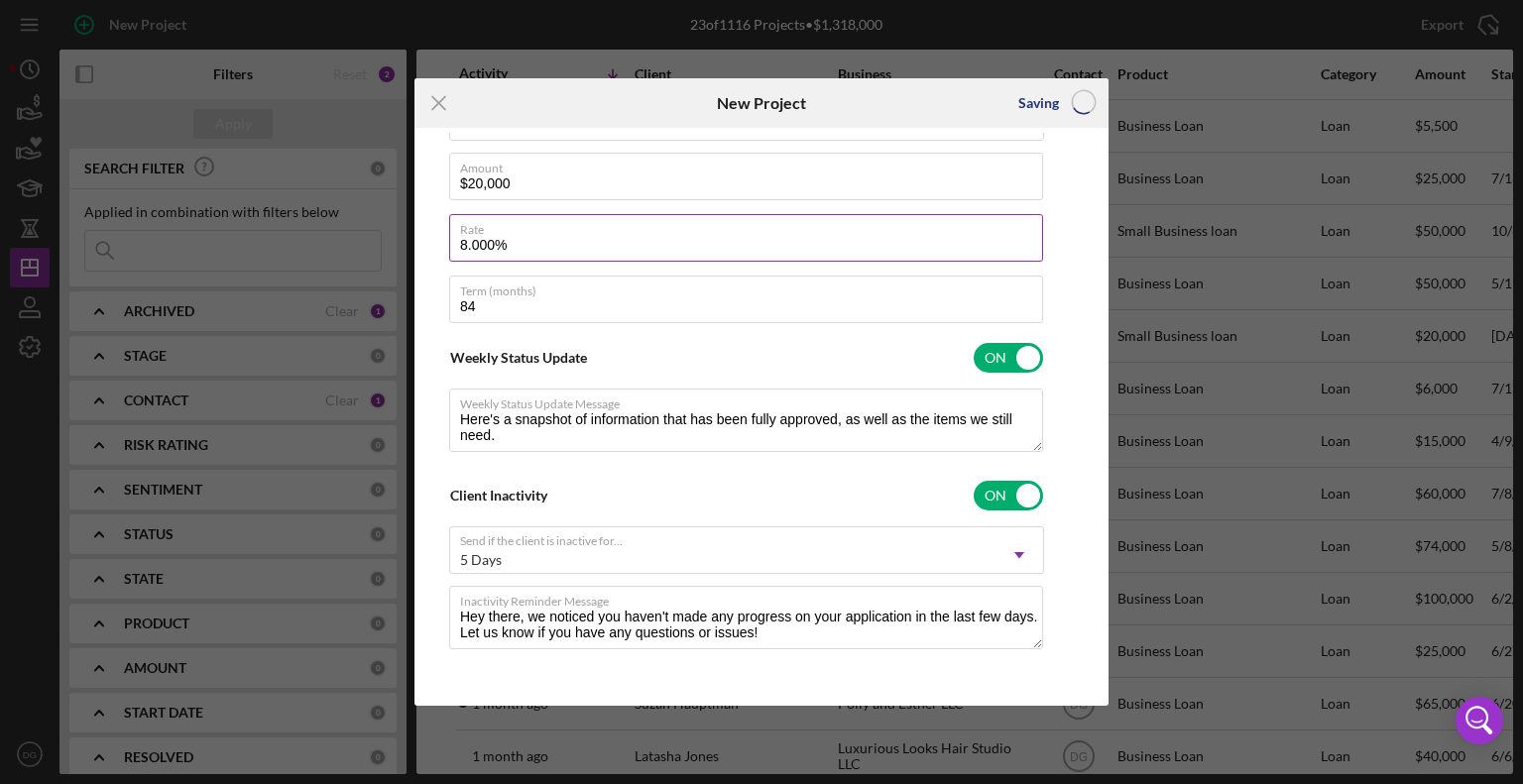 type 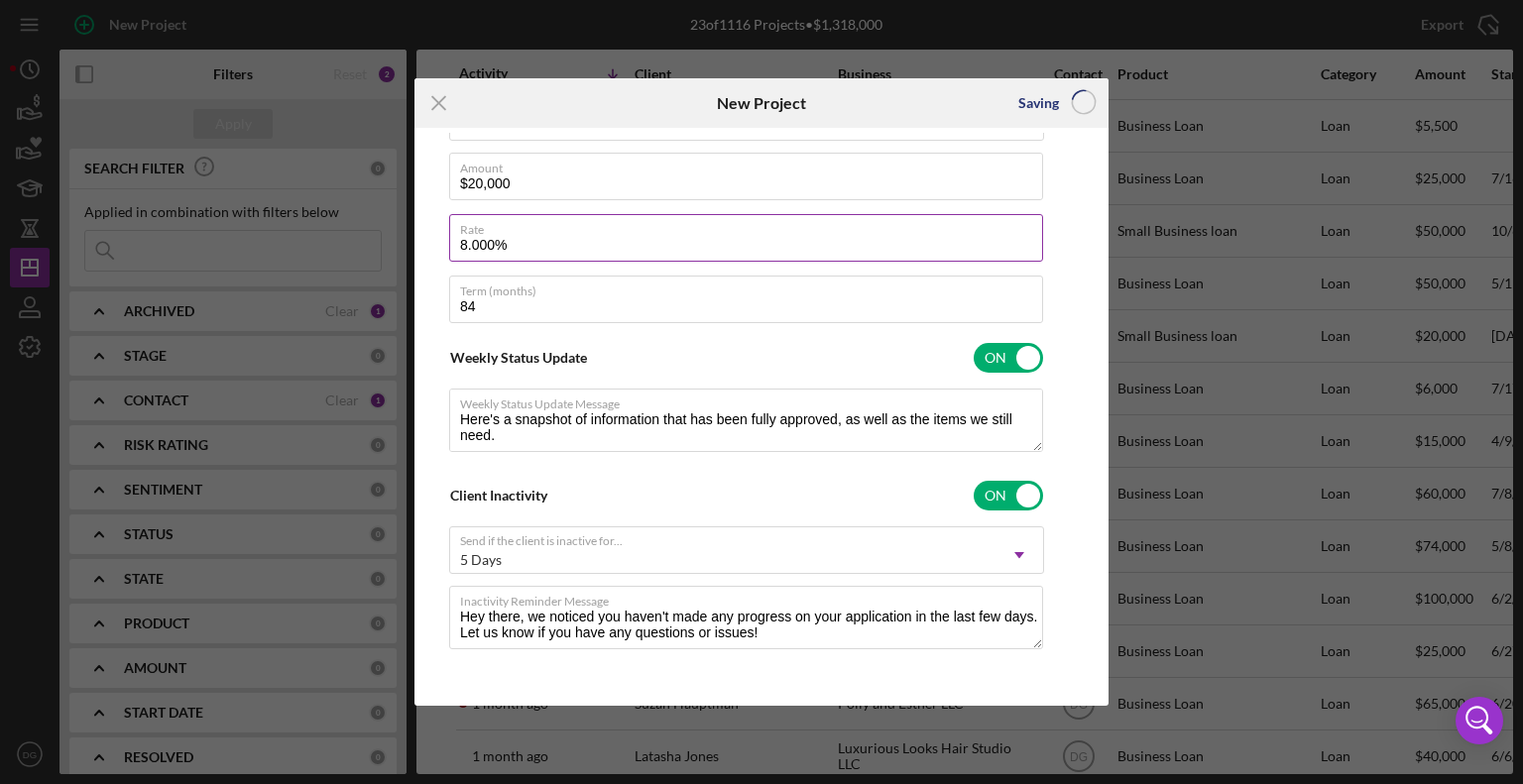 type 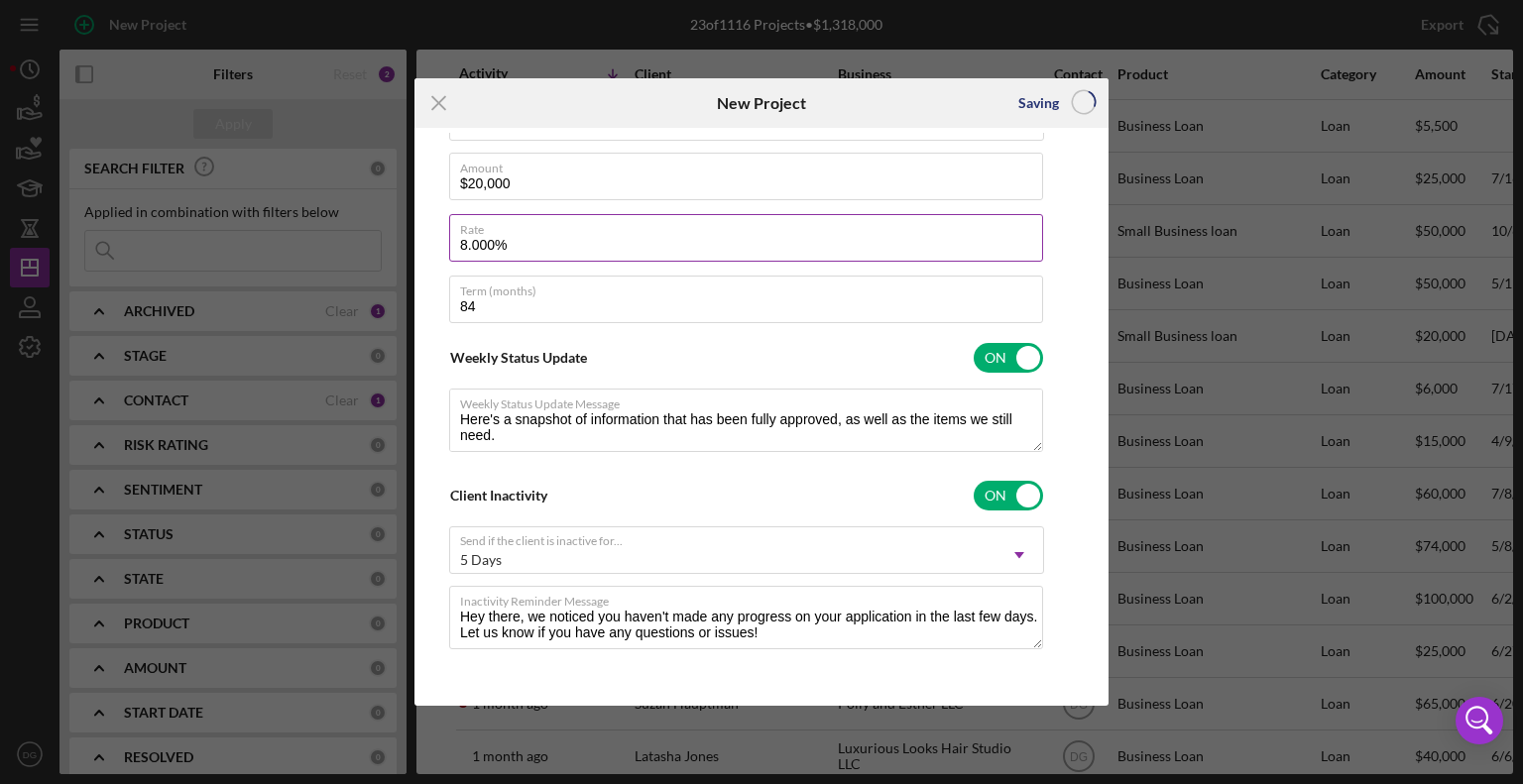 type 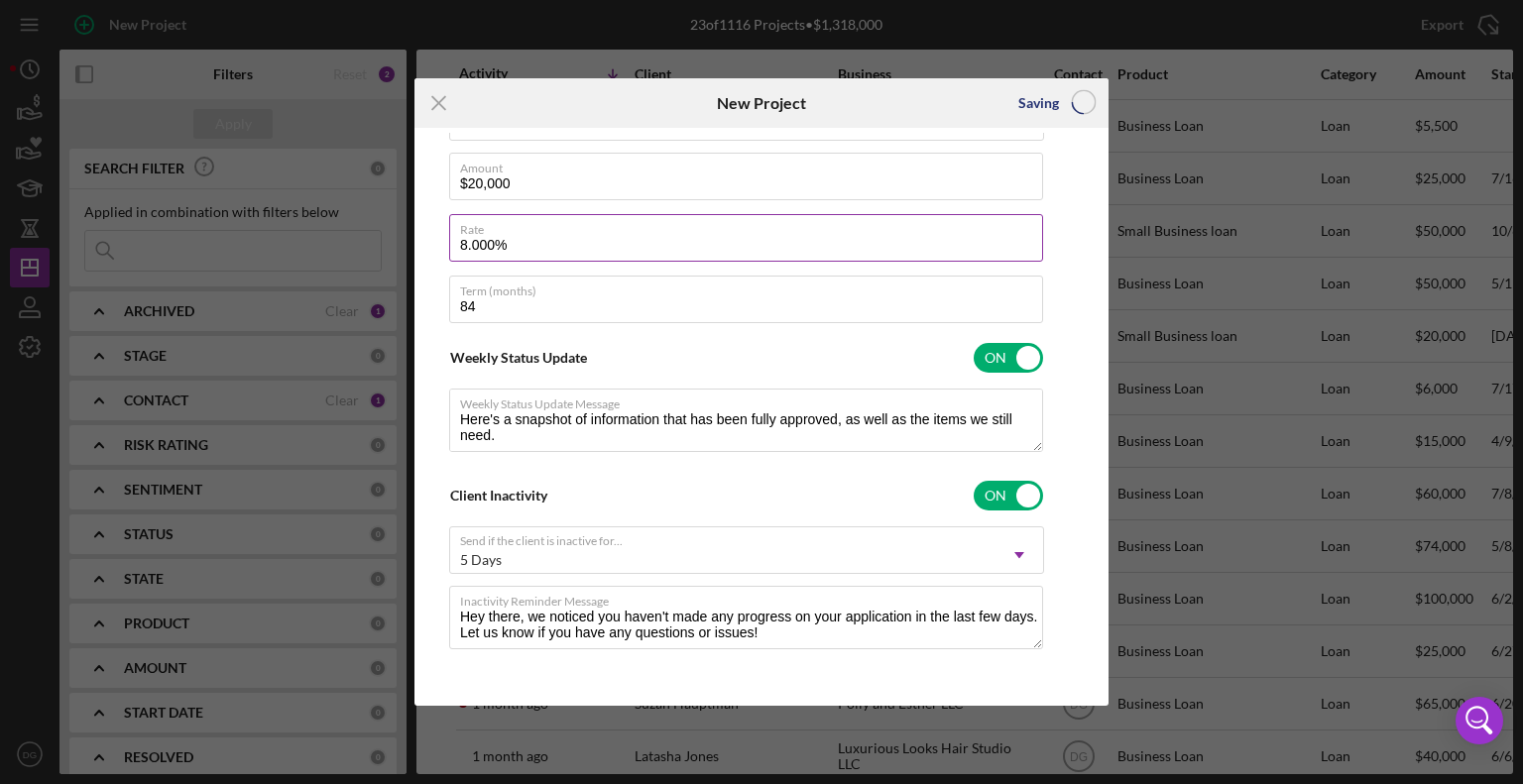 checkbox on "false" 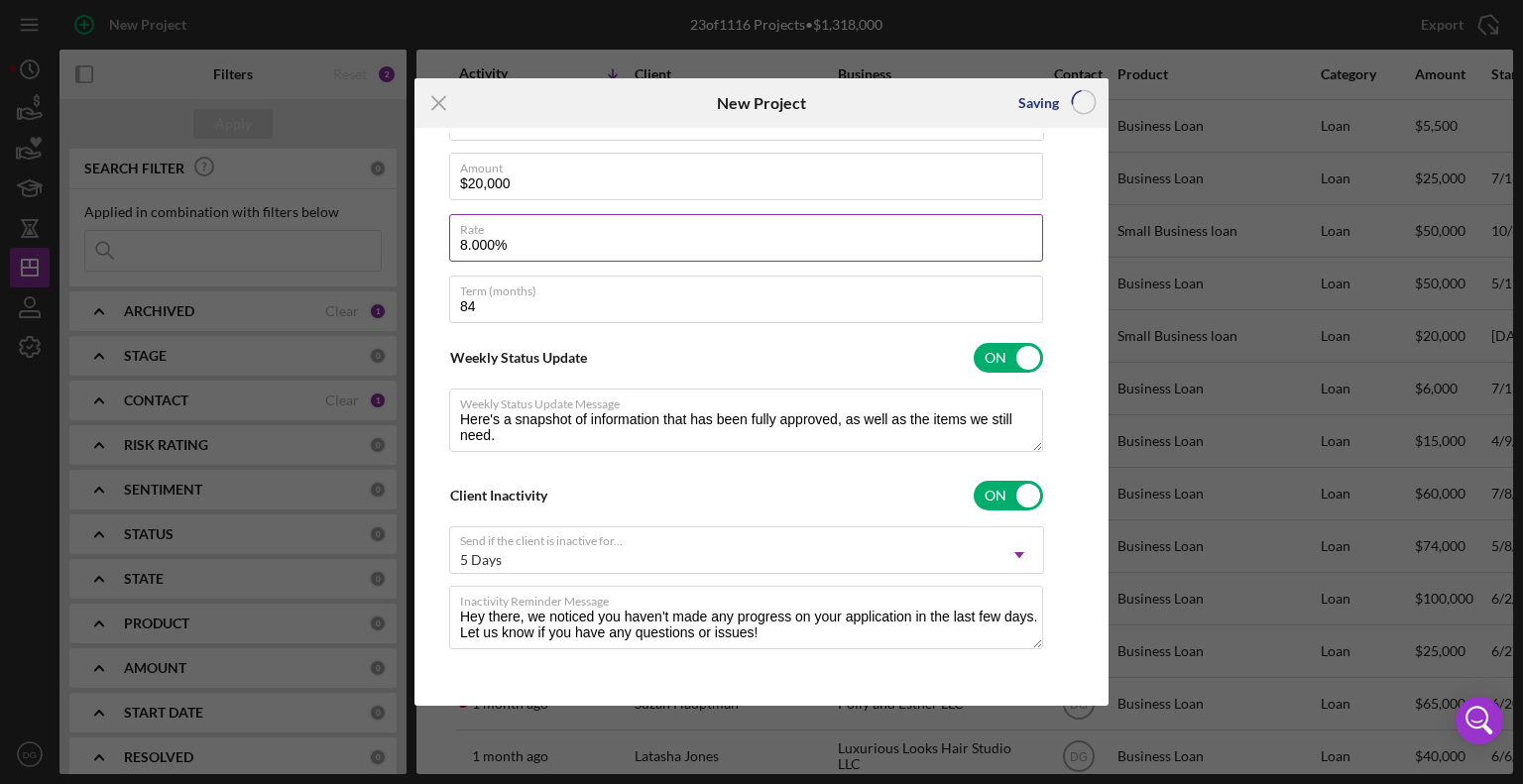 checkbox on "false" 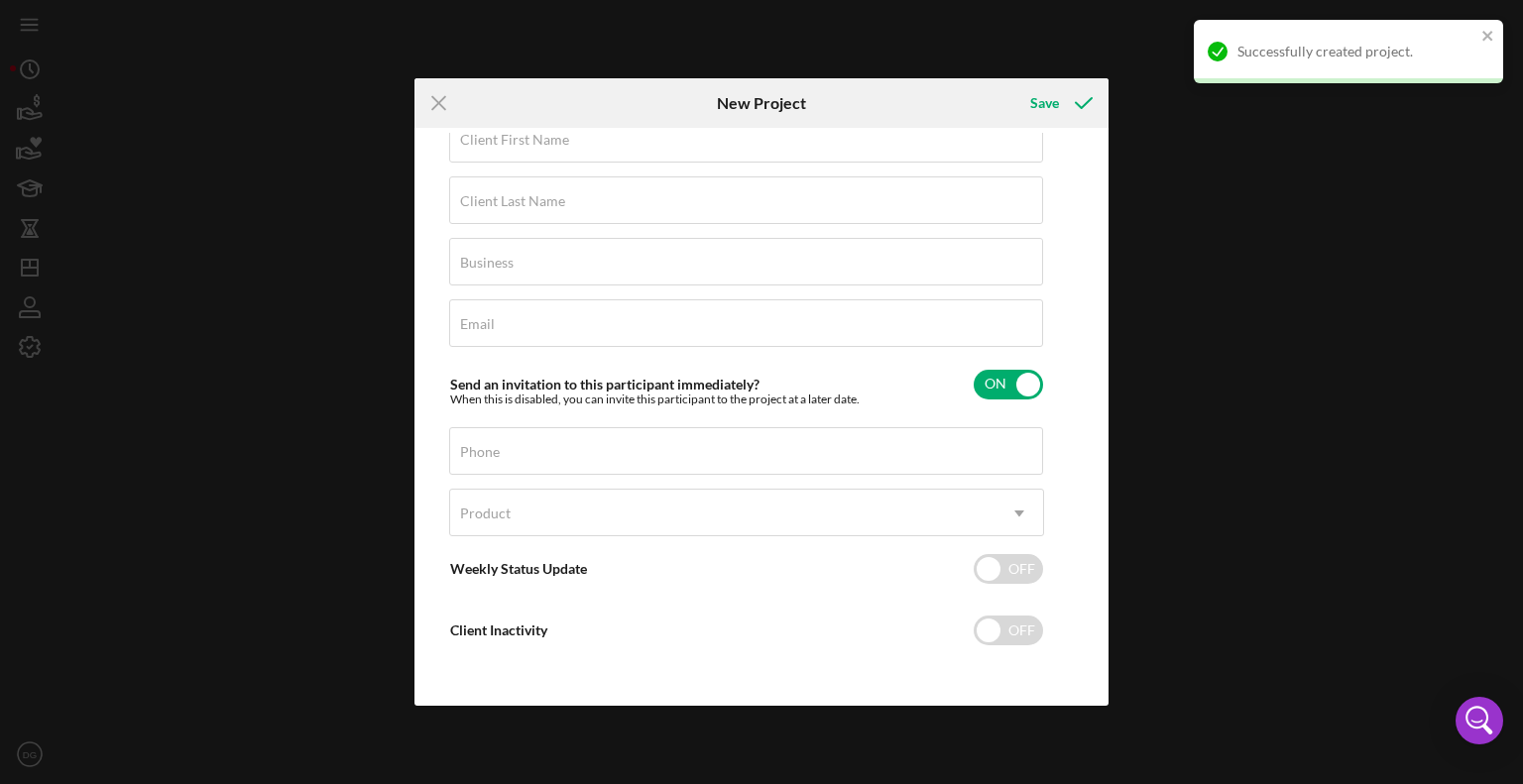 scroll, scrollTop: 47, scrollLeft: 0, axis: vertical 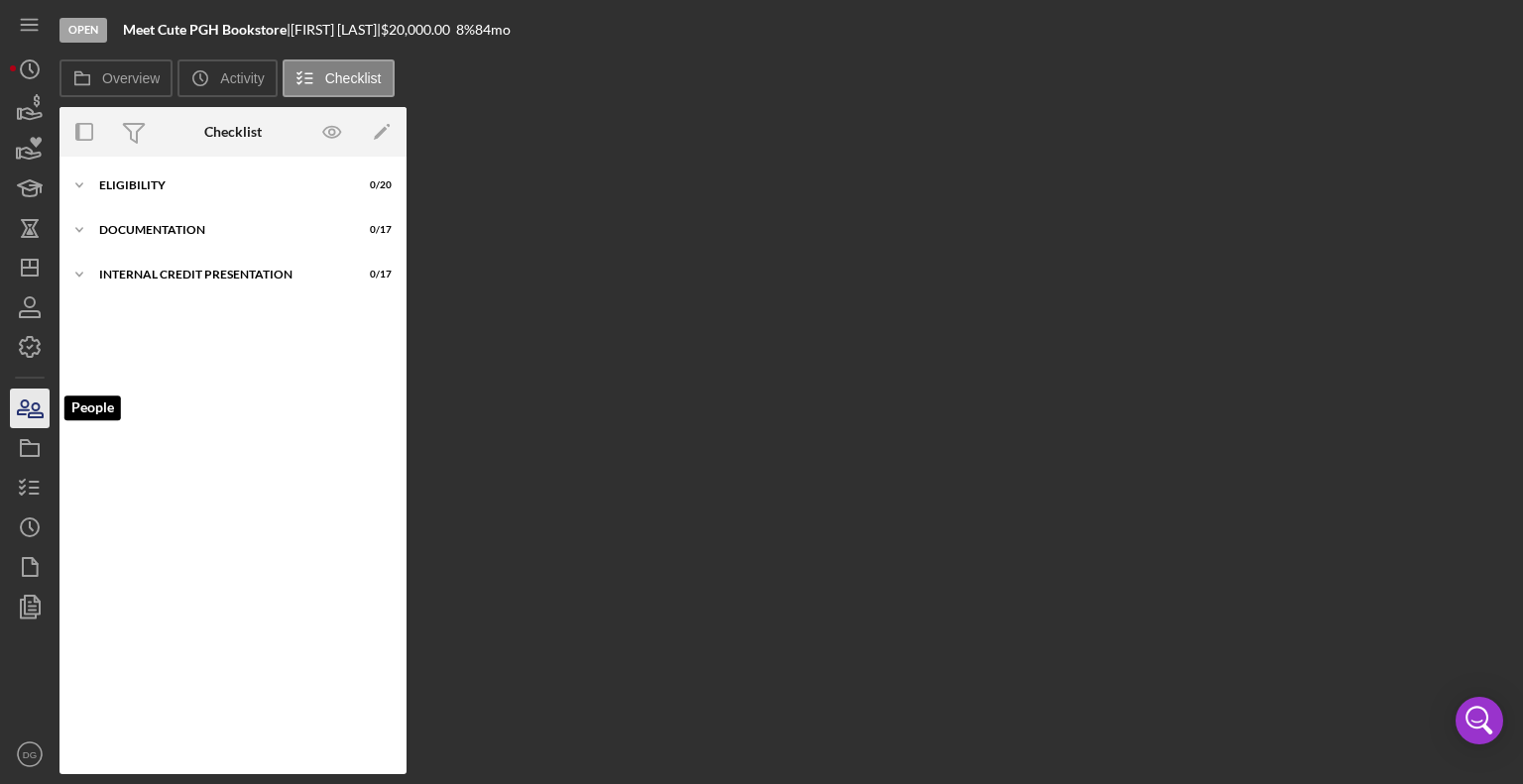 click 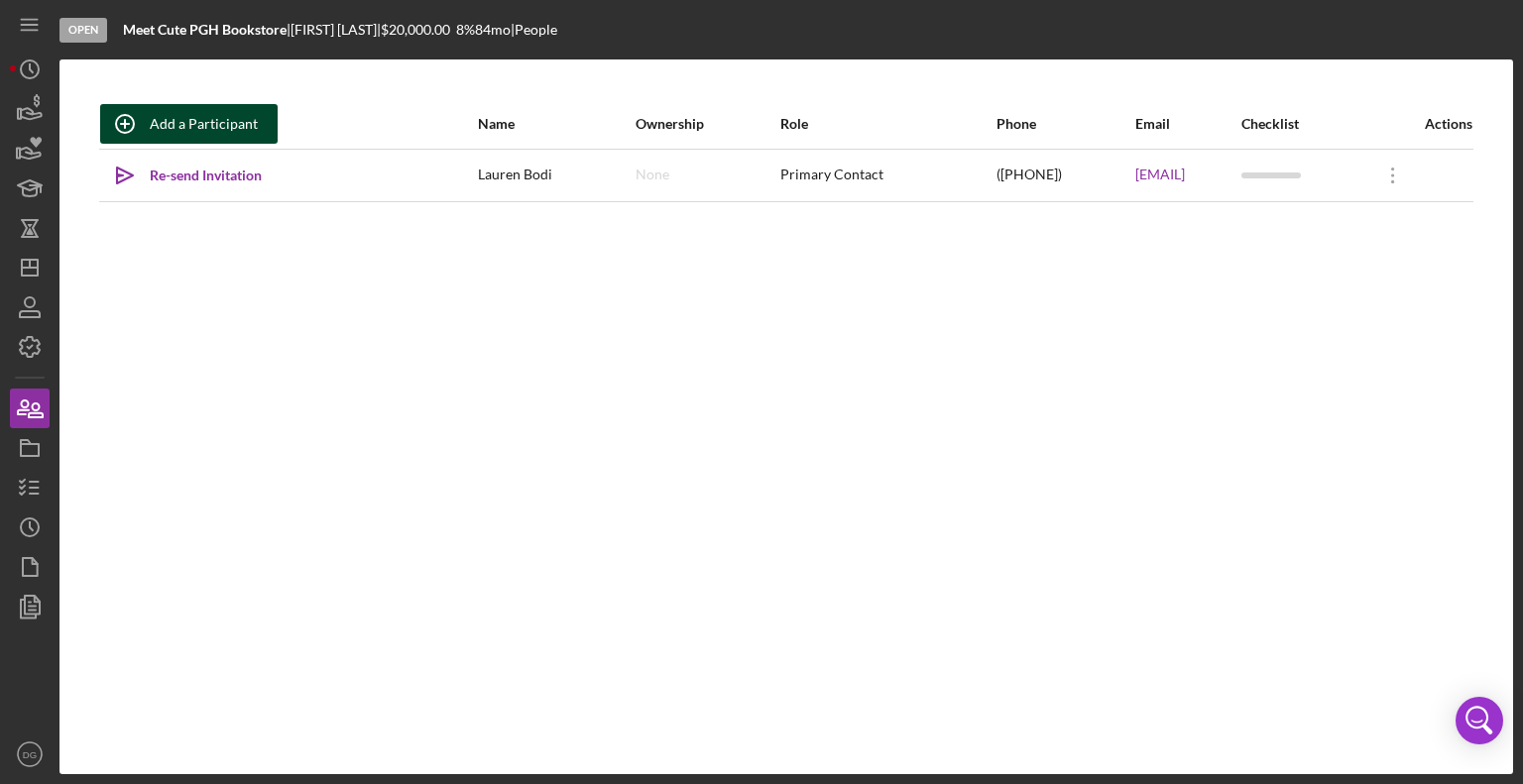 click on "Add a Participant" at bounding box center (203, 124) 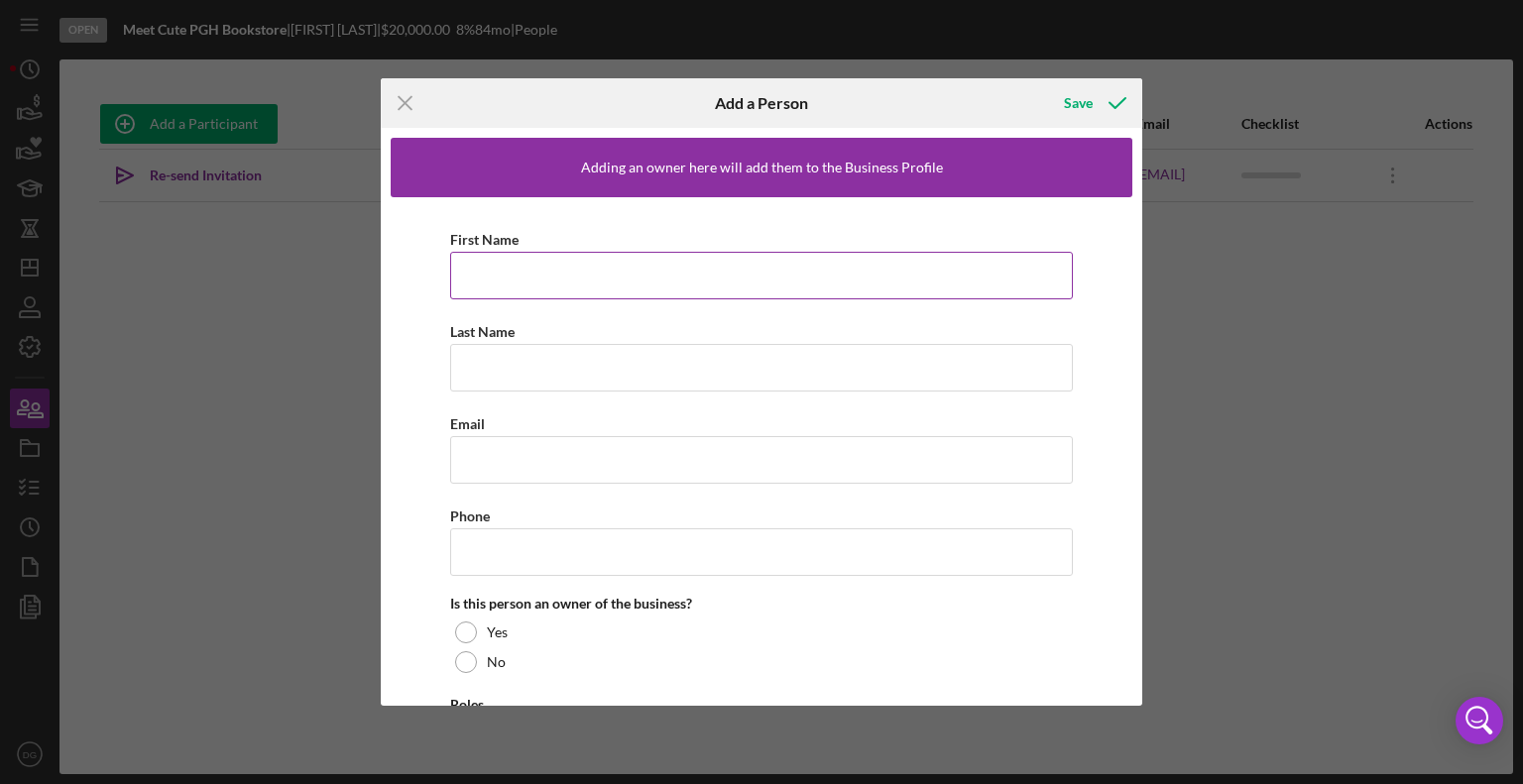 click on "First Name" at bounding box center (762, 276) 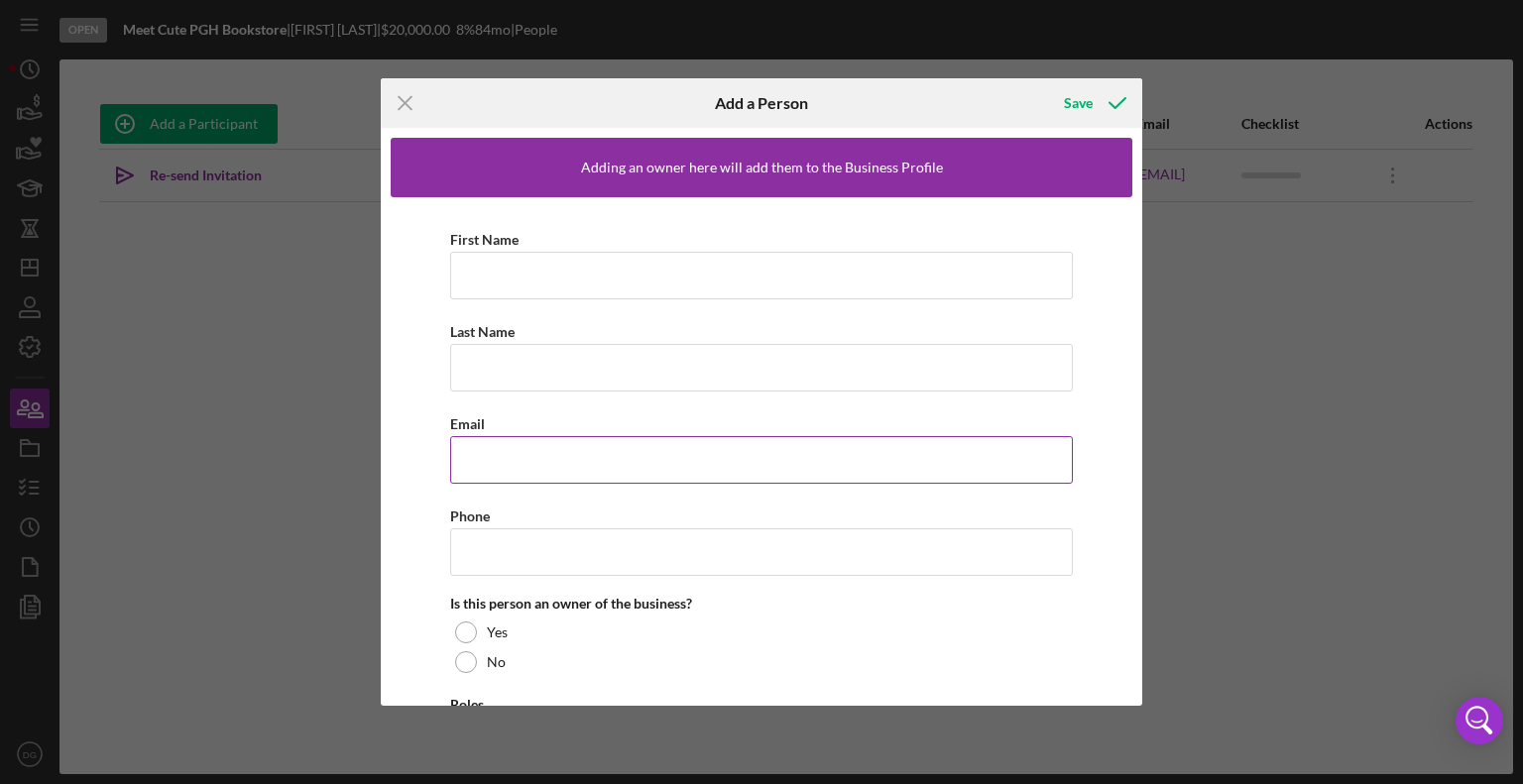 click on "Email" at bounding box center (762, 460) 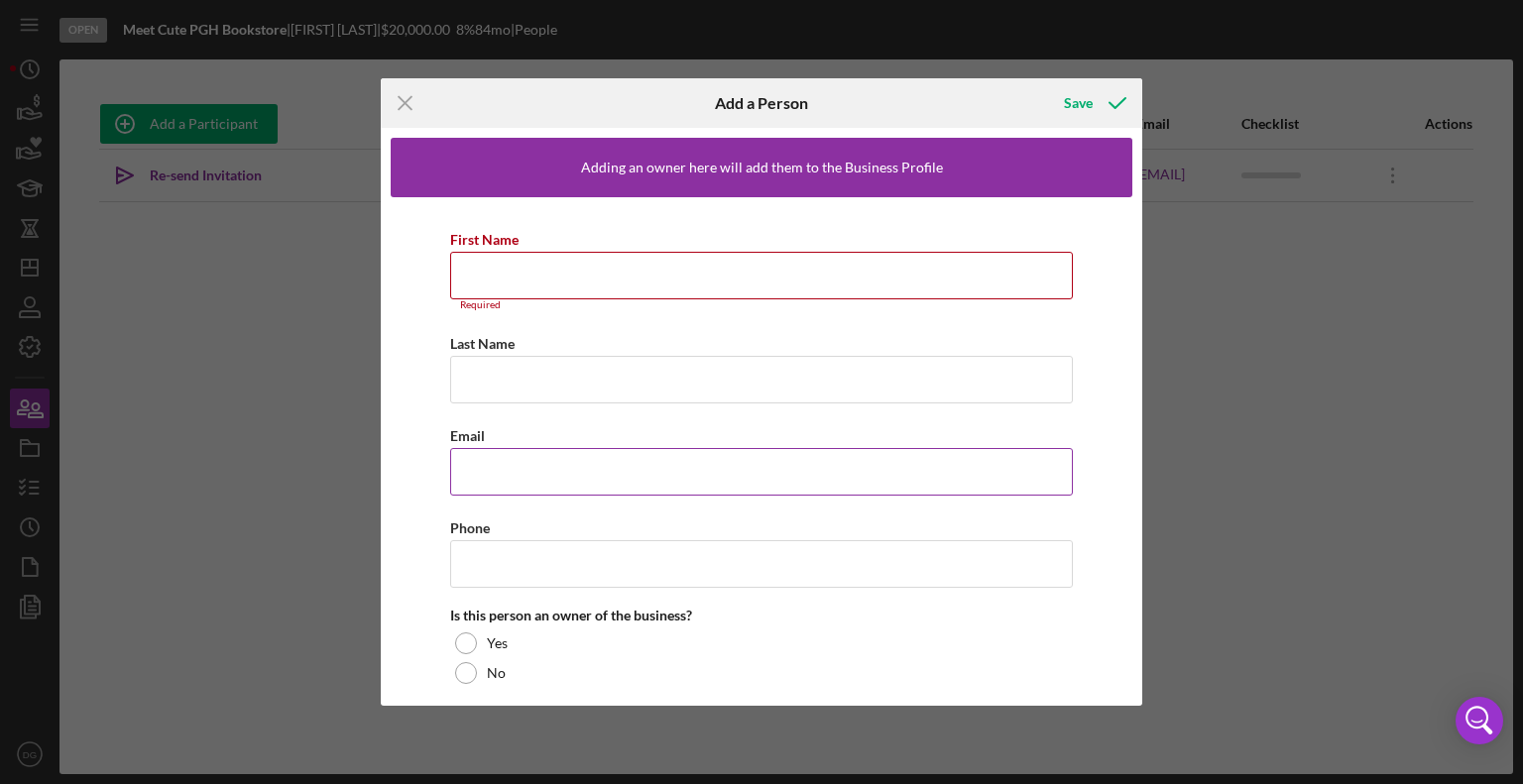 click on "Email" at bounding box center (762, 472) 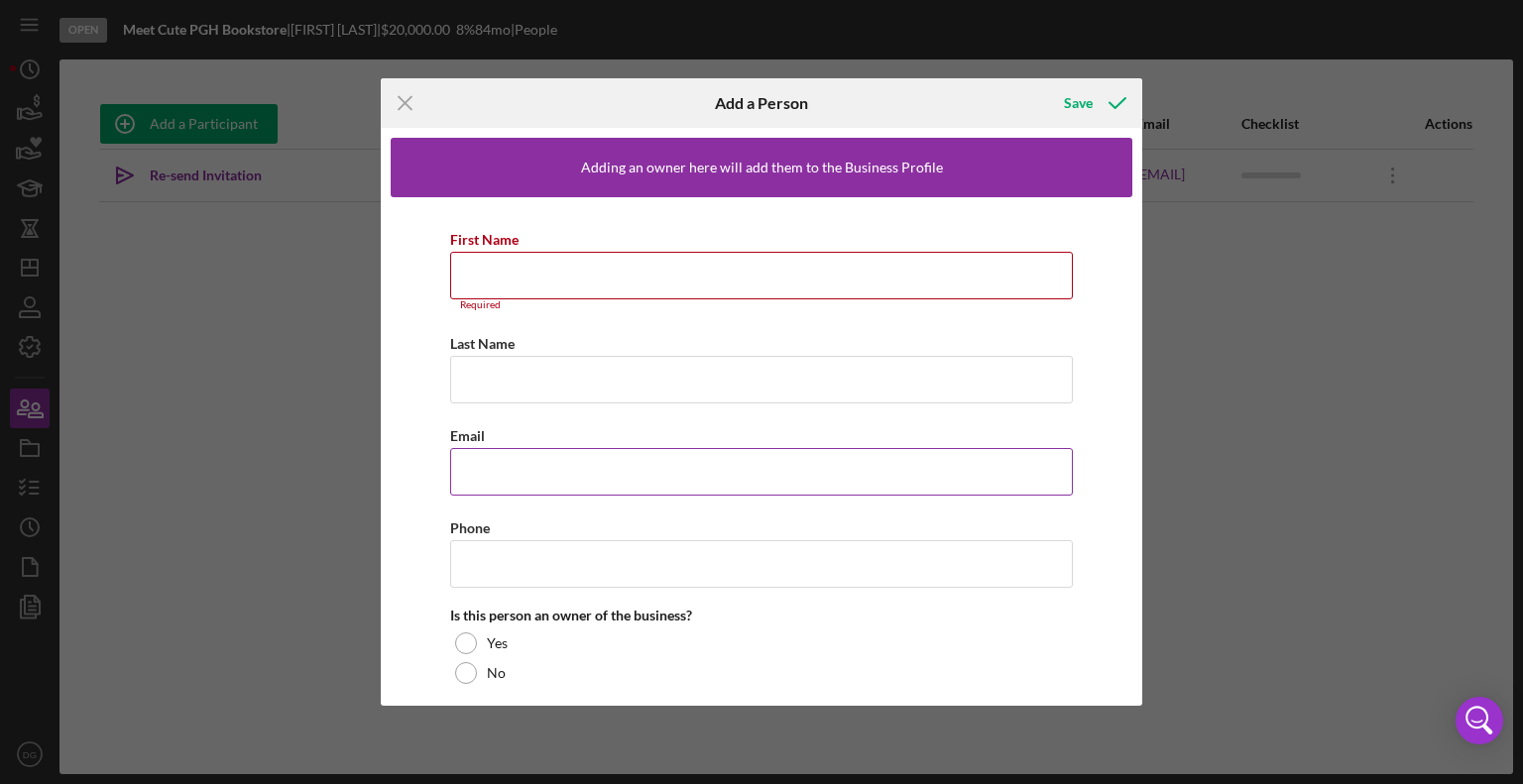 paste on "[EMAIL]." 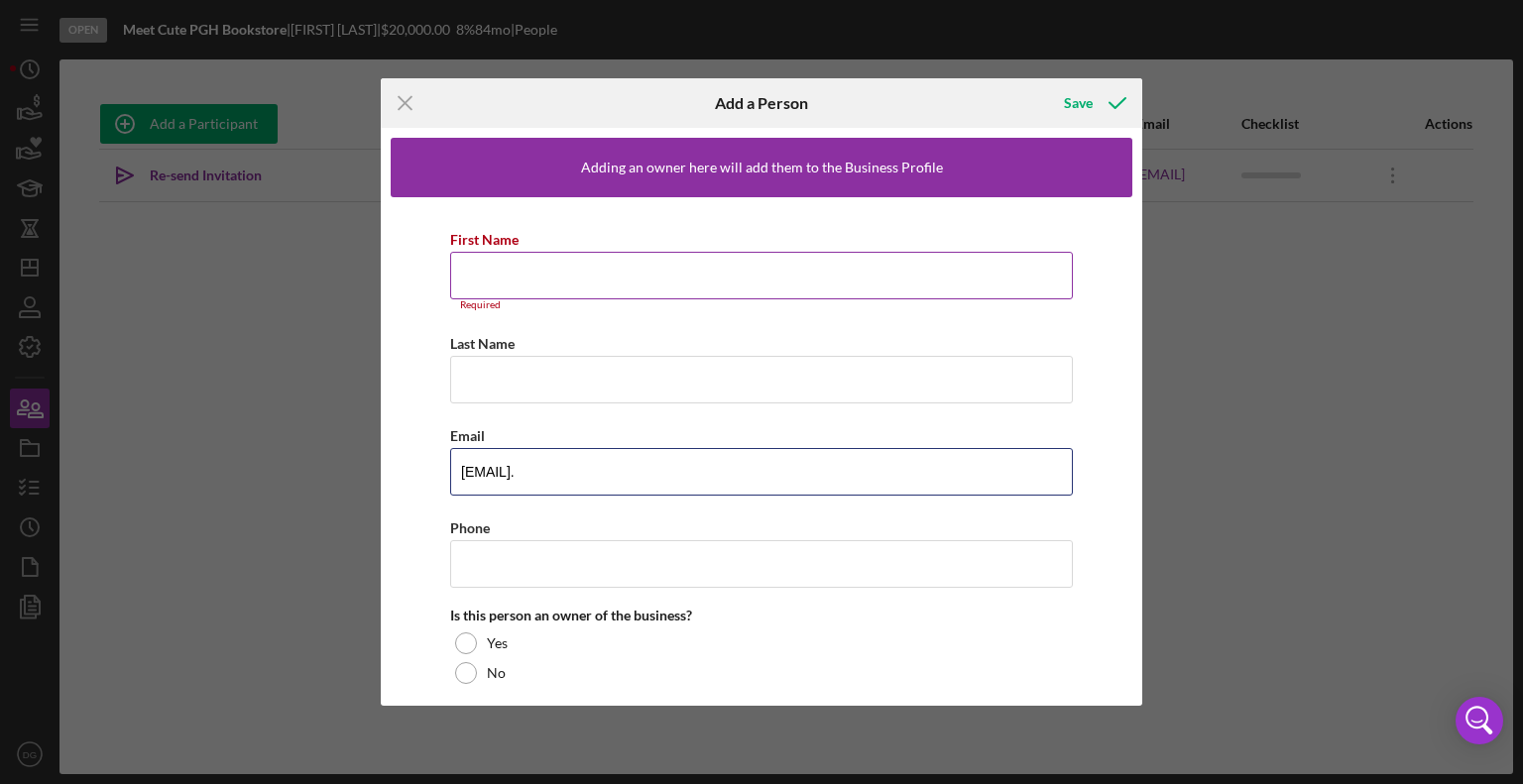 type on "[EMAIL]." 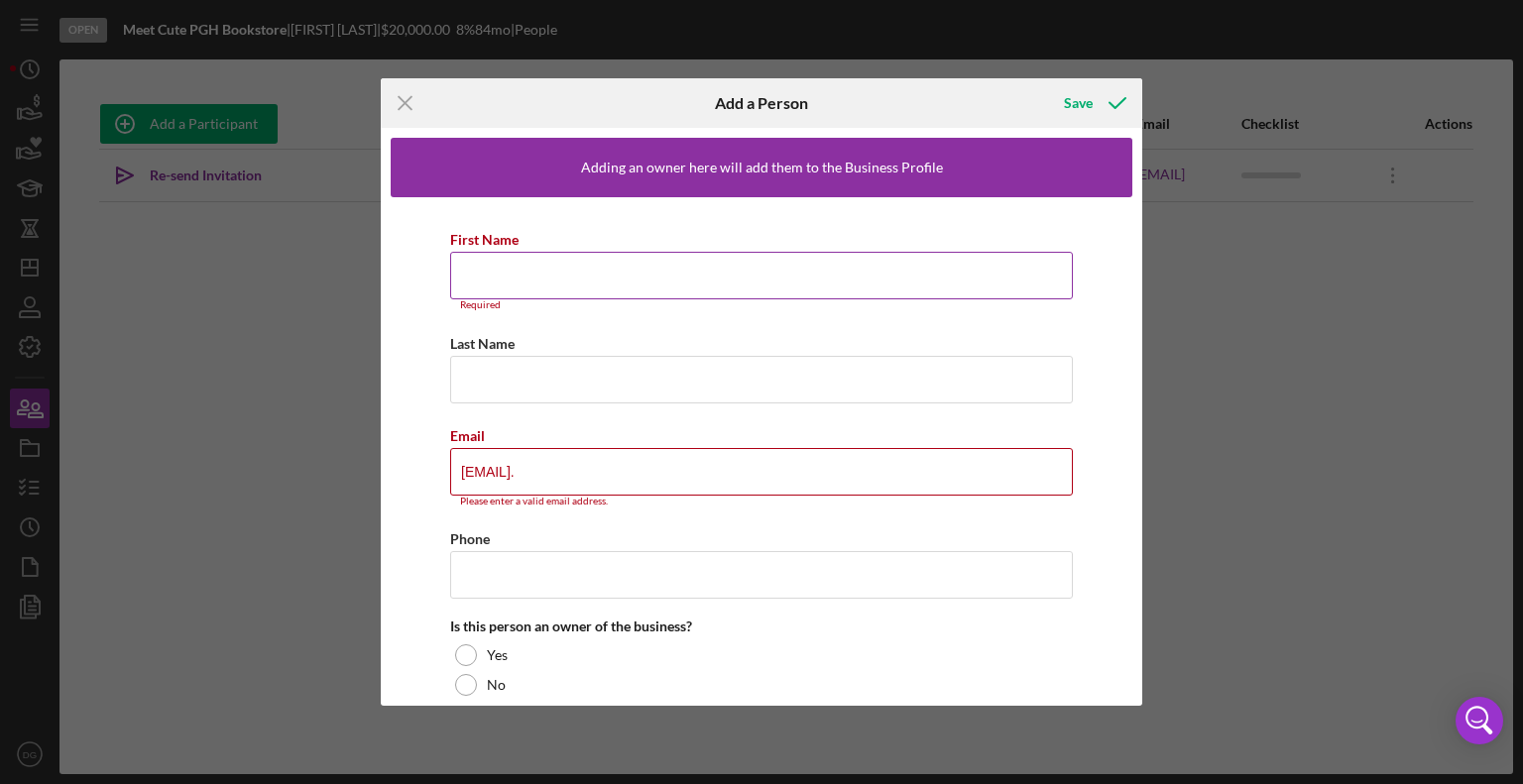 click on "First Name" at bounding box center [762, 276] 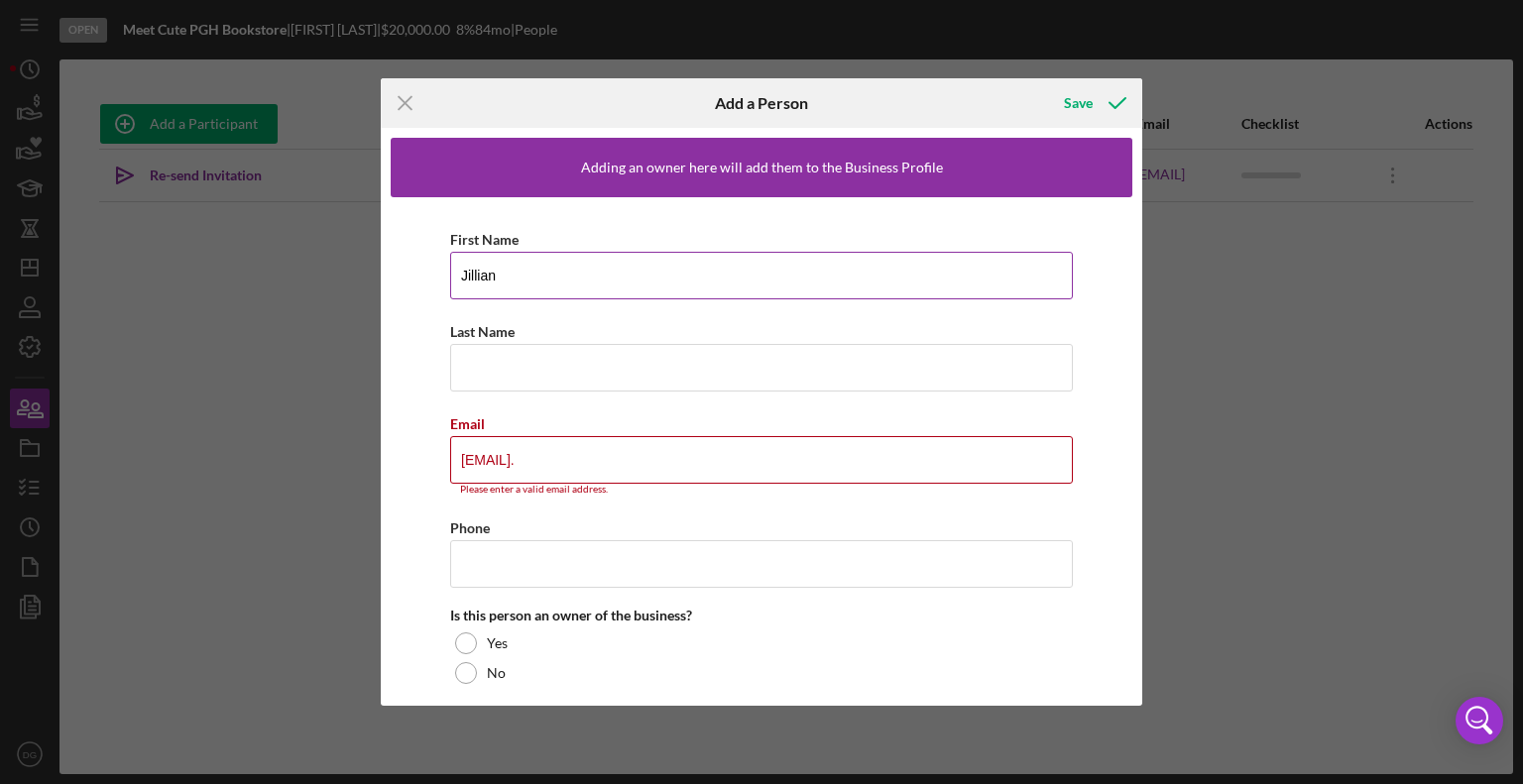 type on "Jillian" 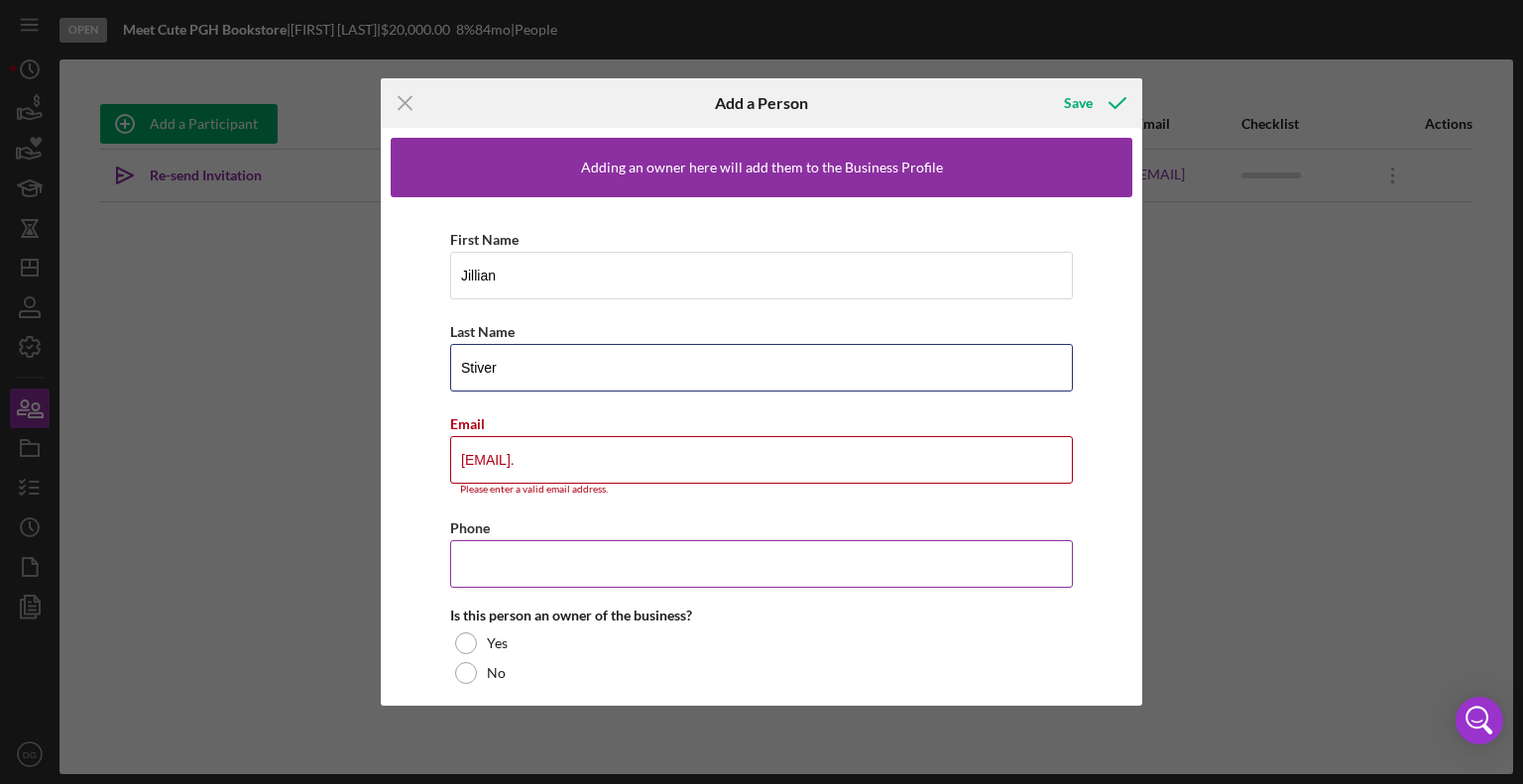 type on "Stiver" 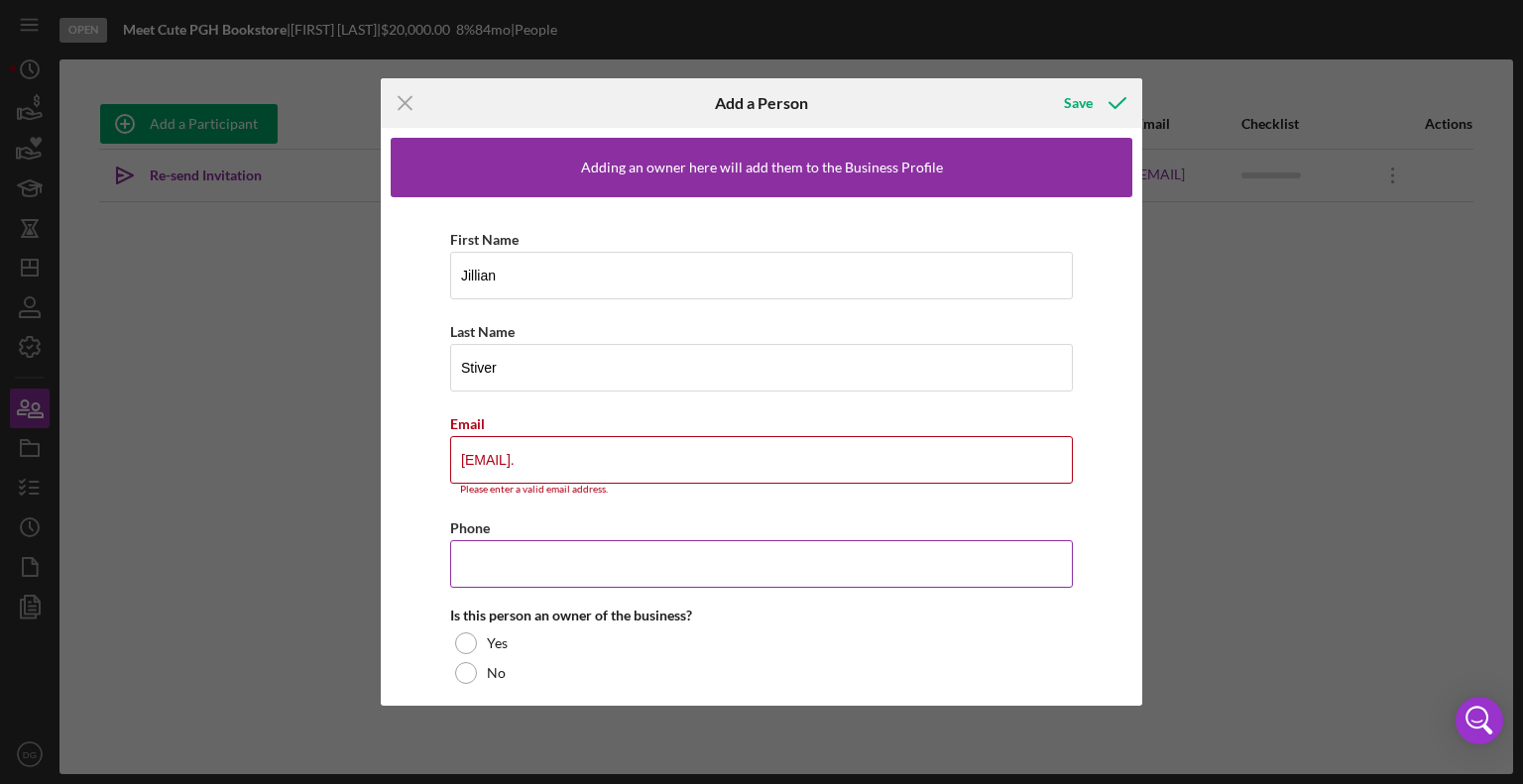 click on "Phone" at bounding box center [762, 564] 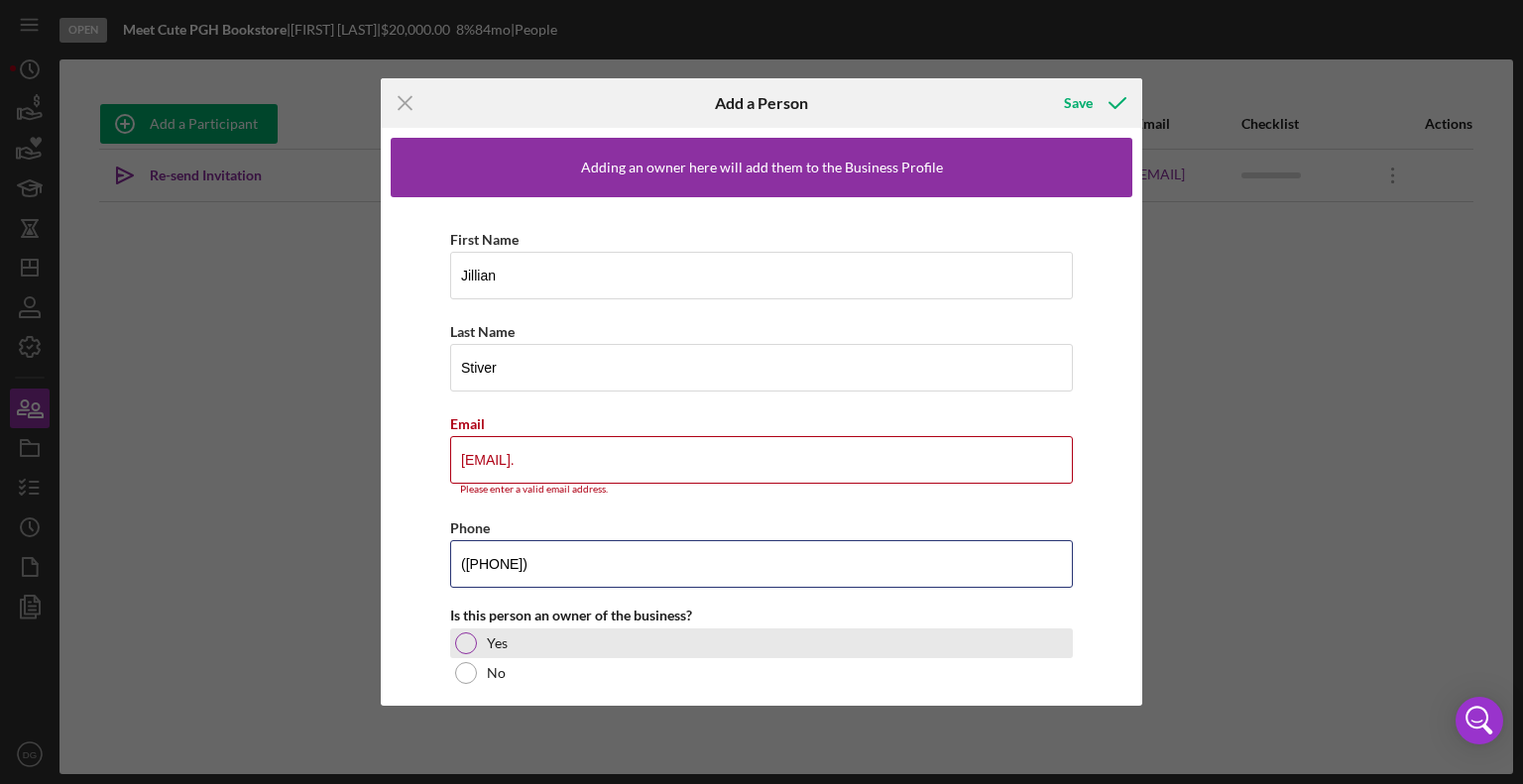 type on "([PHONE])" 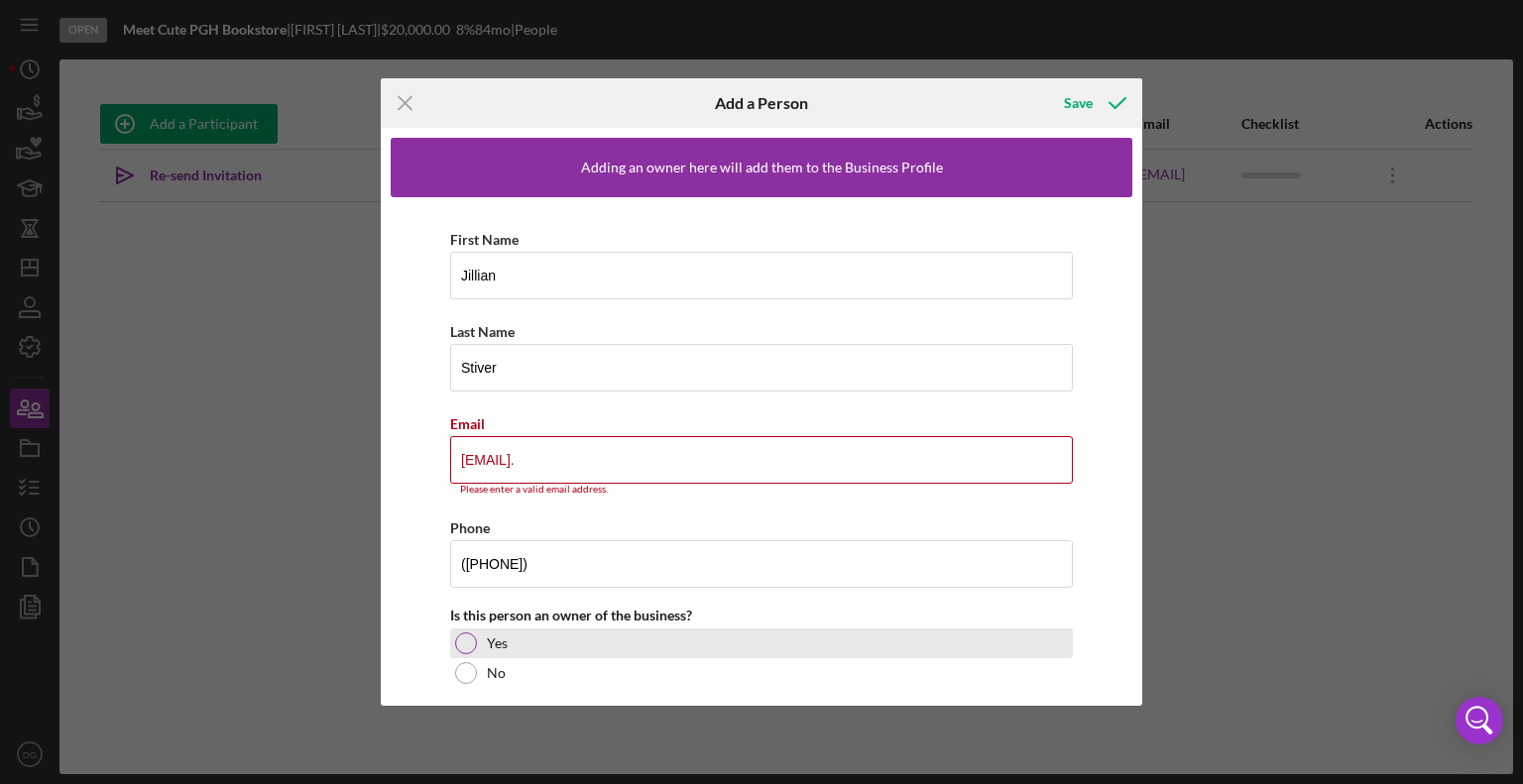 click at bounding box center [466, 643] 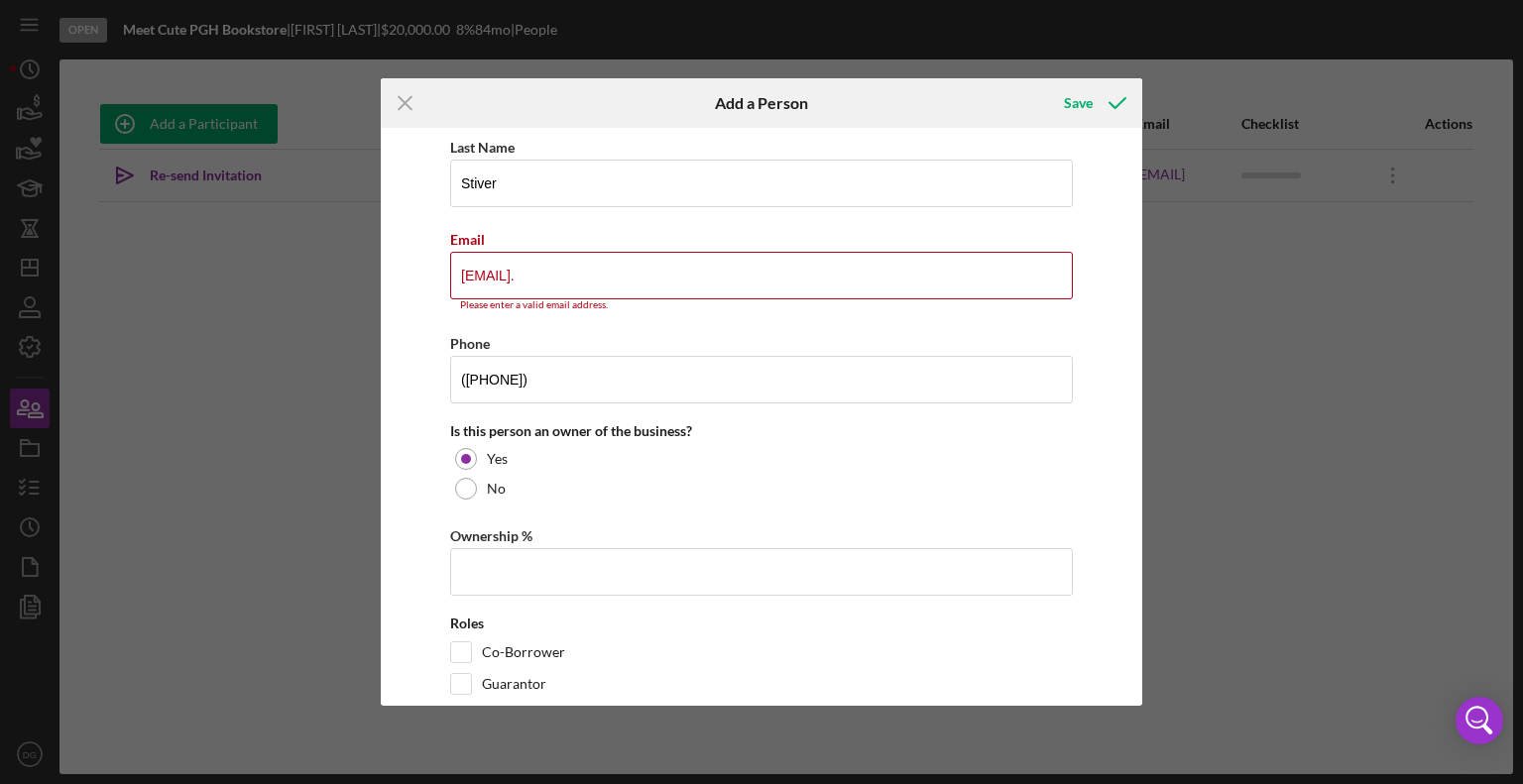 scroll, scrollTop: 220, scrollLeft: 0, axis: vertical 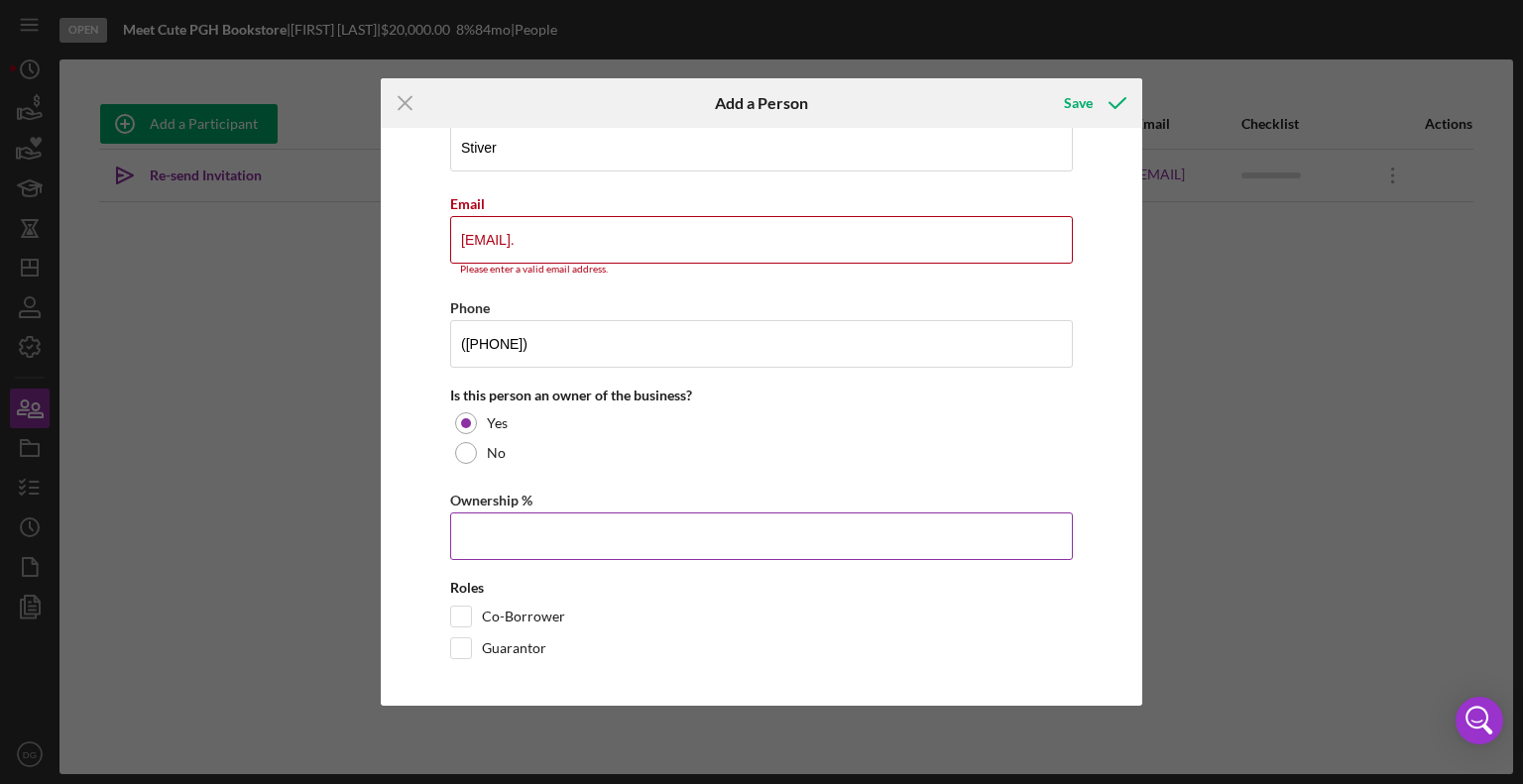 click on "Ownership %" at bounding box center [762, 536] 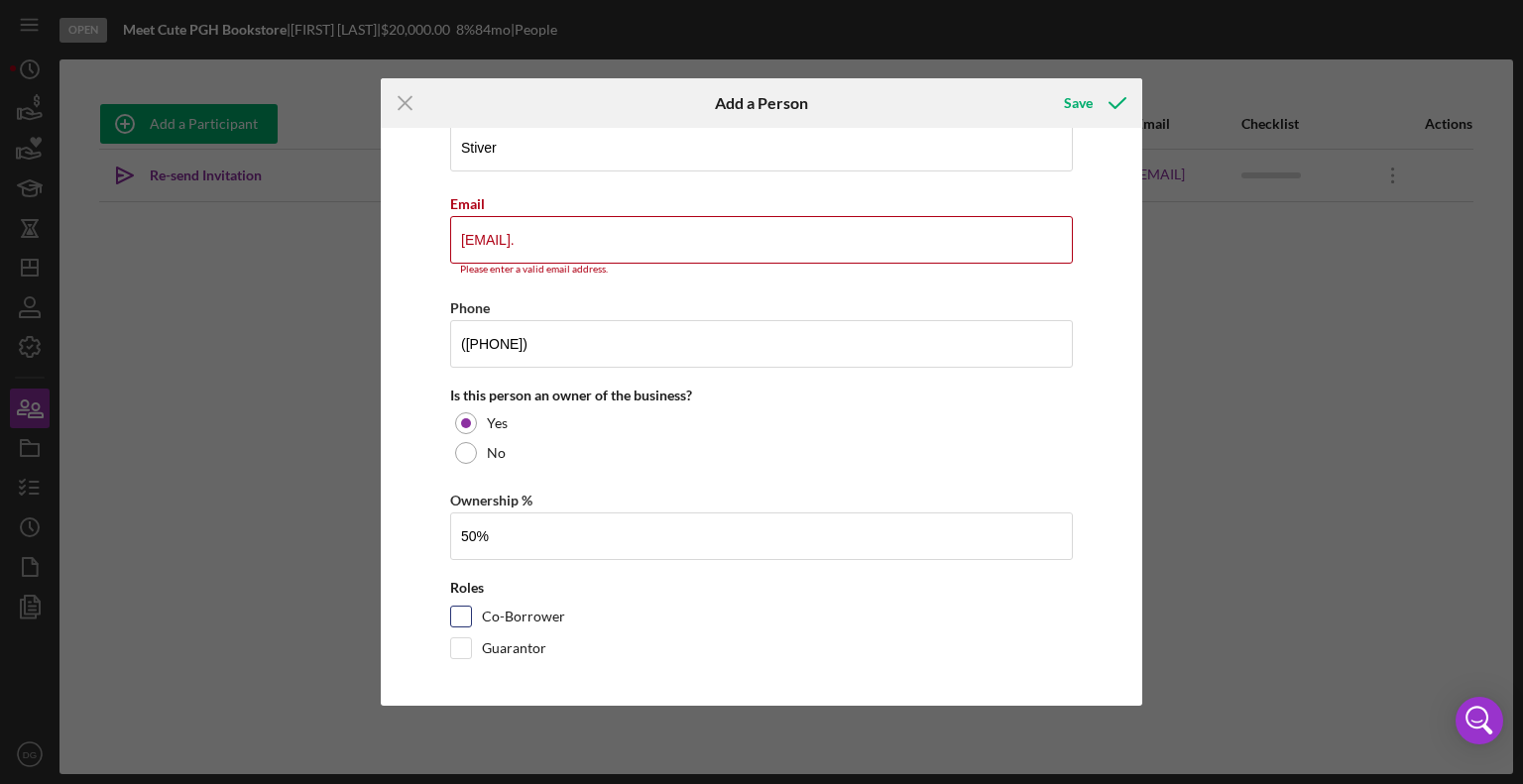 type on "50.00%" 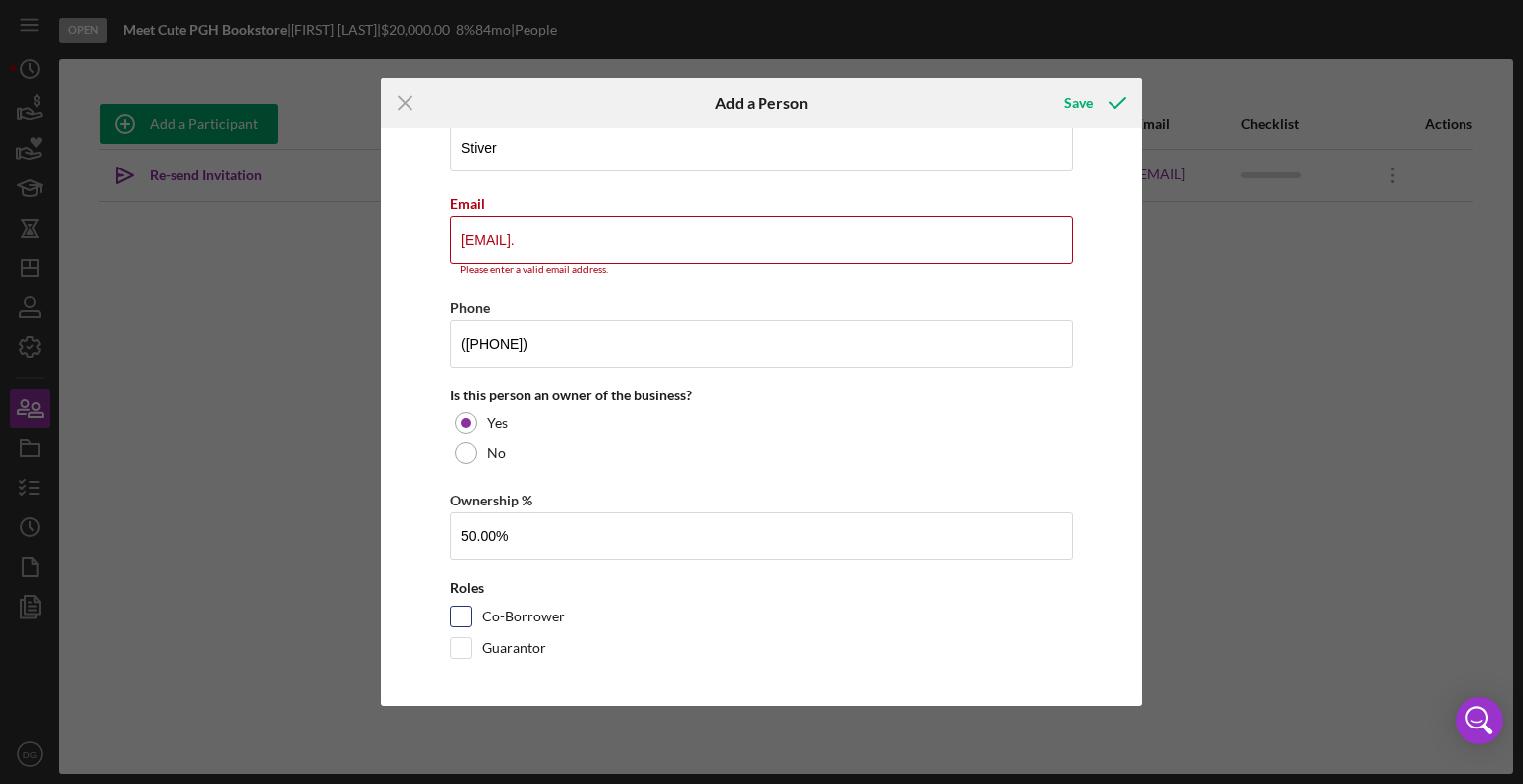 click on "Co-Borrower" at bounding box center [461, 616] 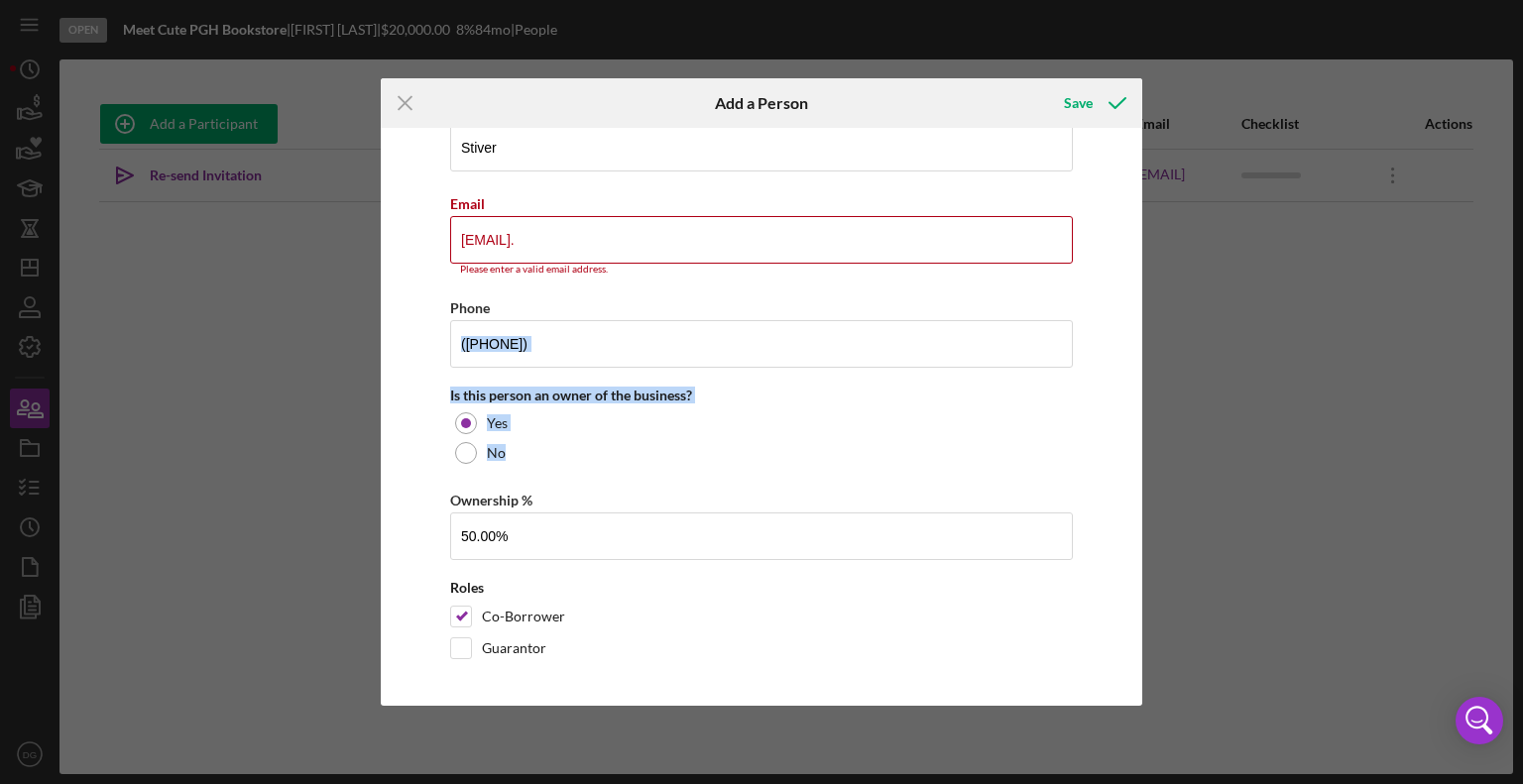 drag, startPoint x: 1142, startPoint y: 442, endPoint x: 1141, endPoint y: 278, distance: 164.003 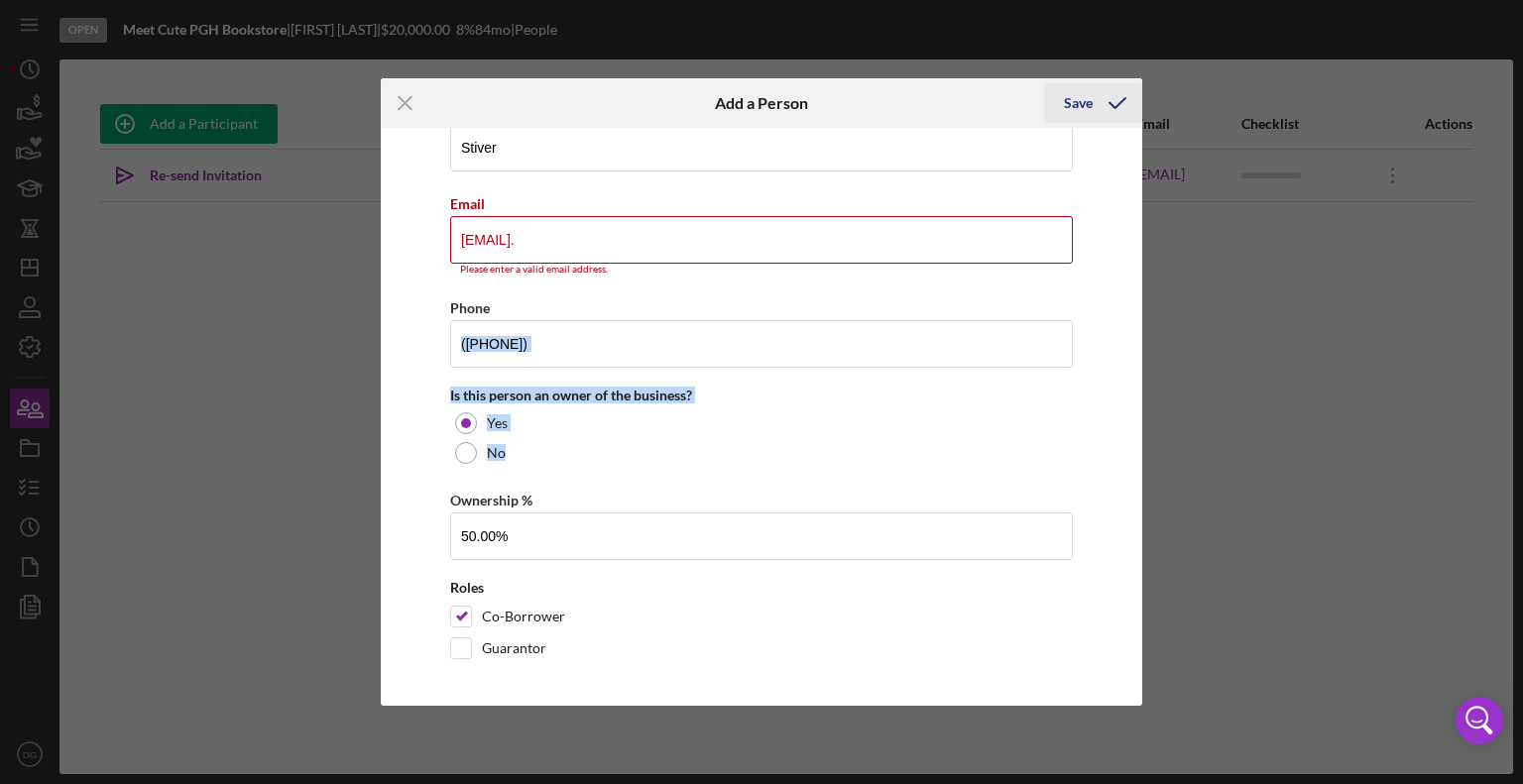 click on "Save" at bounding box center (1078, 103) 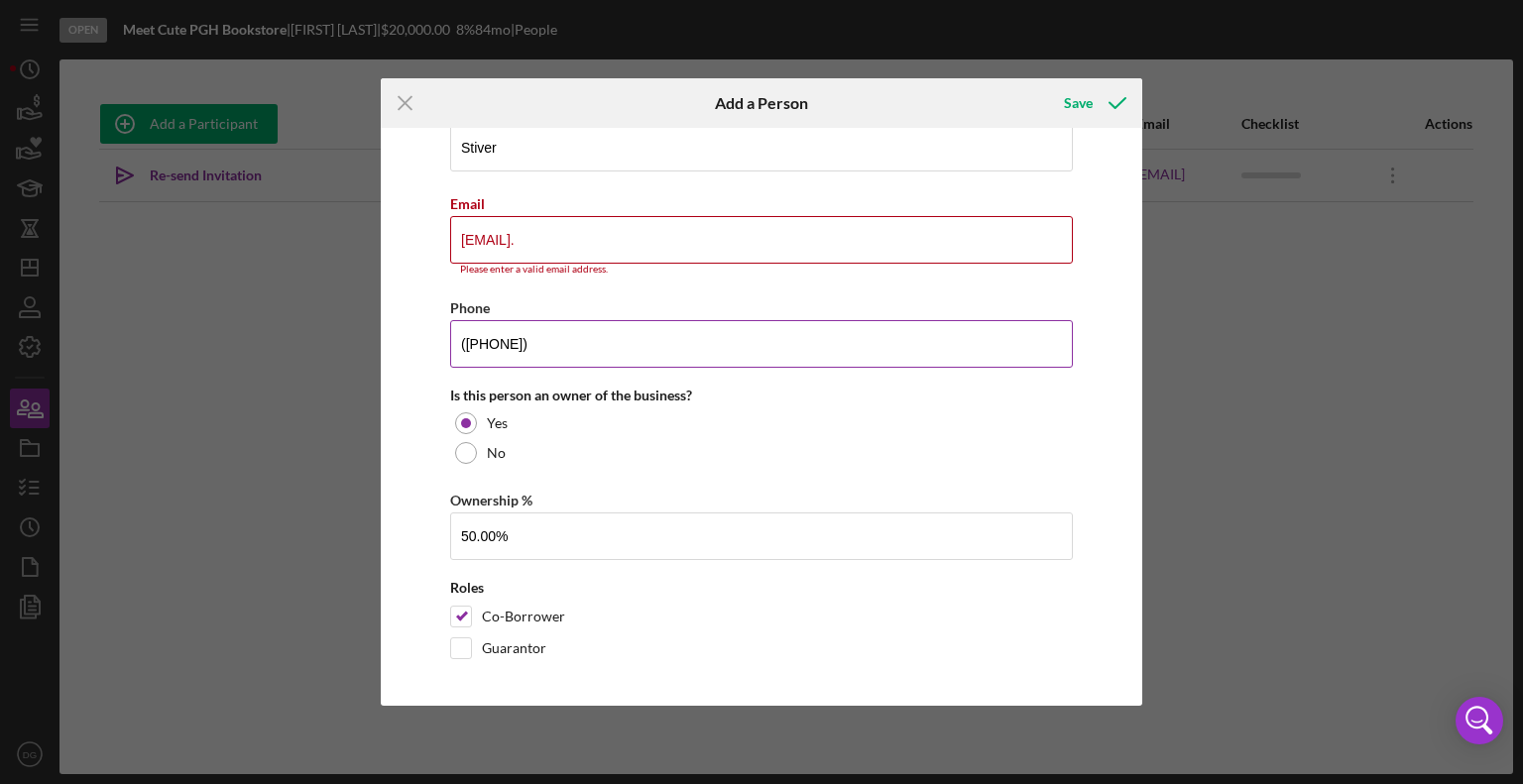 click on "([PHONE])" at bounding box center [762, 344] 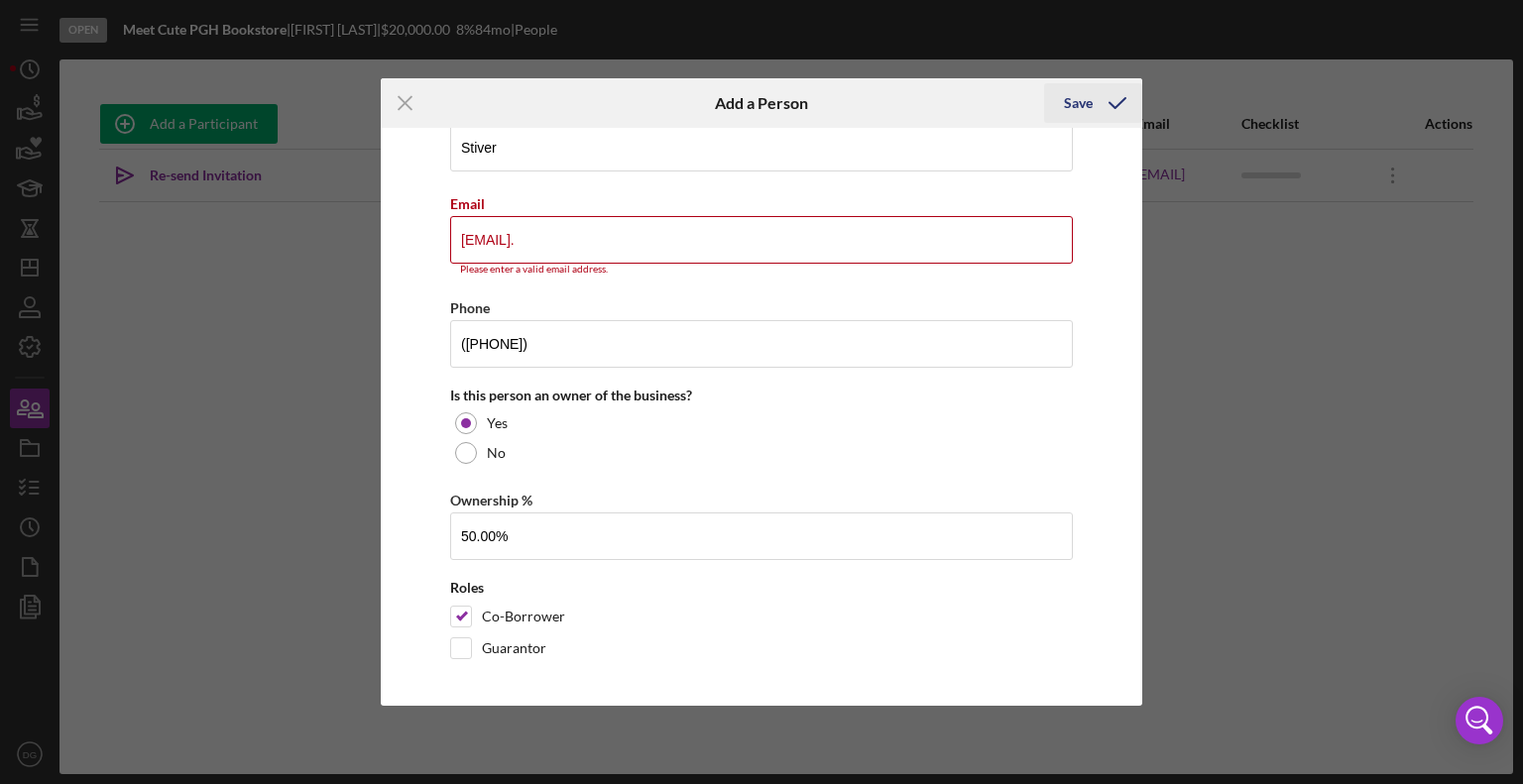 click on "Save" at bounding box center [1078, 103] 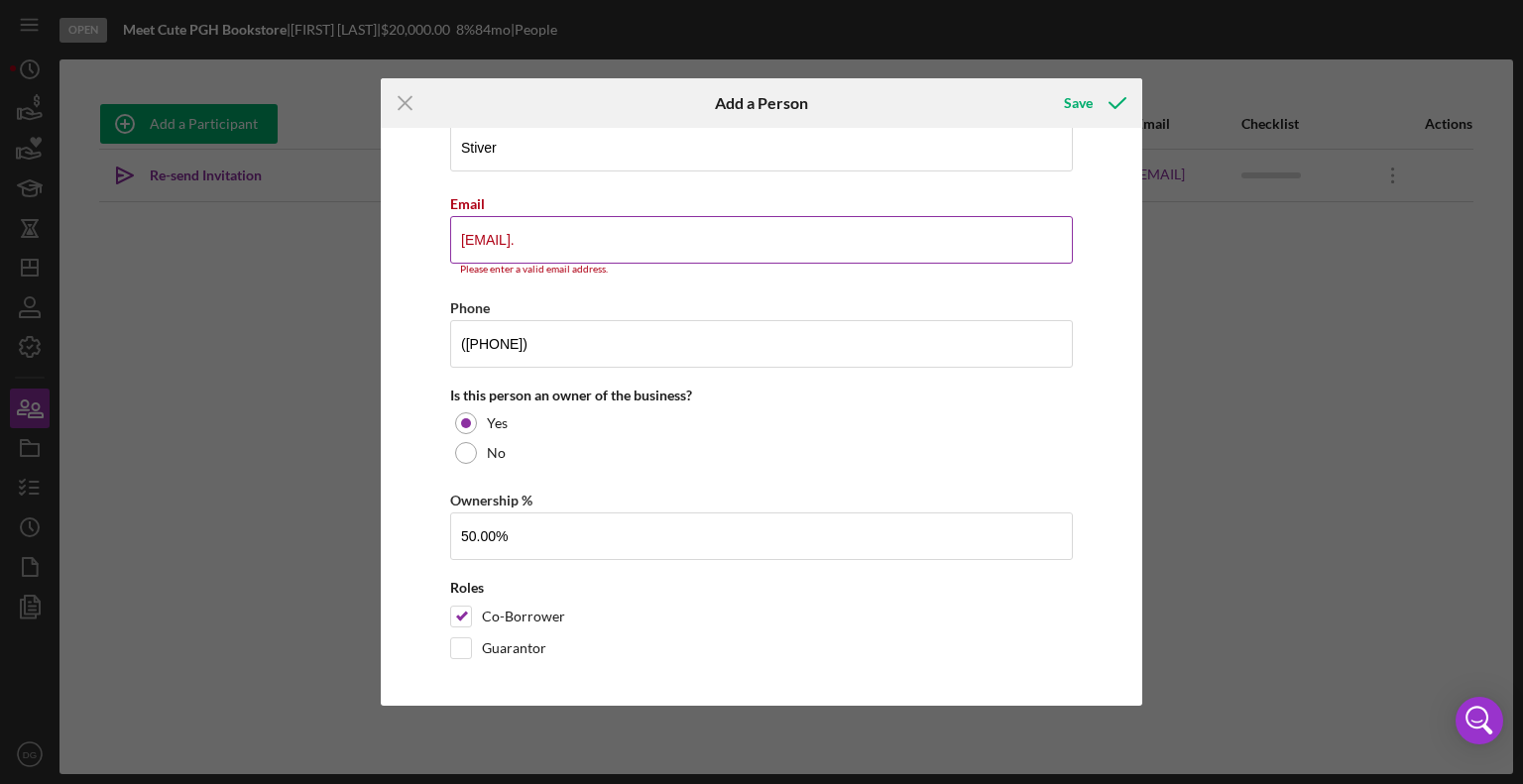 click on "[EMAIL]." at bounding box center [762, 240] 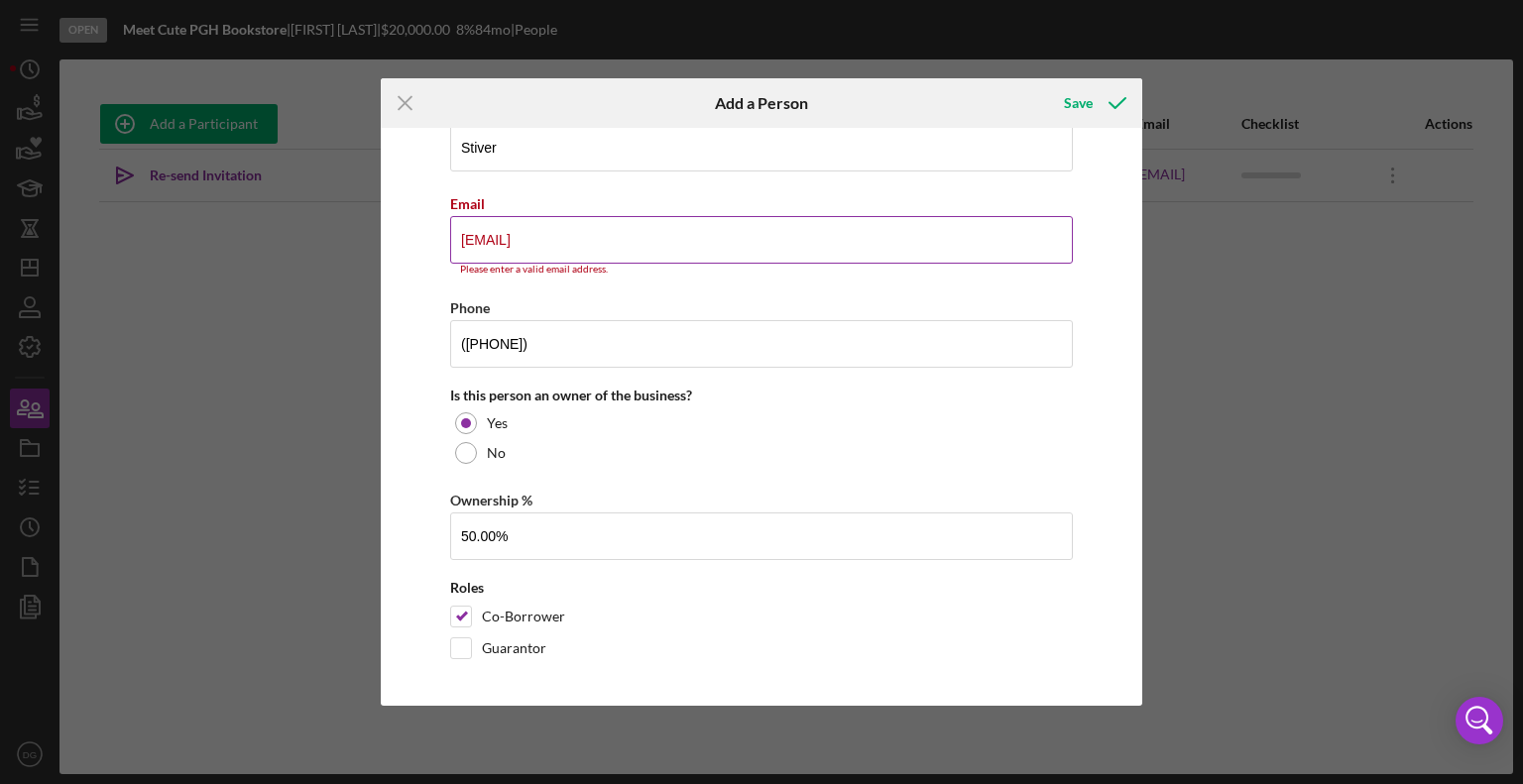 scroll, scrollTop: 208, scrollLeft: 0, axis: vertical 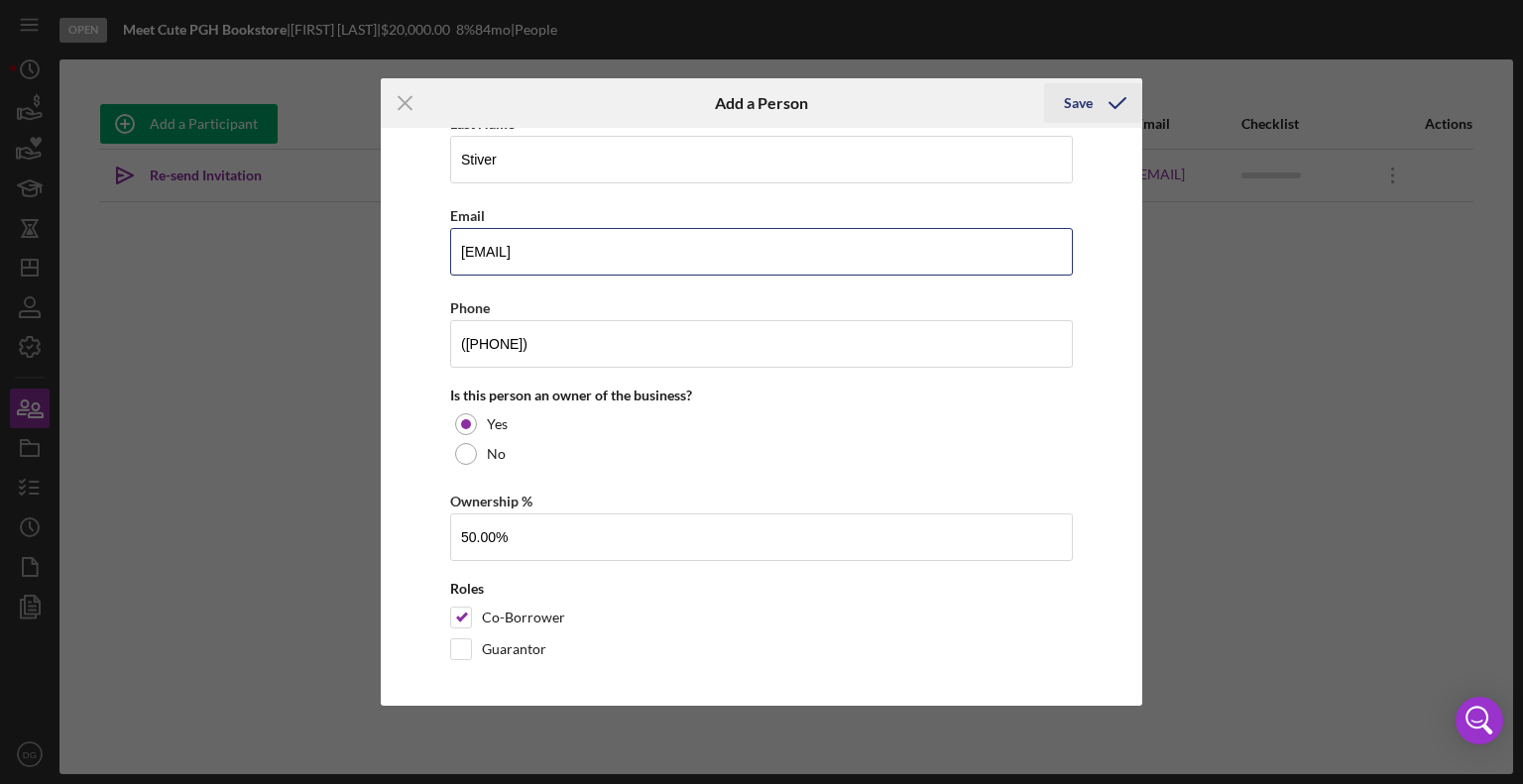 type on "[EMAIL]" 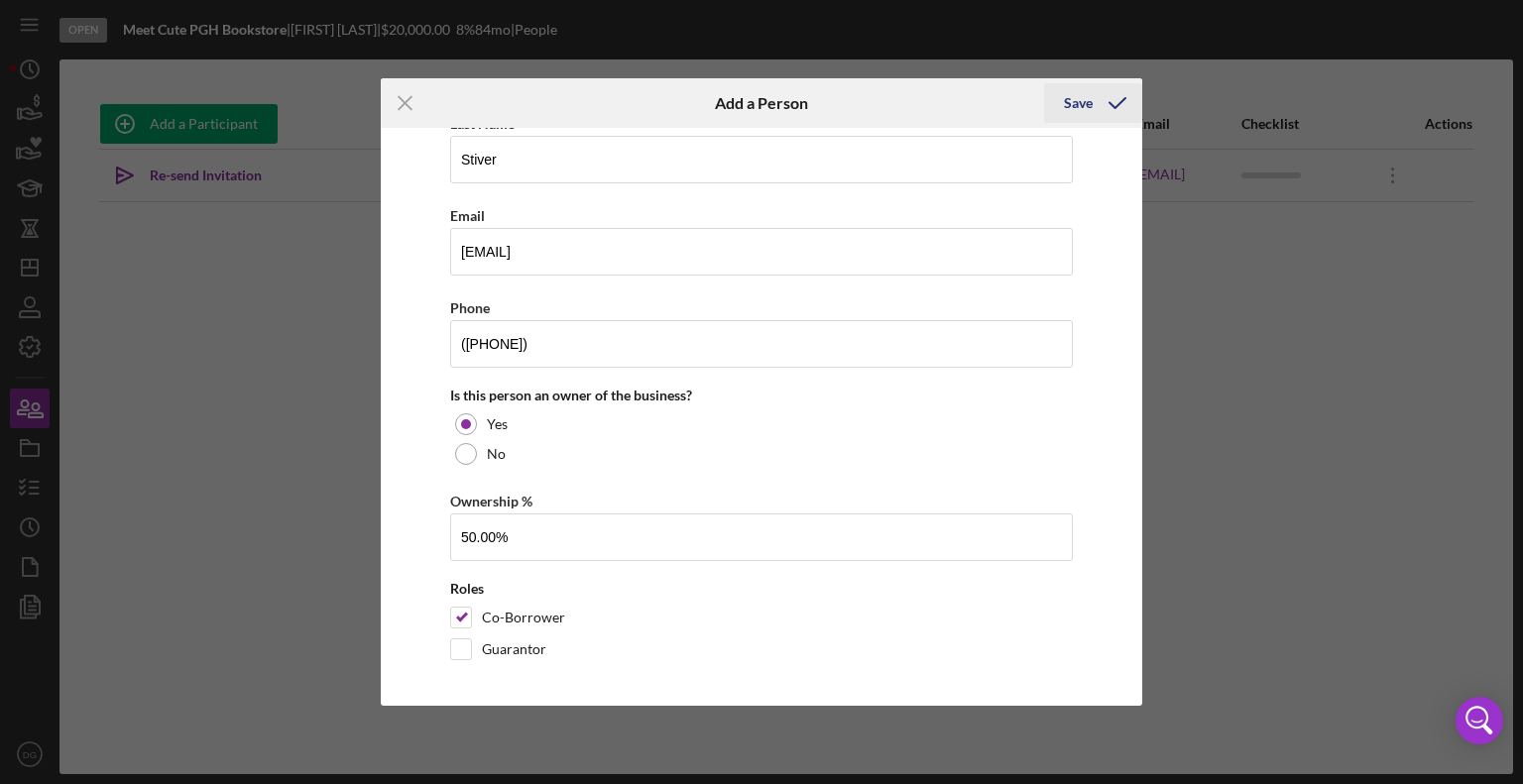 click on "Save" at bounding box center [1078, 103] 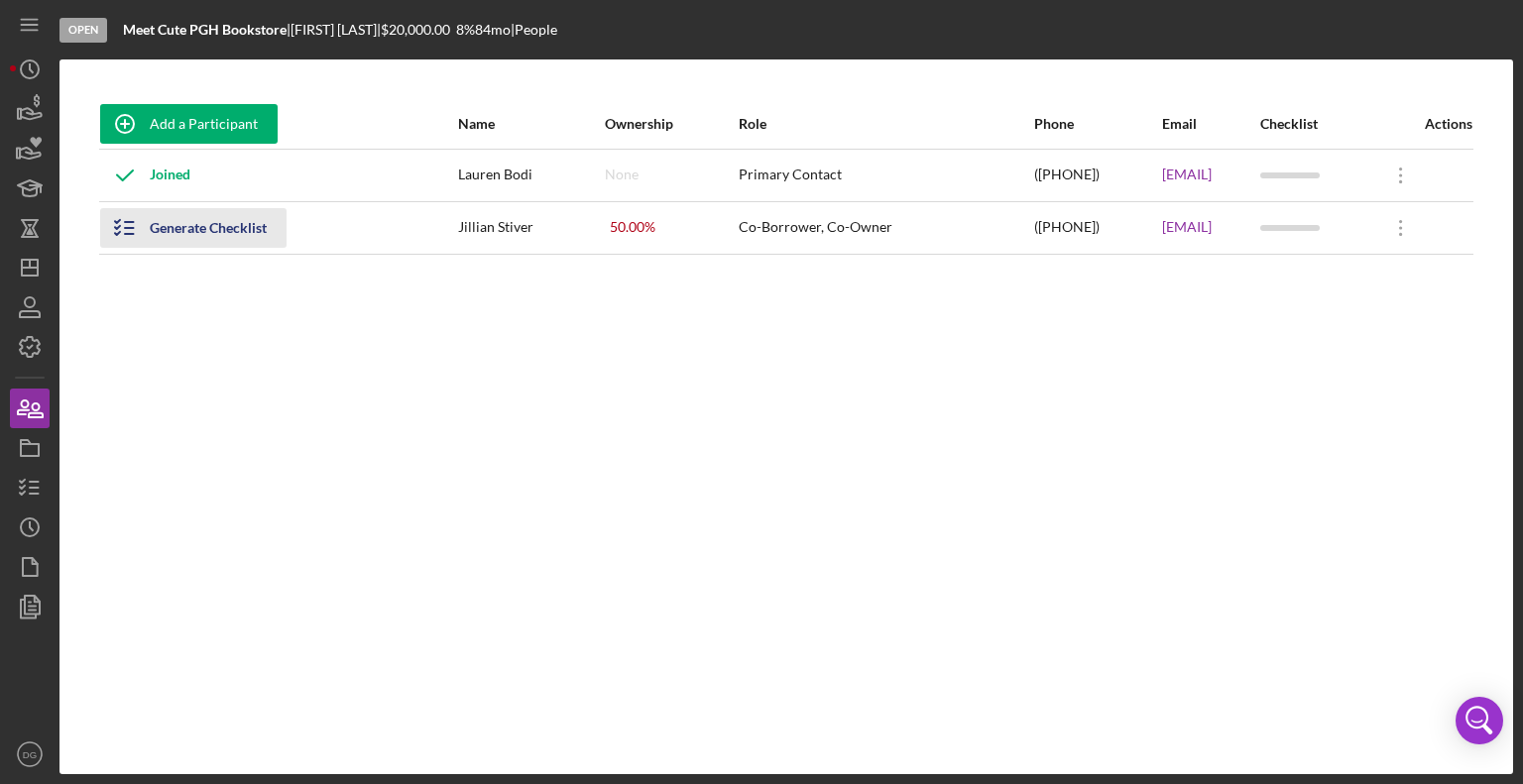 click on "Generate Checklist" at bounding box center (208, 228) 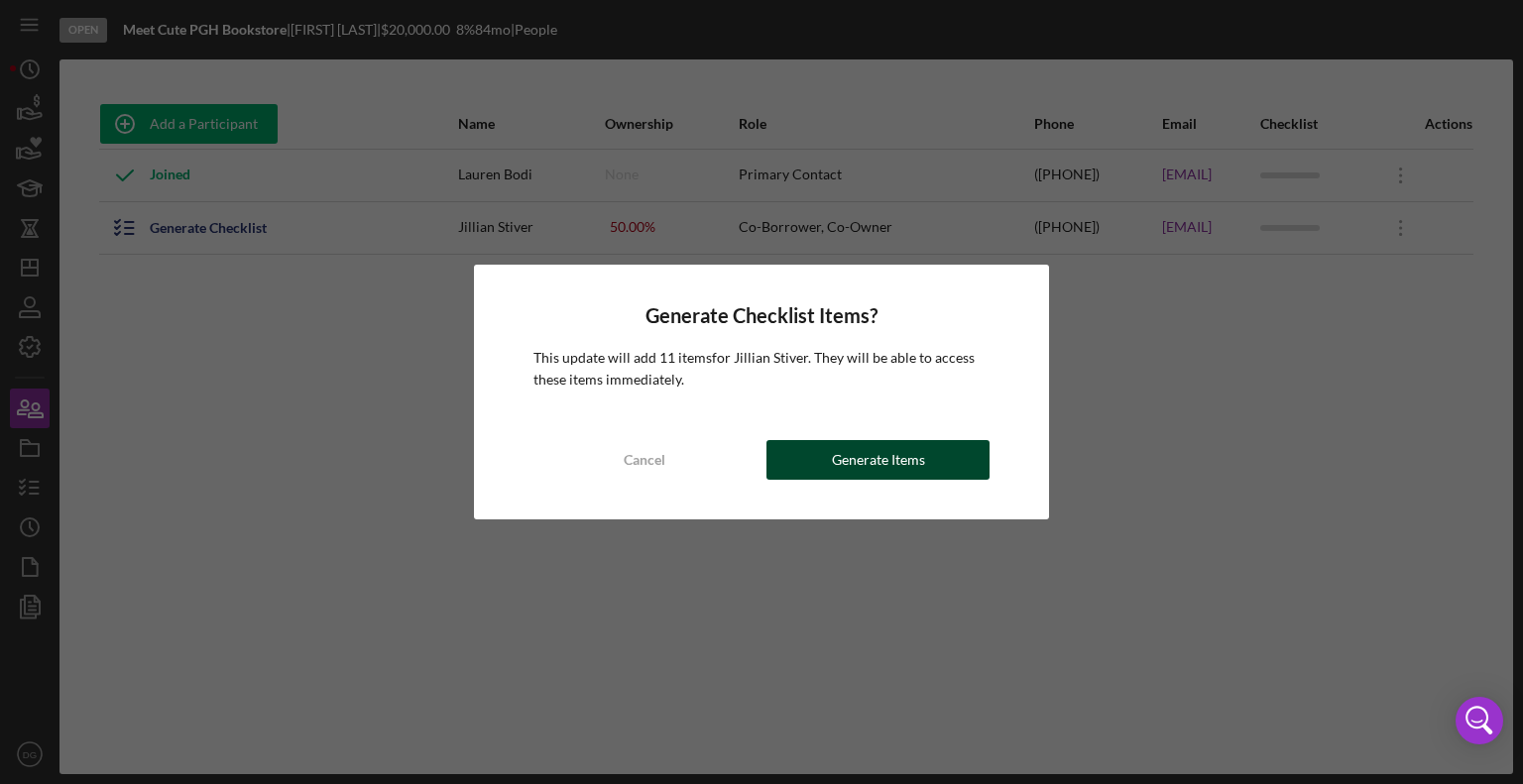 click on "Generate Items" at bounding box center [879, 460] 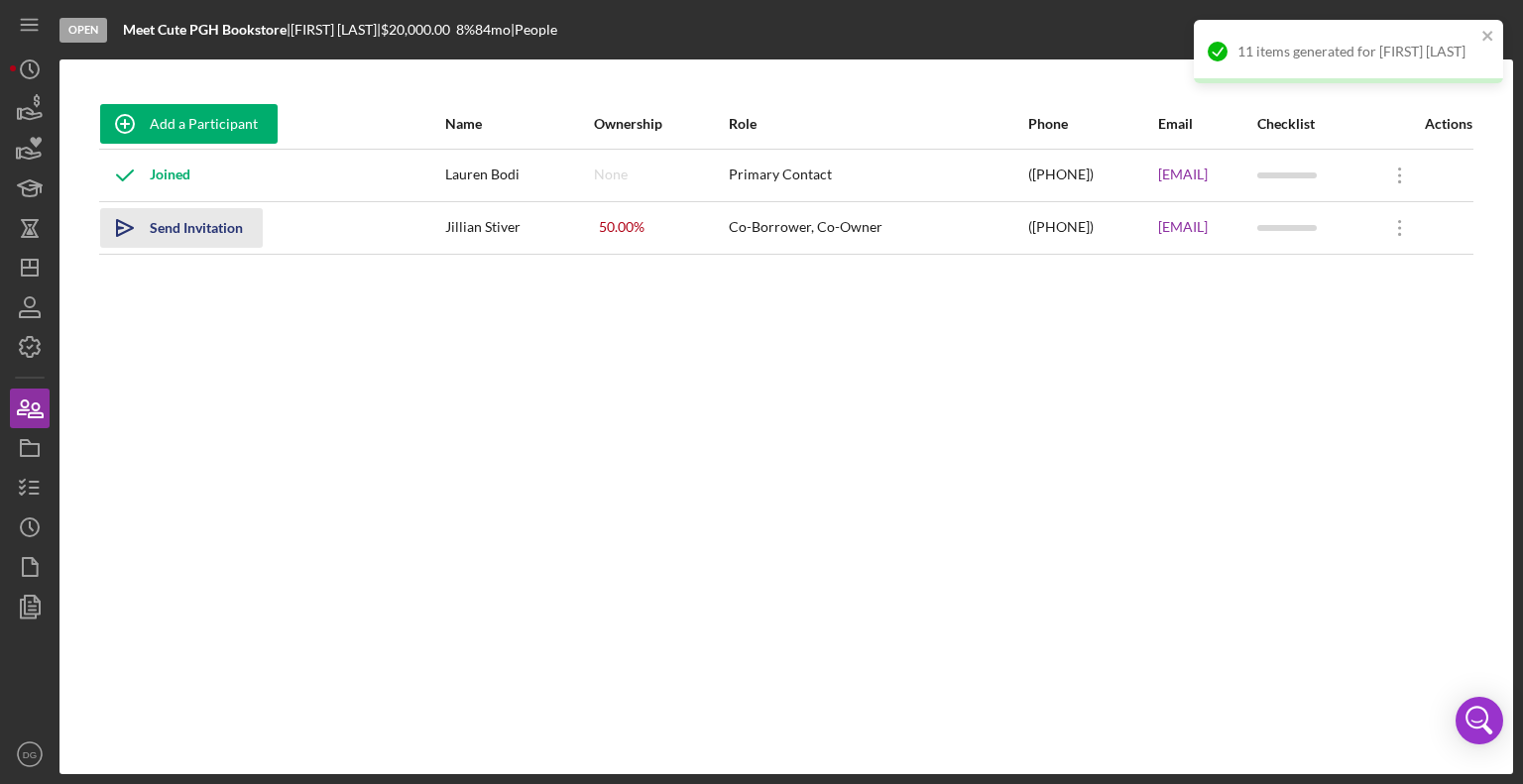 click on "Send Invitation" at bounding box center [196, 228] 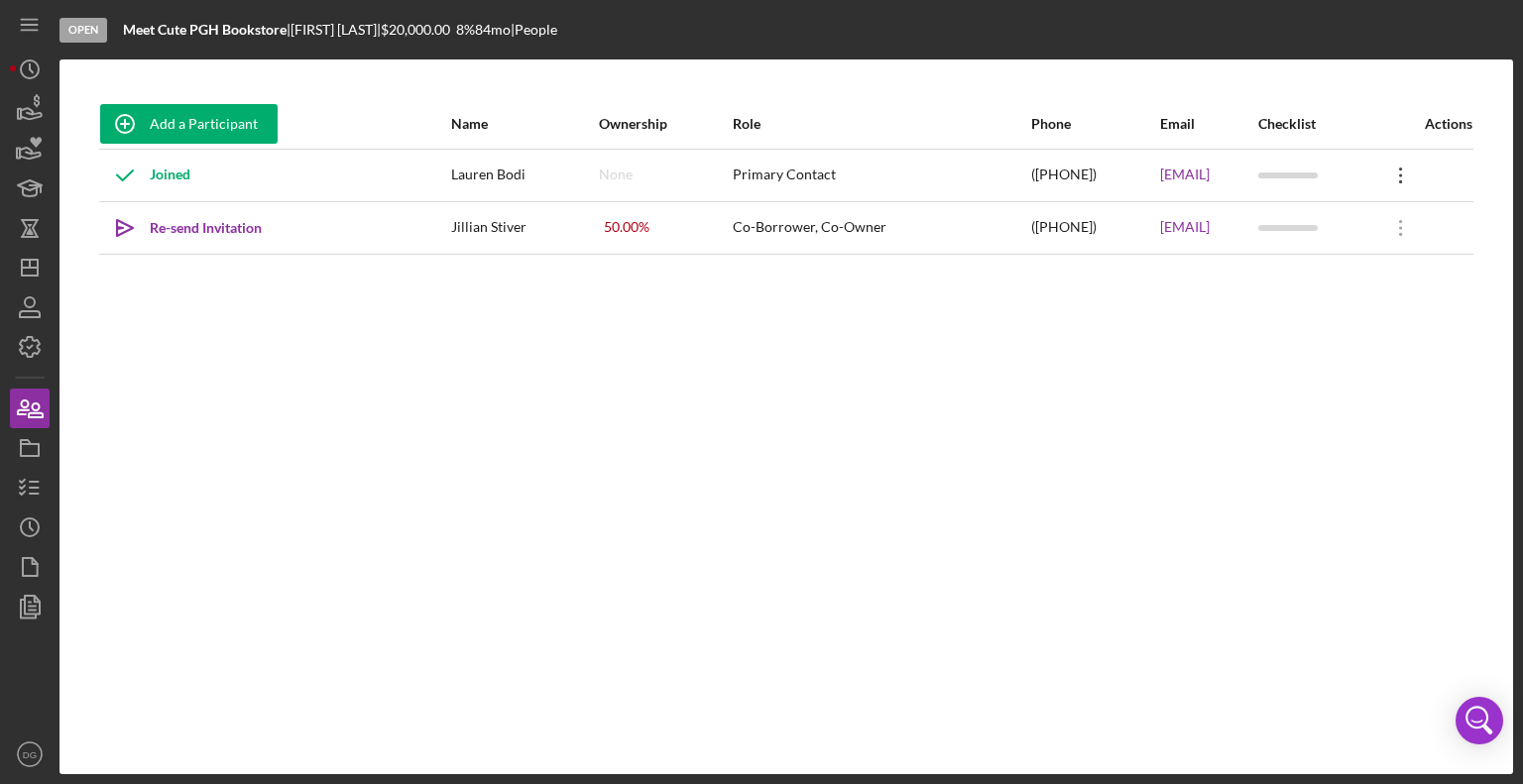 click on "Icon/Overflow" 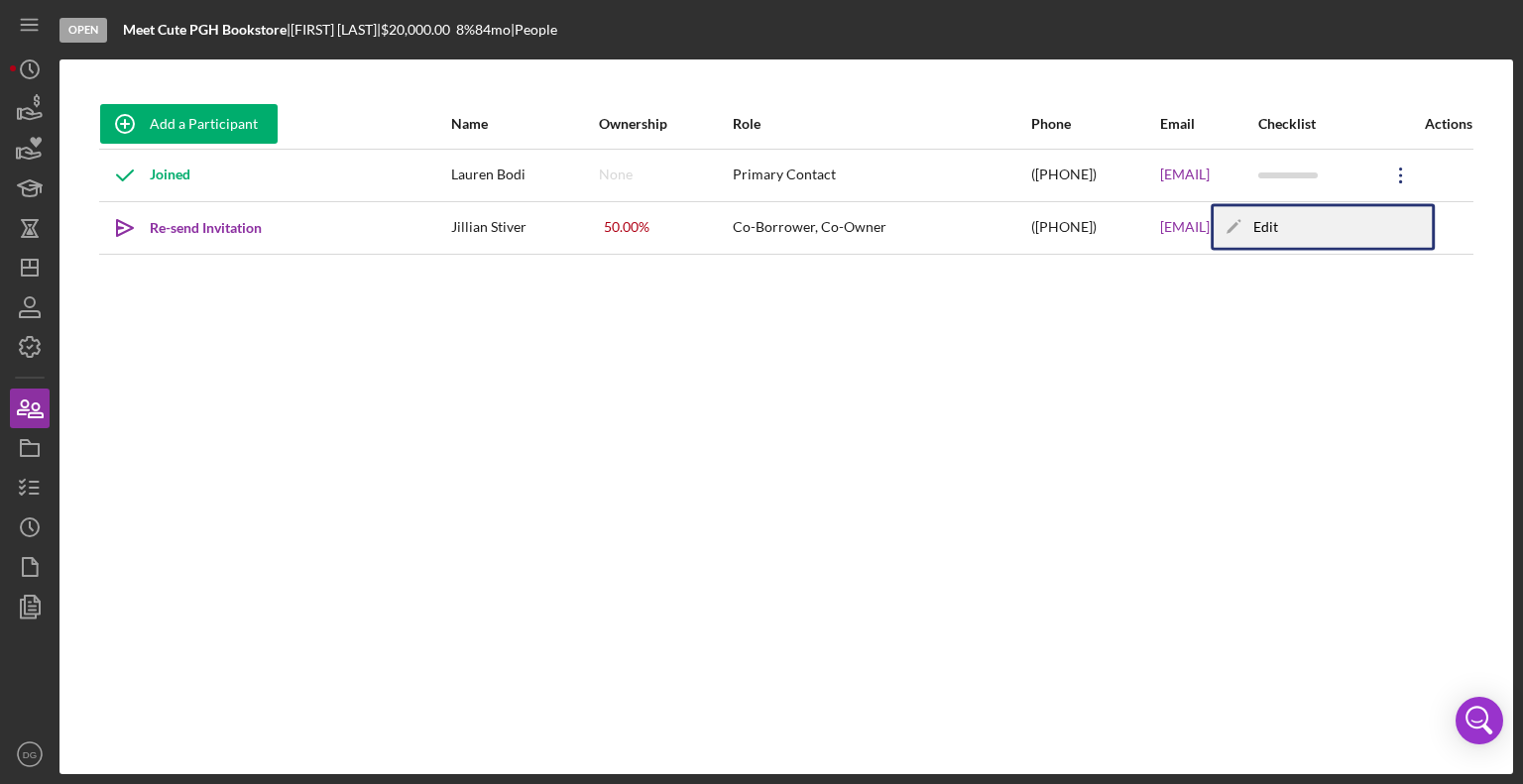 click on "Icon/Edit  Edit" at bounding box center [1323, 227] 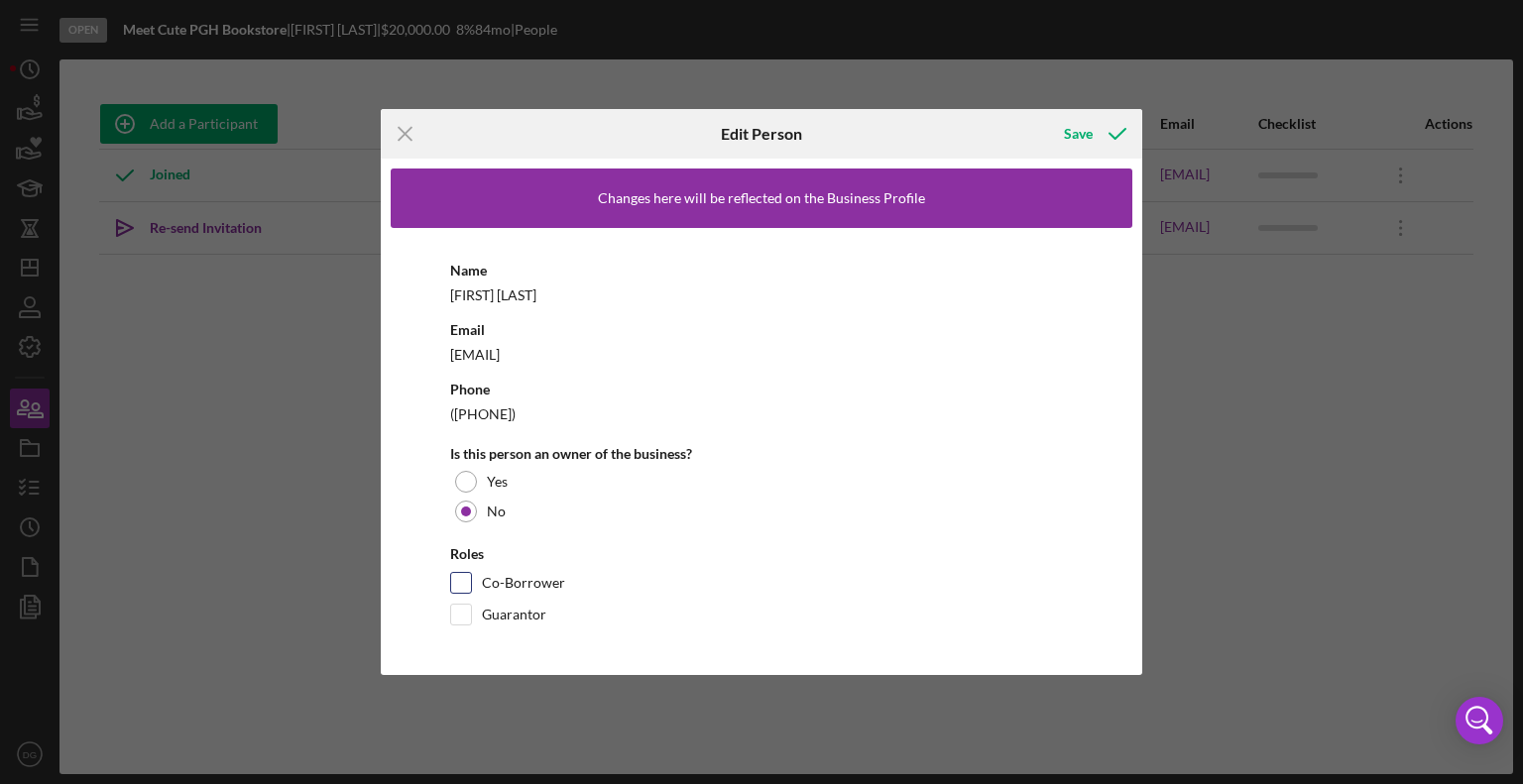 click on "Co-Borrower" at bounding box center [461, 583] 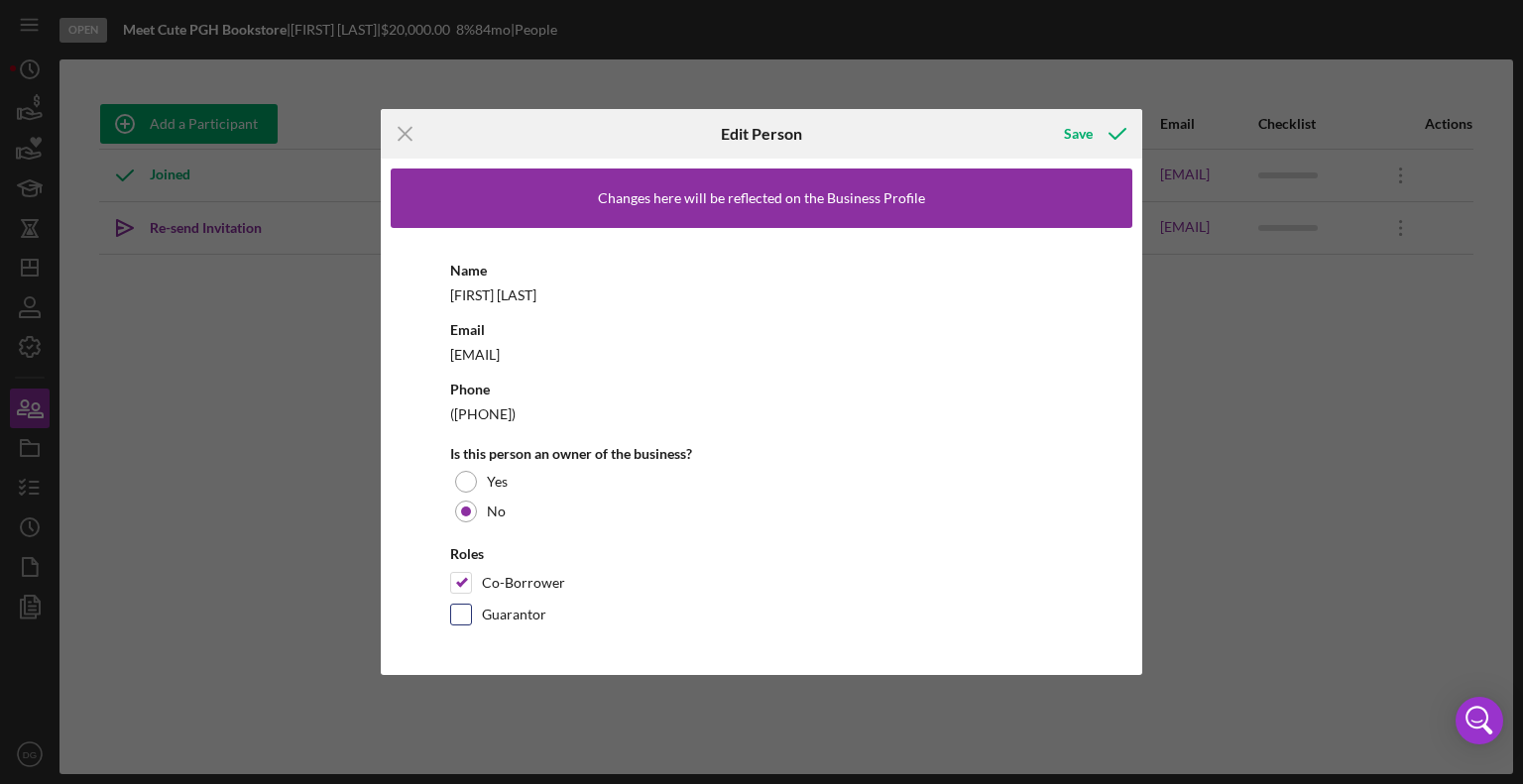 click on "Guarantor" at bounding box center (461, 615) 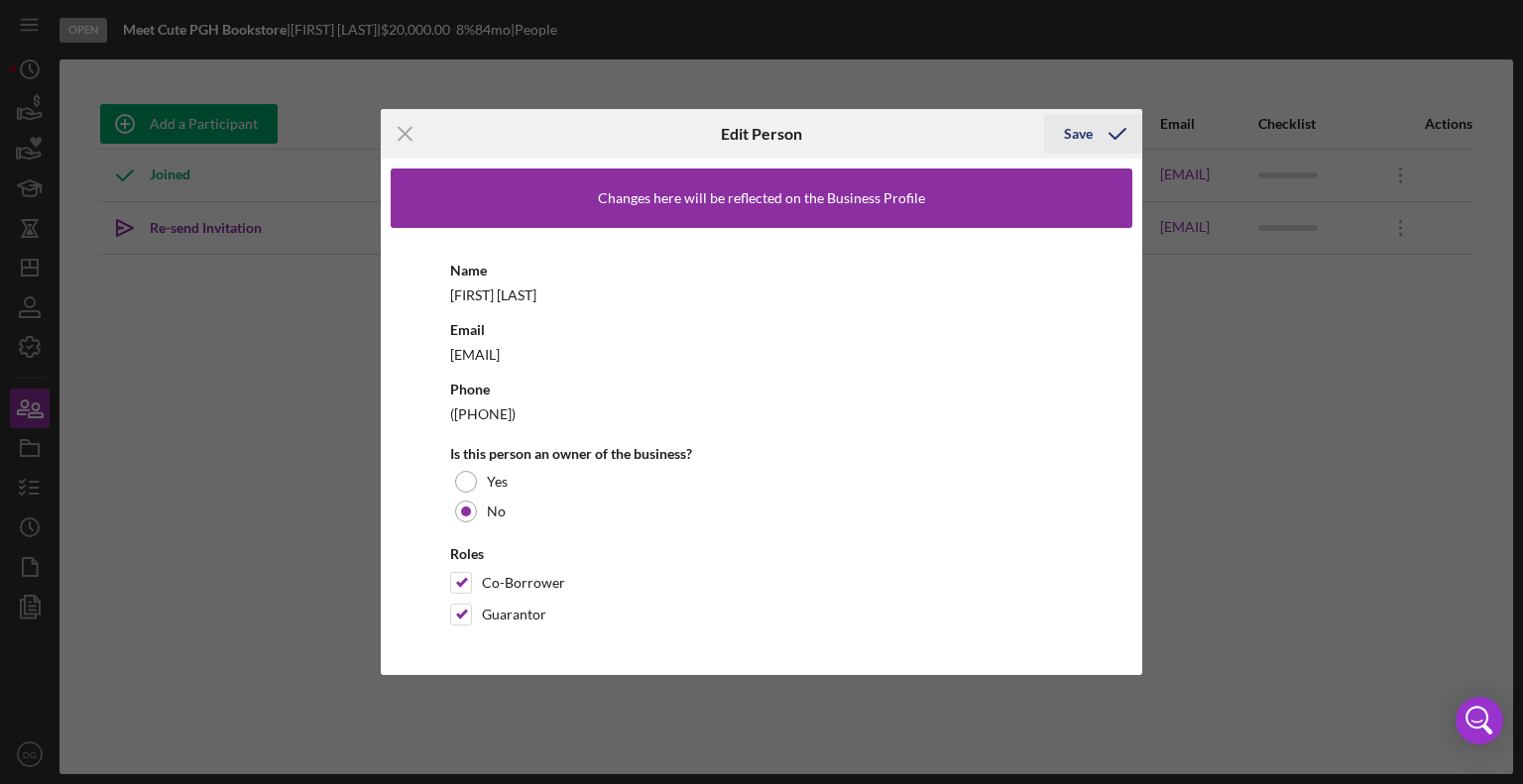 click on "Save" at bounding box center (1078, 134) 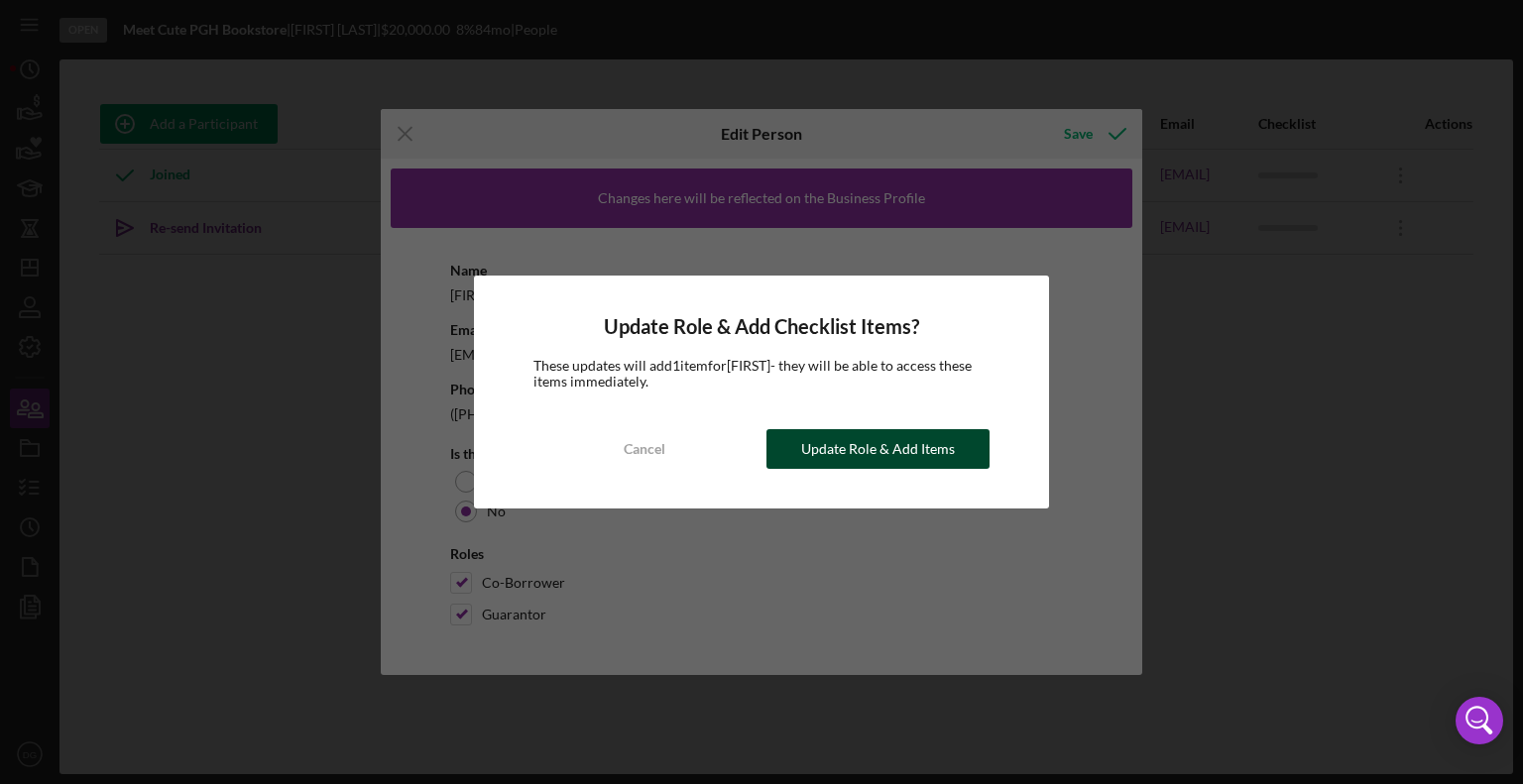 click on "Update Role & Add Items" at bounding box center (878, 449) 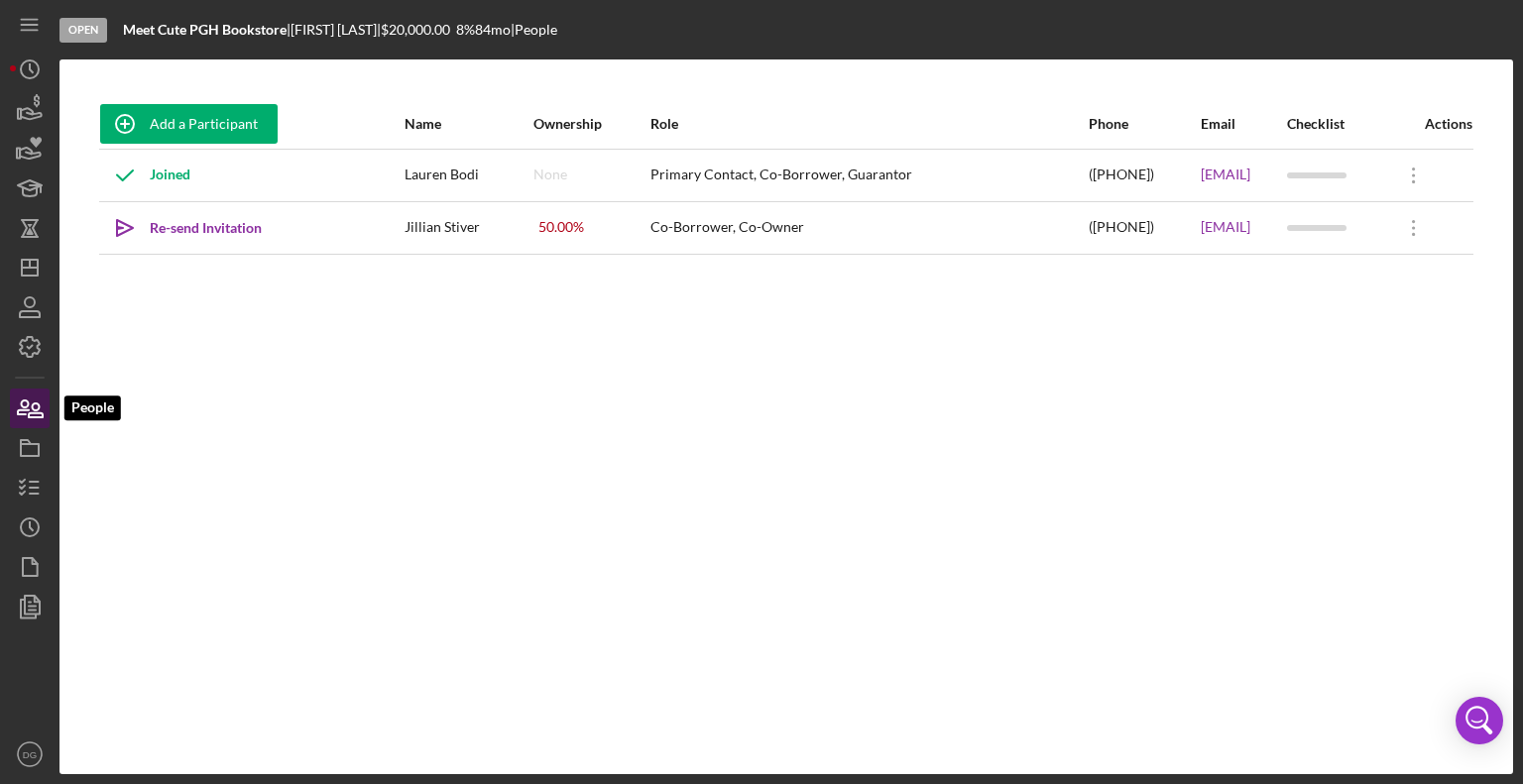 click 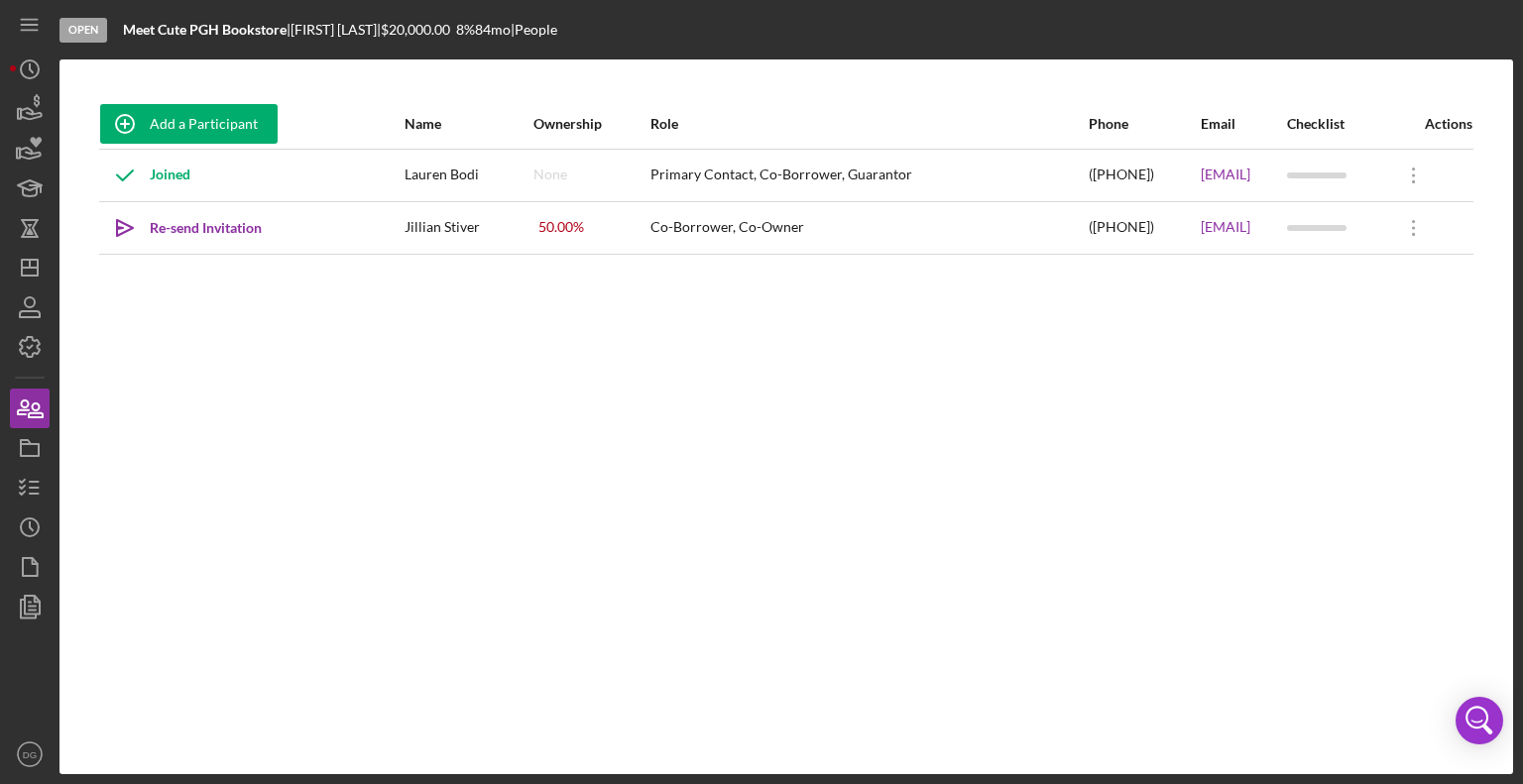 click on "None" at bounding box center (550, 174) 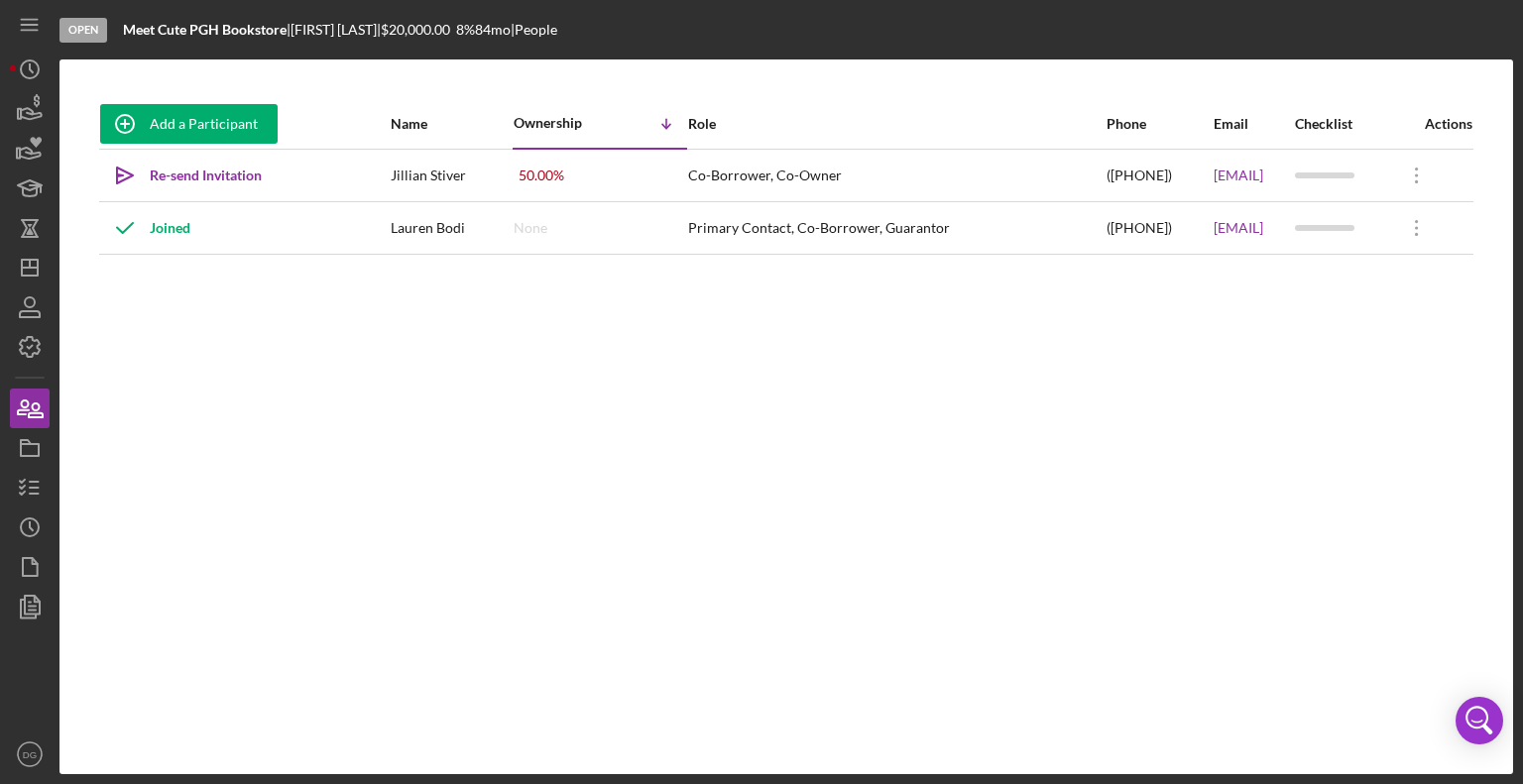click on "Ownership" at bounding box center (556, 123) 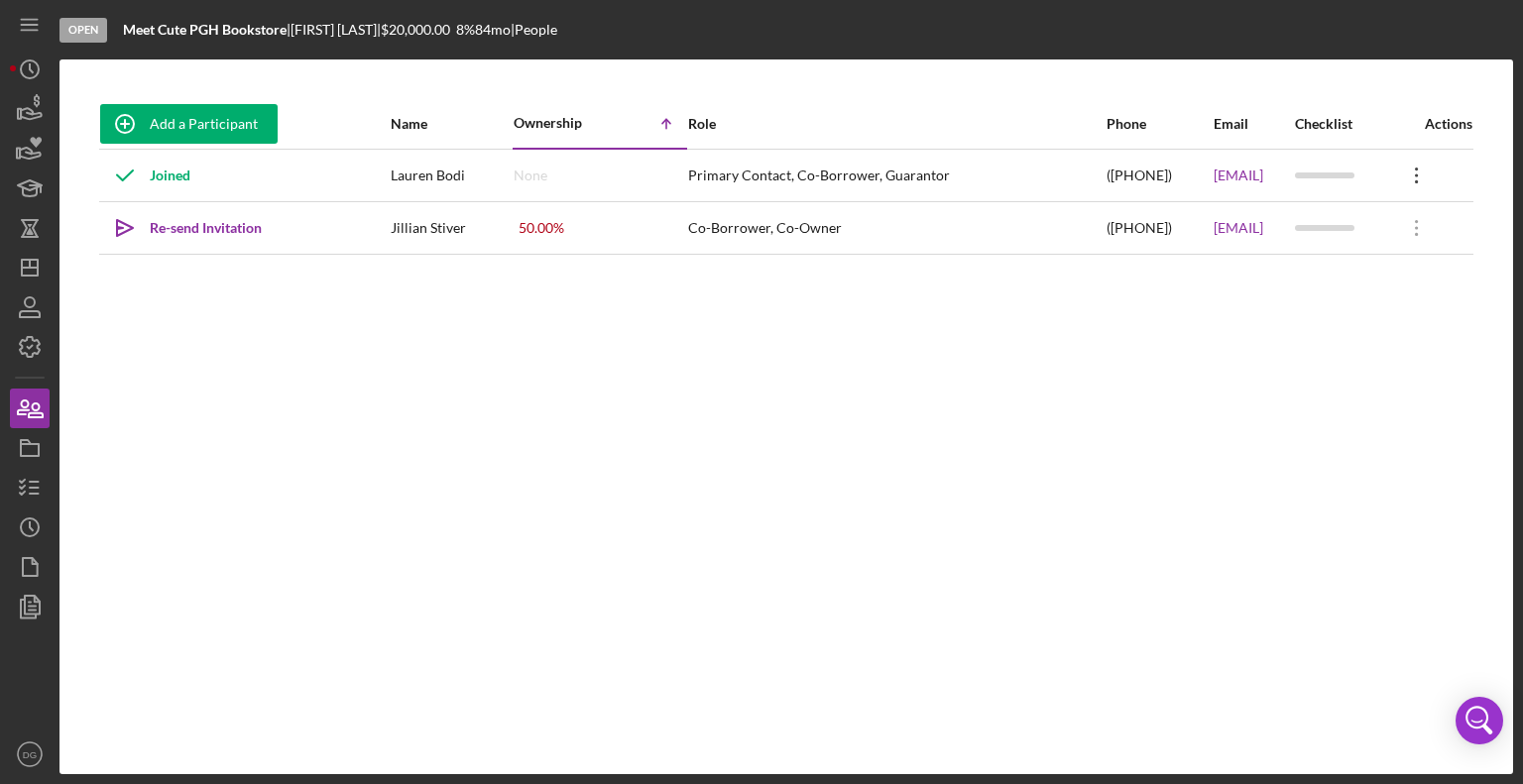 click on "Icon/Overflow" 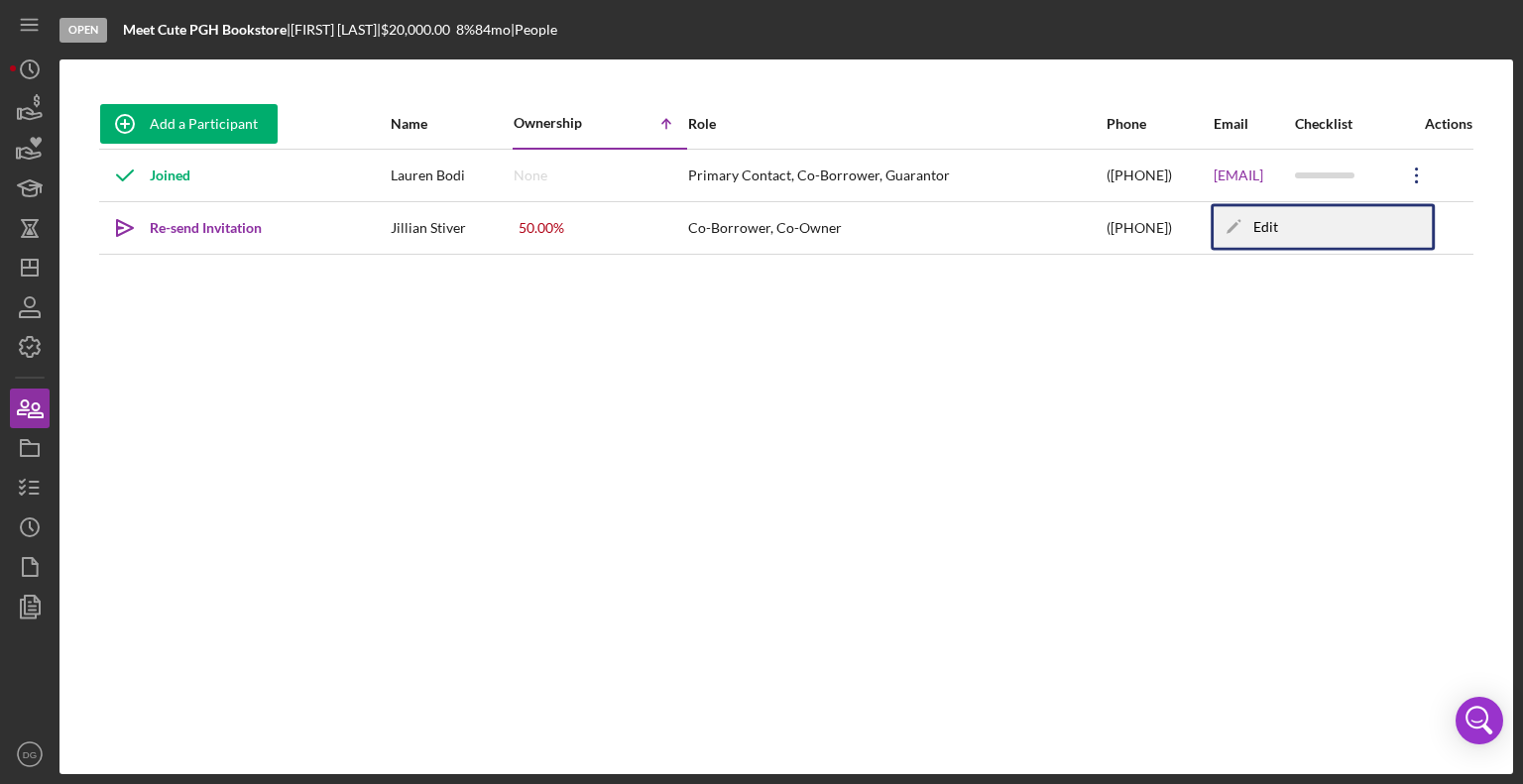 click on "Icon/Edit  Edit" at bounding box center [1323, 227] 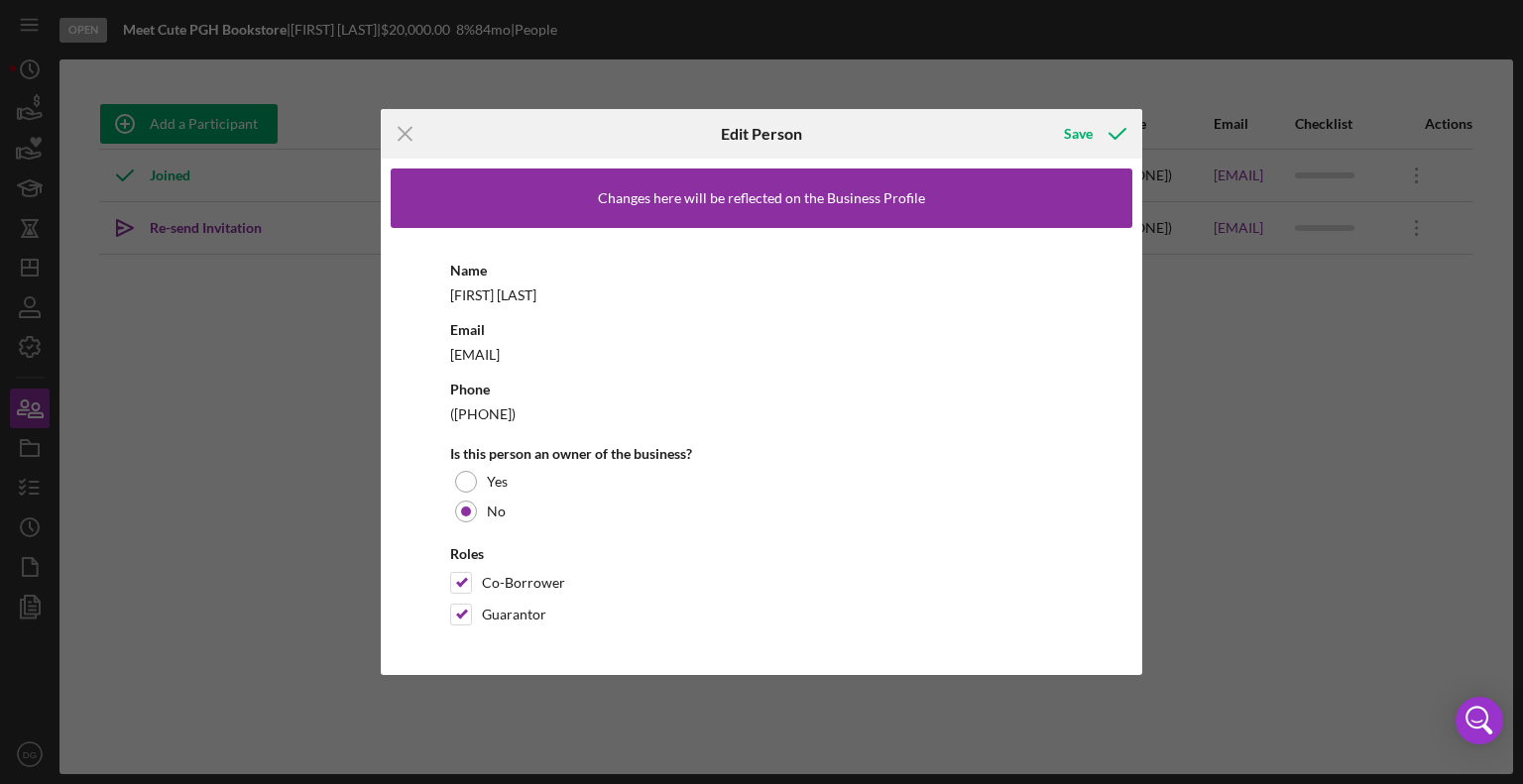 click on "Icon/Menu Close Edit Person Save Changes here will be reflected on the Business Profile Name [FIRST] [LAST] Email [EMAIL] Phone ([PHONE]) Is this person an owner of the business? Yes No Roles Co-Borrower Guarantor Cancel Save" at bounding box center [762, 392] 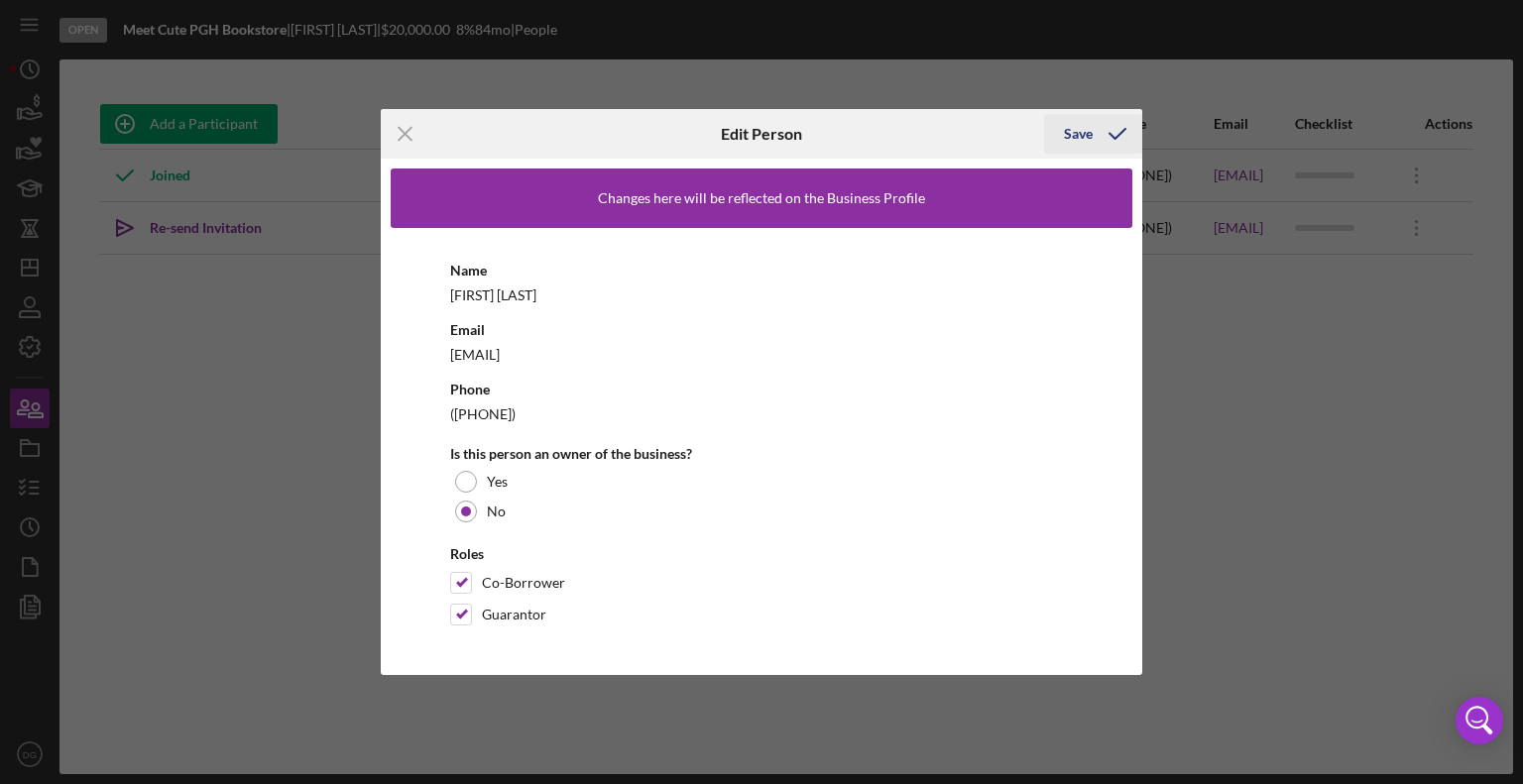 click on "Save" at bounding box center (1078, 134) 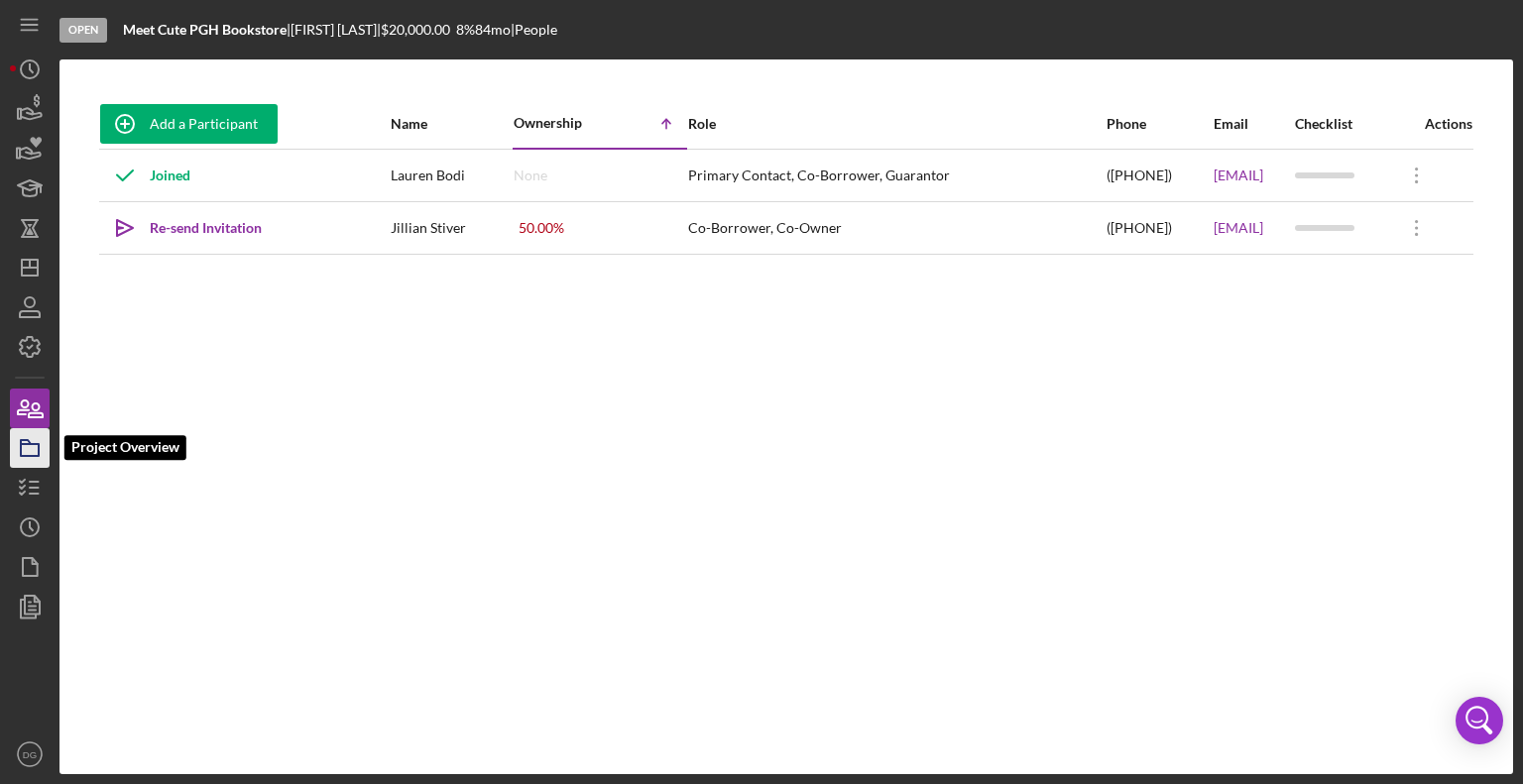 click 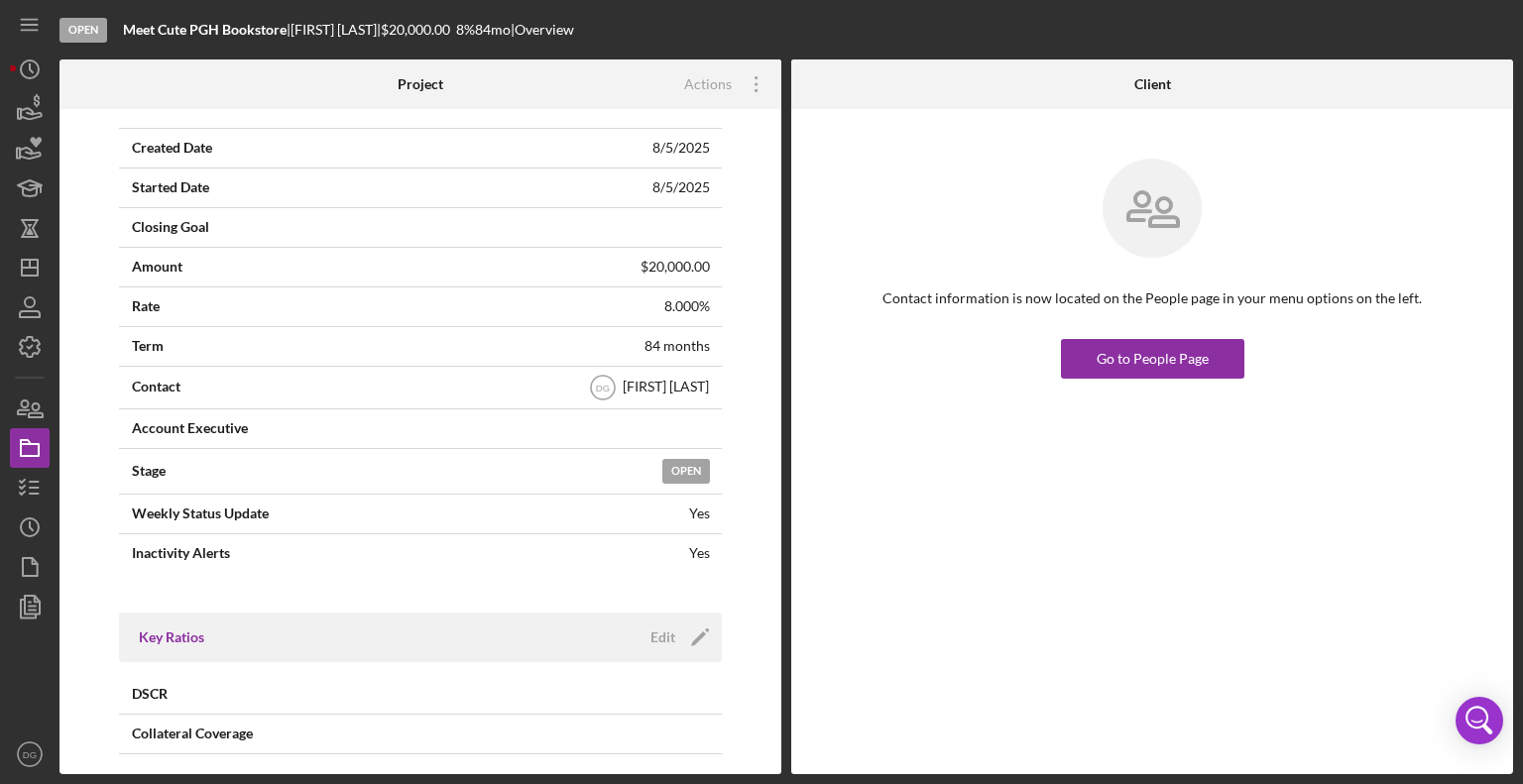 scroll, scrollTop: 0, scrollLeft: 0, axis: both 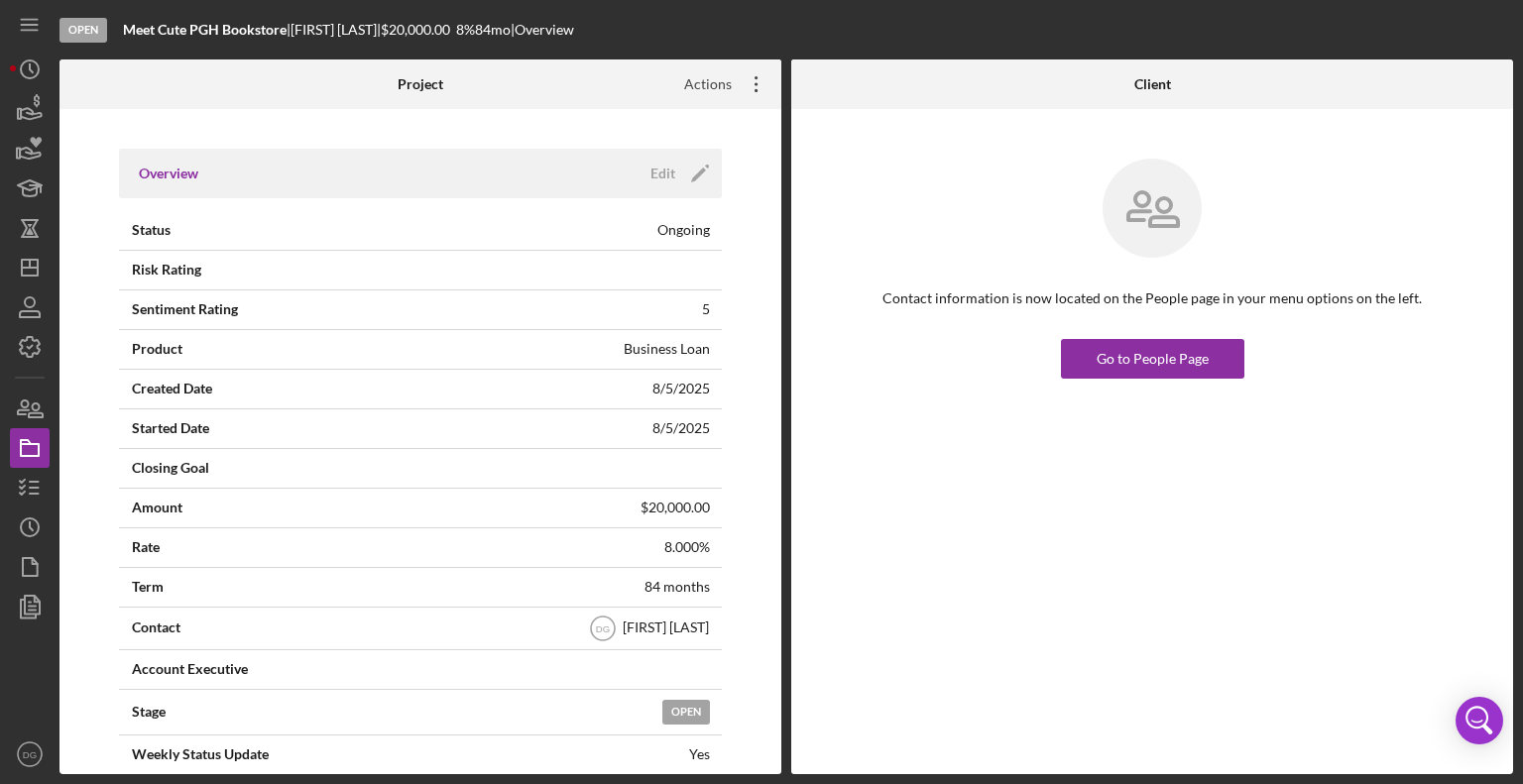 click on "Icon/Overflow" 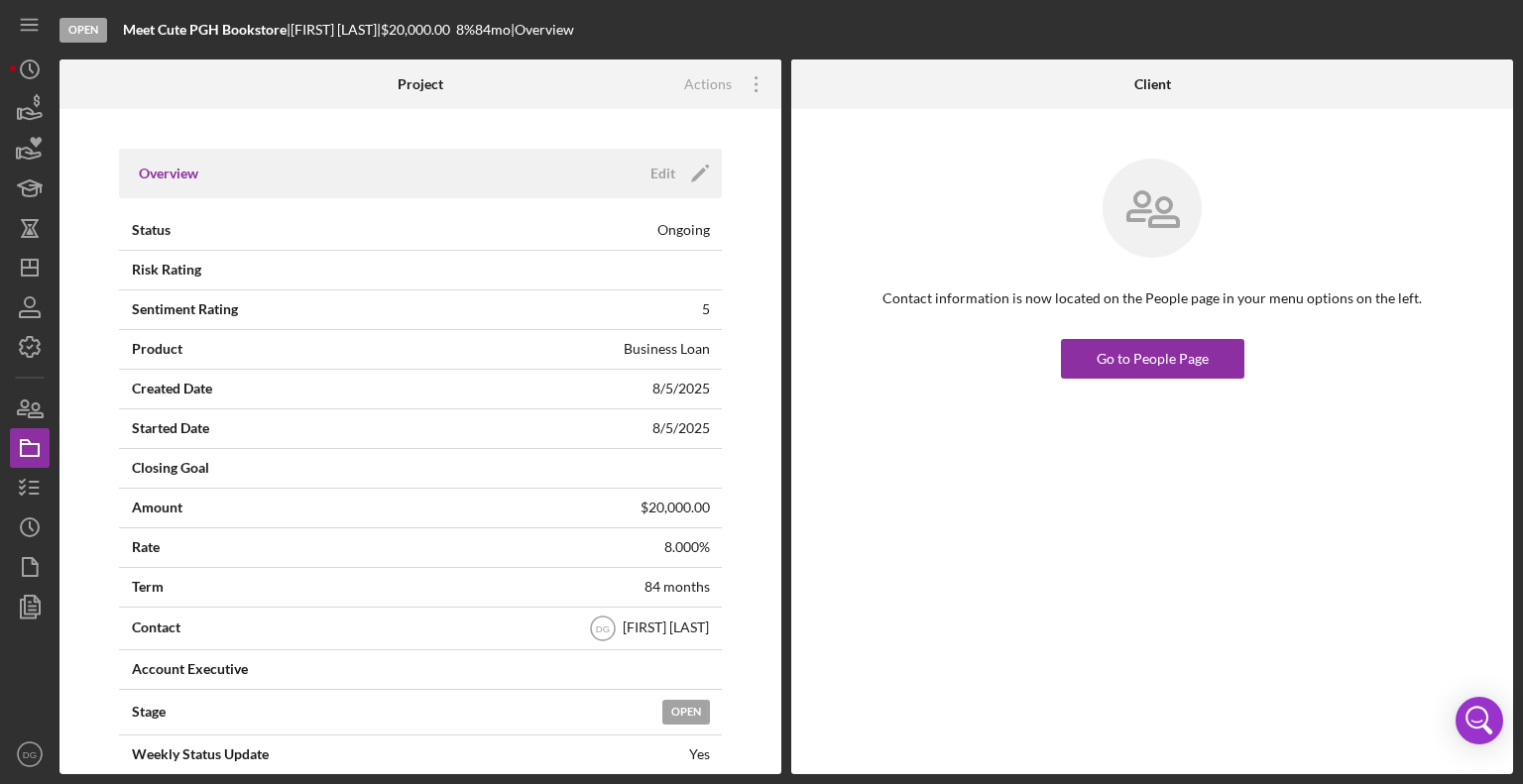 click on "Contact information is now located on the People page in your menu options on the left. This can be accessed on the desktop version of Lenderfit. Go to People Page" at bounding box center (1152, 441) 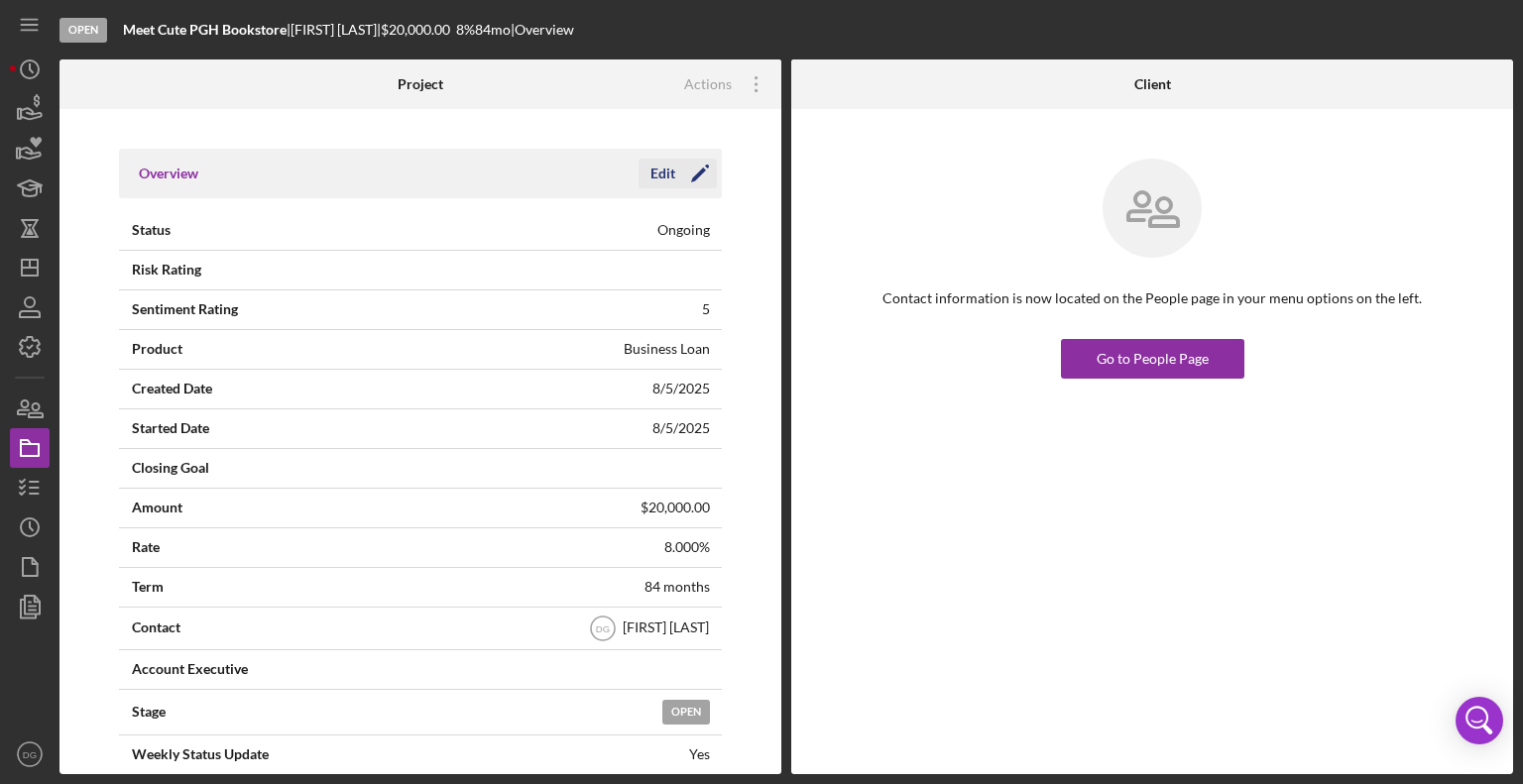 click on "Edit" at bounding box center (662, 173) 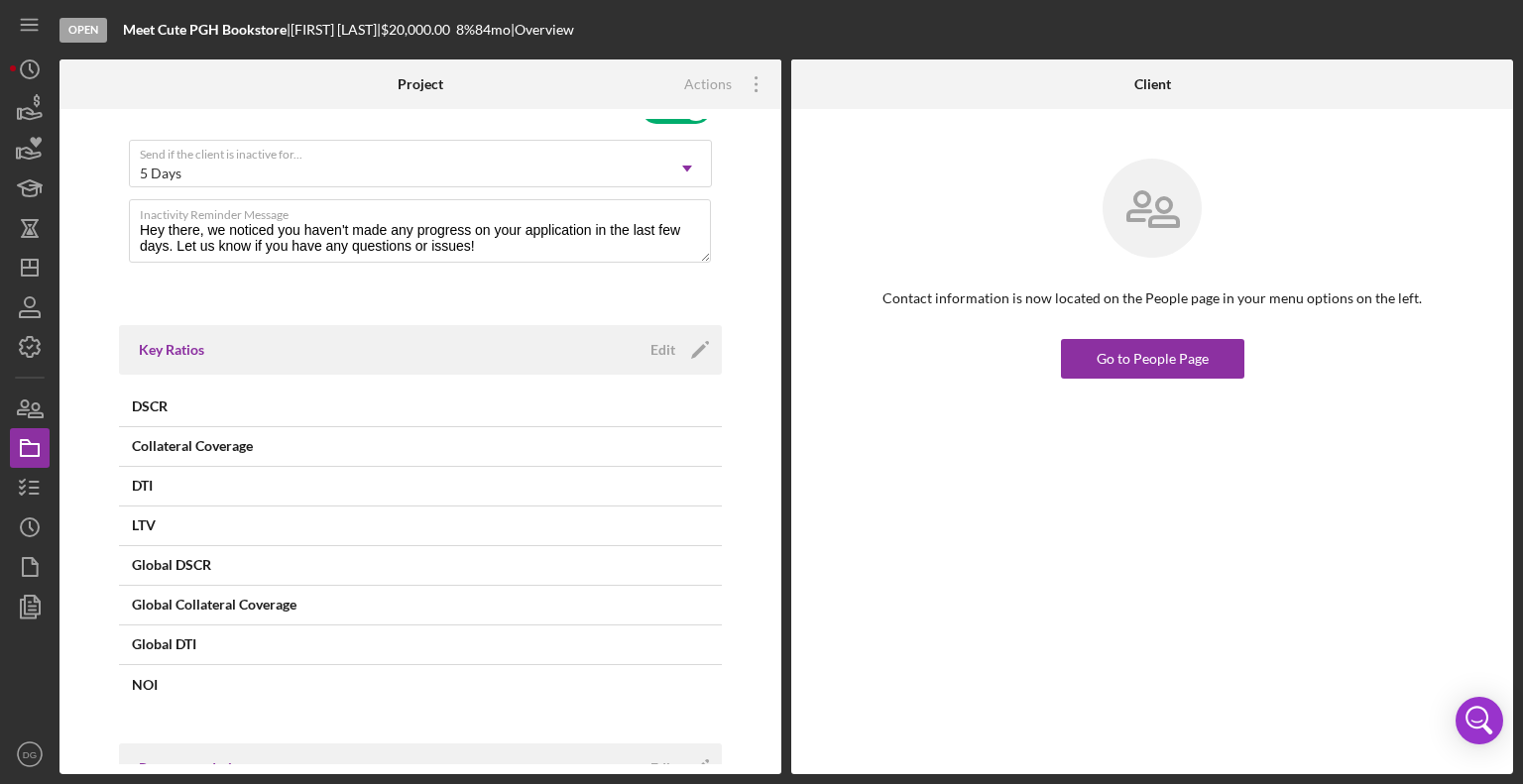 scroll, scrollTop: 0, scrollLeft: 0, axis: both 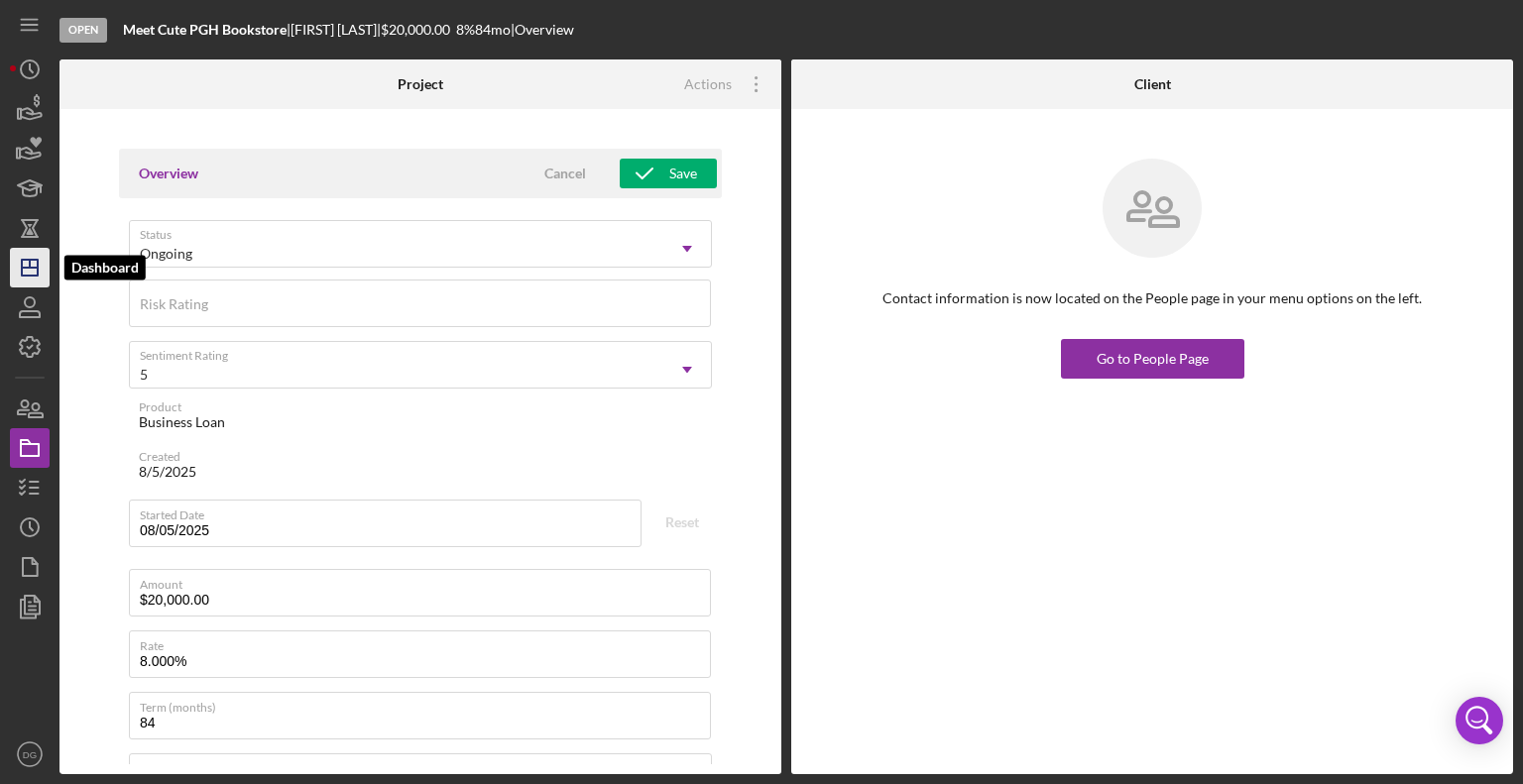 click on "Icon/Dashboard" 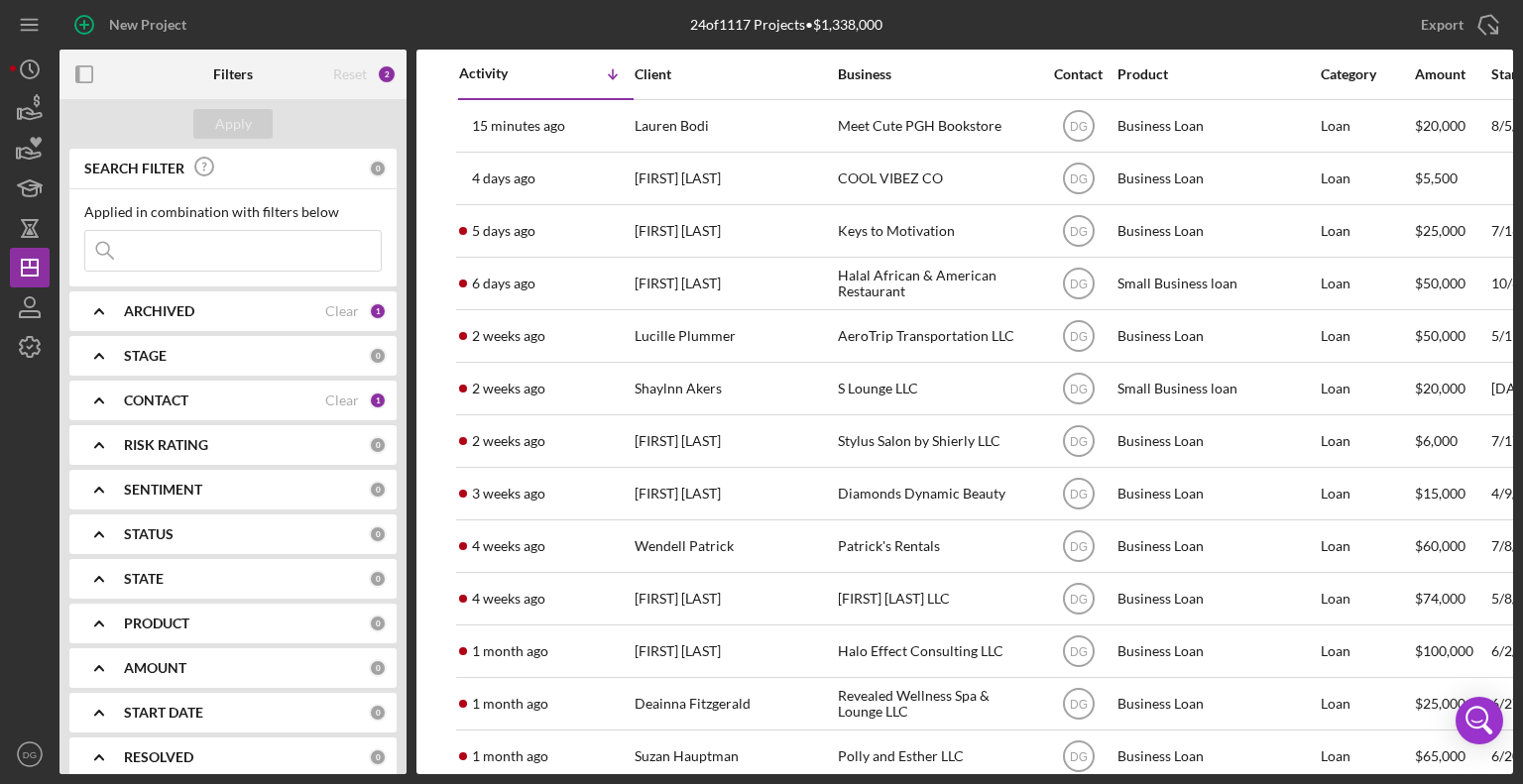 click on "Activity Icon/Table Sort Arrow Client Business Contact Product Category Amount Started Closing Checklist Stage Status Sentiment Risk Rating Resolution Resolved State View 15 minutes ago [FIRST] [LAST] [FIRST] [LAST] Meet Cute PGH Bookstore Icon/User Photo DG Business Loan Loan $20,000 8/5/25 Open Ongoing 5 Icon/Navigate 4 days ago [FIRST] [LAST] [FIRST] [LAST] COOL VIBEZ CO Icon/User Photo DG Business Loan Loan $5,500 Open Ongoing 5 Icon/Navigate 5 days ago [FIRST] [LAST] [FIRST] [LAST] Keys to Motivation Icon/User Photo DG Business Loan Loan $25,000 7/16/25 Open Ongoing 5 Icon/Navigate 6 days ago [FIRST] [LAST] [FIRST] [LAST] Halal African &amp; American Restaurant Icon/User Photo DG Small Business loan Loan $50,000 10/6/23 In Review Ongoing 5 PA Icon/Navigate 2 weeks ago [FIRST] [LAST] [FIRST] [LAST] AeroTrip Transportation LLC Icon/User Photo DG Business Loan Loan $50,000 5/19/25 Open Ongoing 5 Icon/Navigate 2 weeks ago [FIRST] [LAST] [FIRST] [LAST] S Lounge LLC Icon/User Photo DG Small Business loan Loan 5 PA 5" at bounding box center (965, 411) 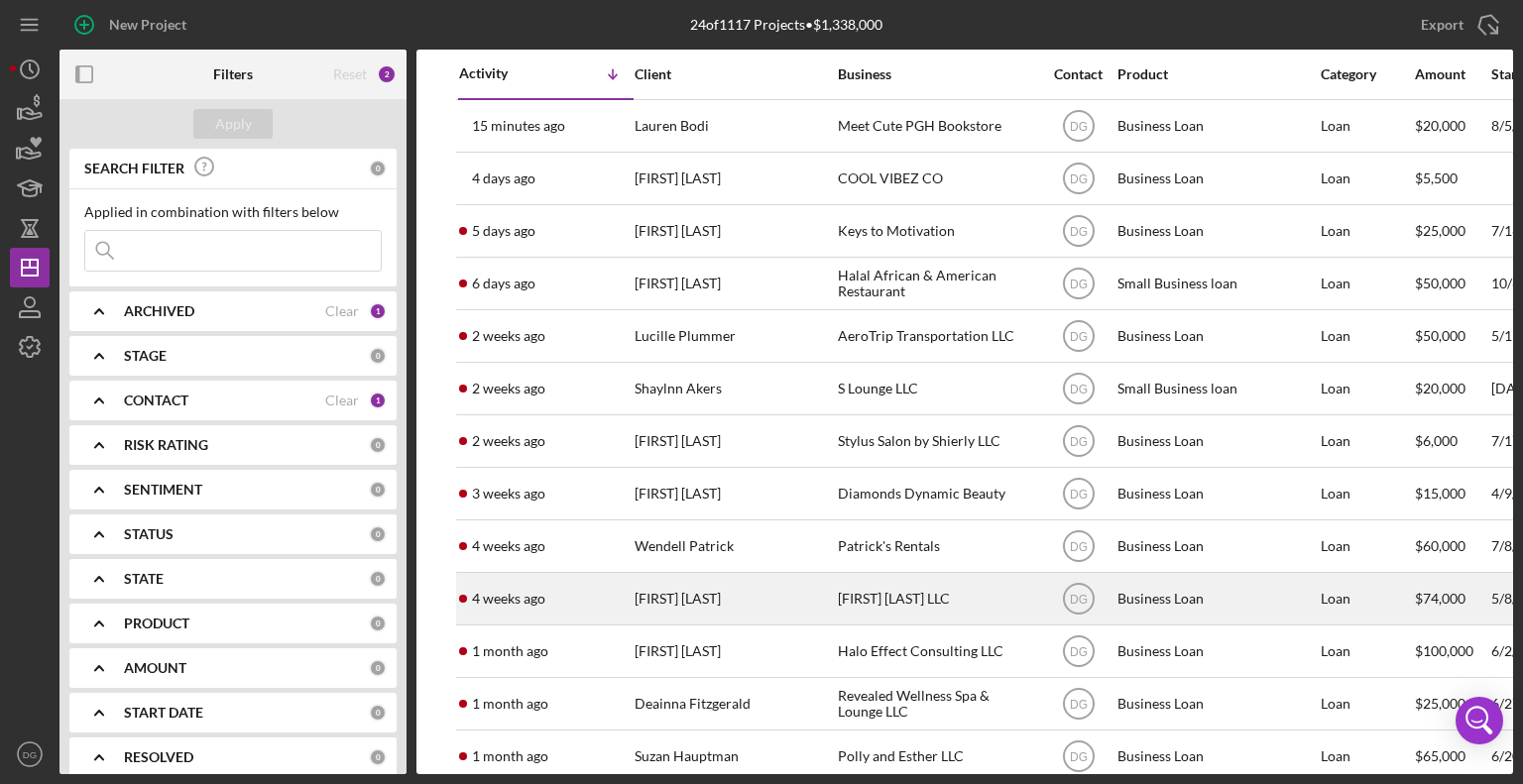 click on "[FIRST] [LAST] LLC" at bounding box center [937, 599] 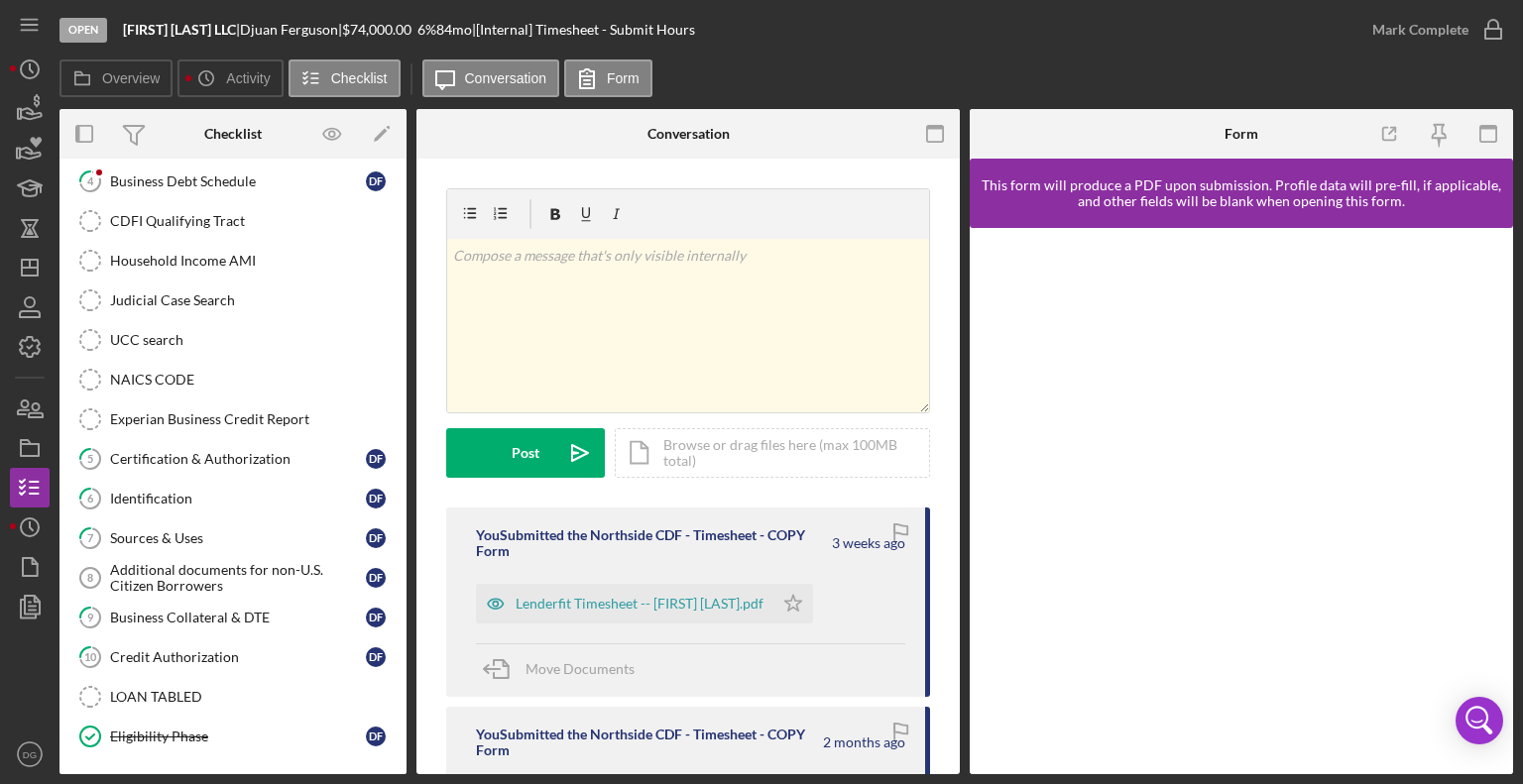 scroll, scrollTop: 289, scrollLeft: 0, axis: vertical 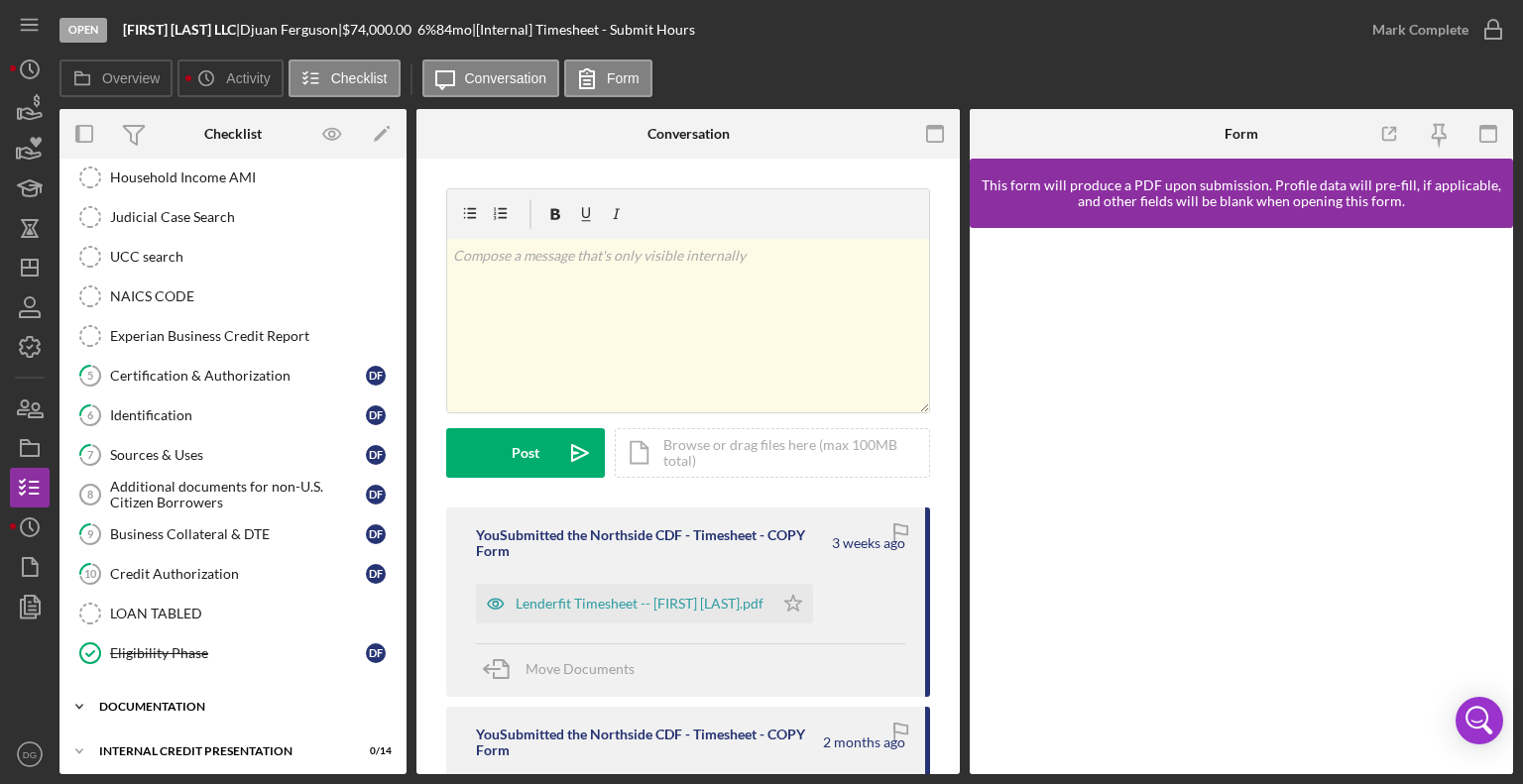 click on "documentation" at bounding box center [240, 707] 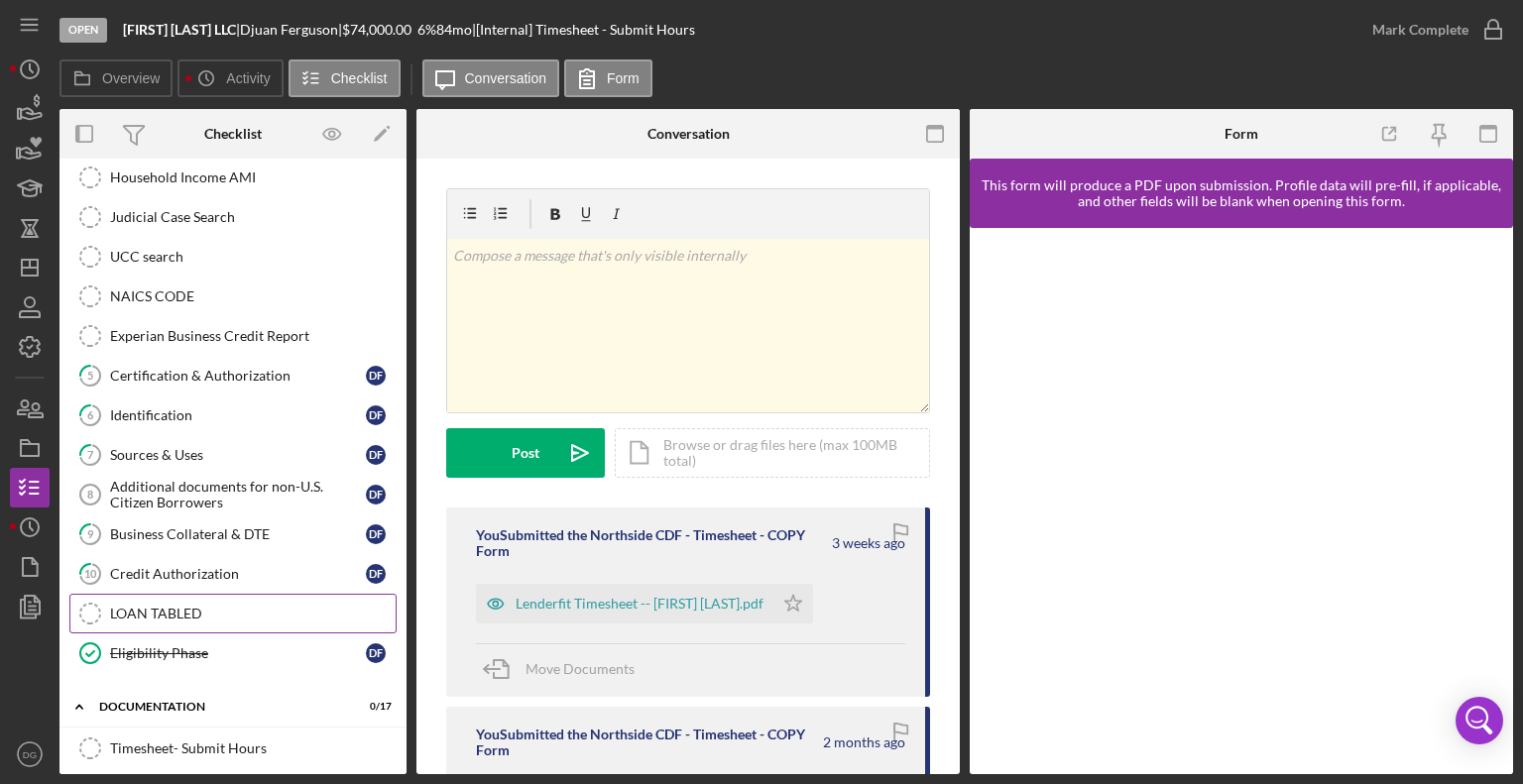 drag, startPoint x: 400, startPoint y: 483, endPoint x: 379, endPoint y: 617, distance: 135.63554 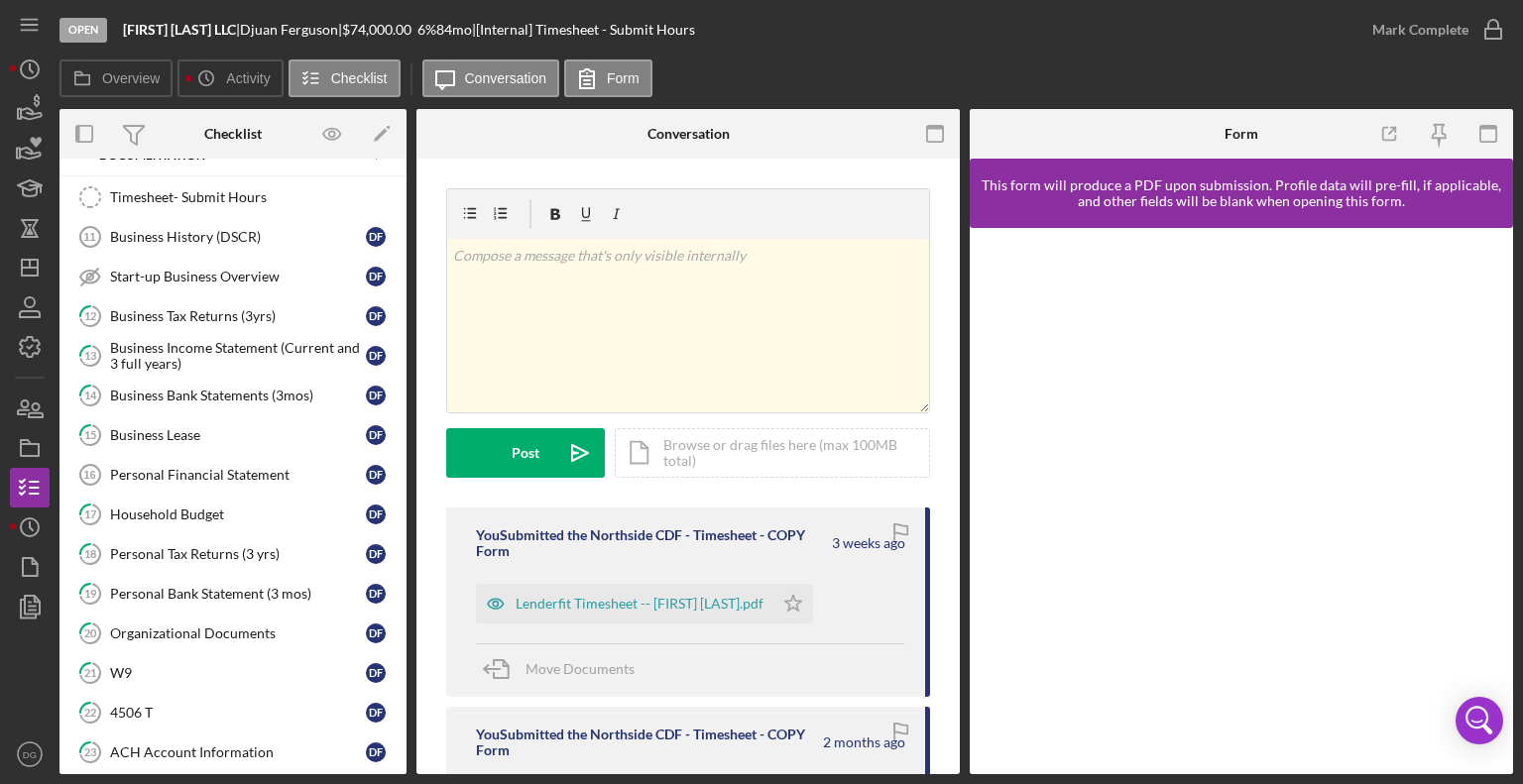 scroll, scrollTop: 842, scrollLeft: 0, axis: vertical 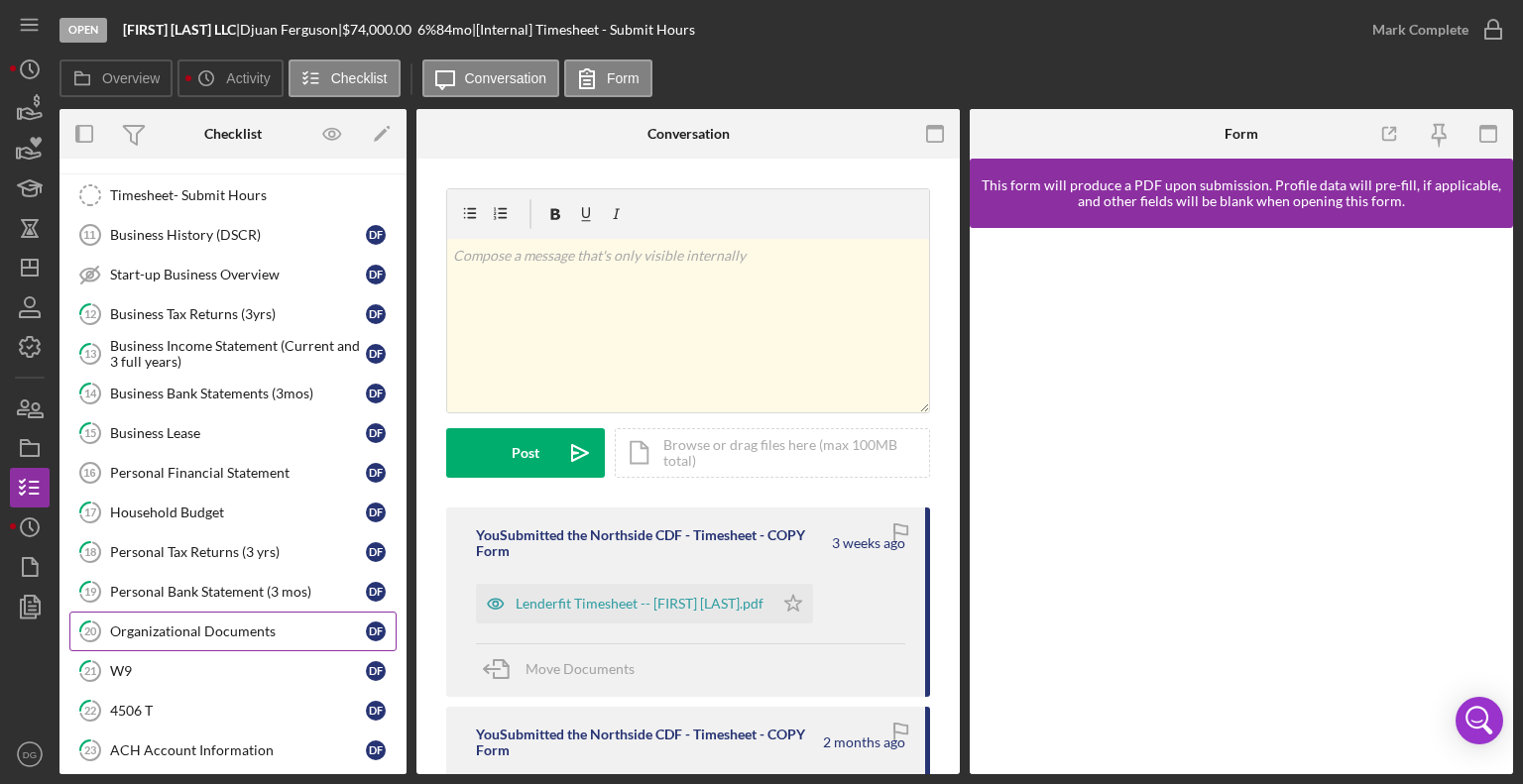 click on "Organizational Documents" at bounding box center [238, 631] 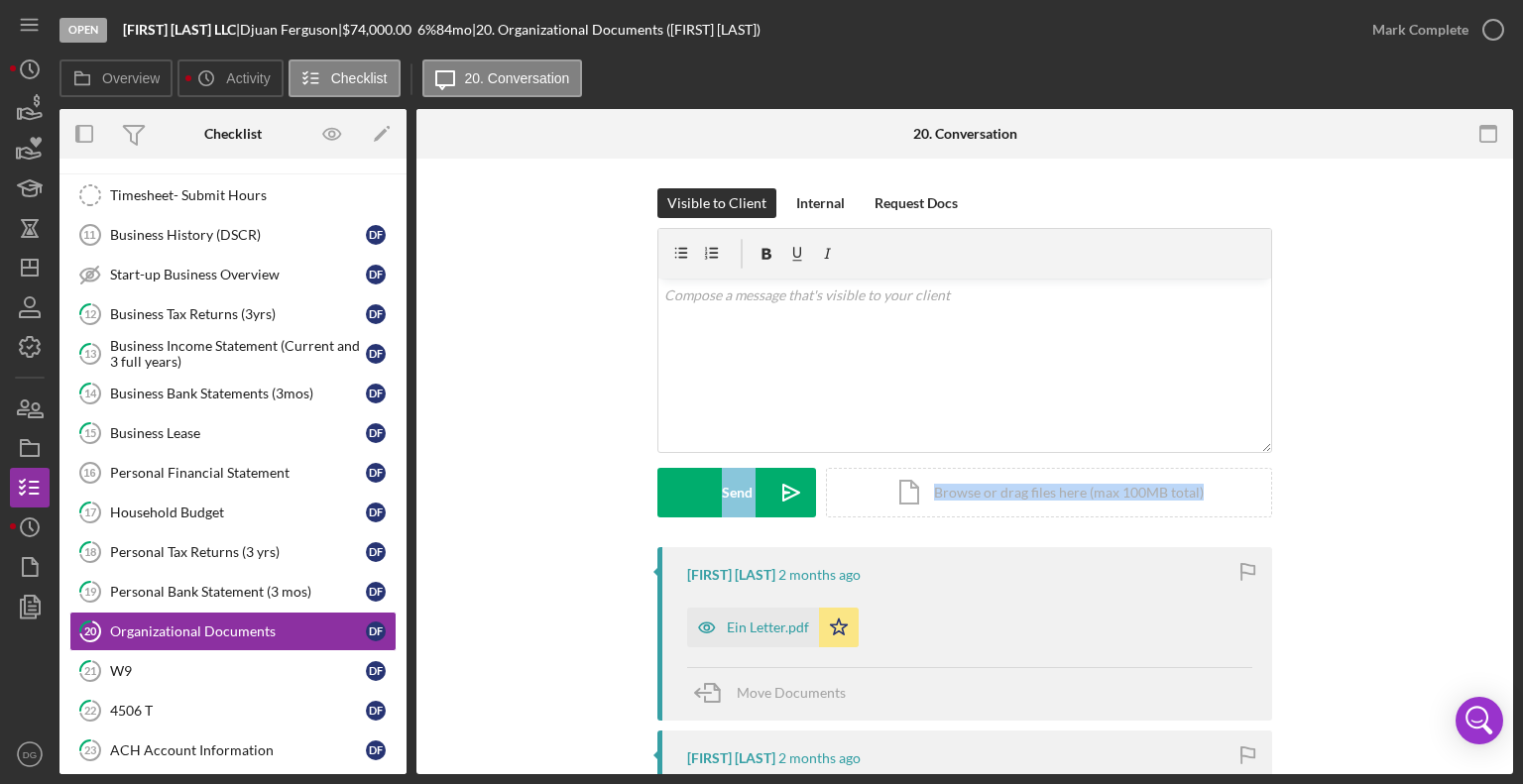 drag, startPoint x: 1507, startPoint y: 336, endPoint x: 1479, endPoint y: 464, distance: 131.02671 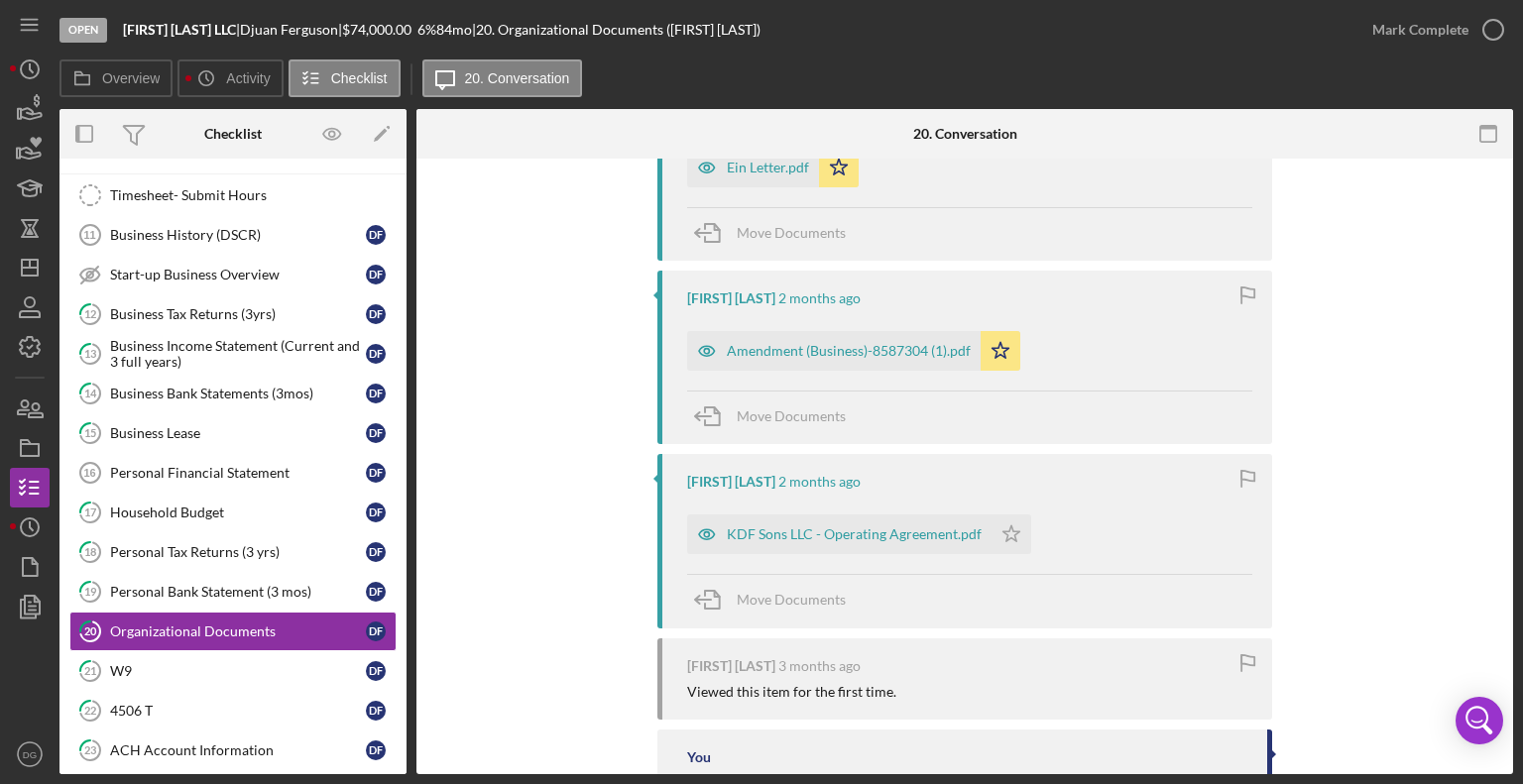 scroll, scrollTop: 478, scrollLeft: 0, axis: vertical 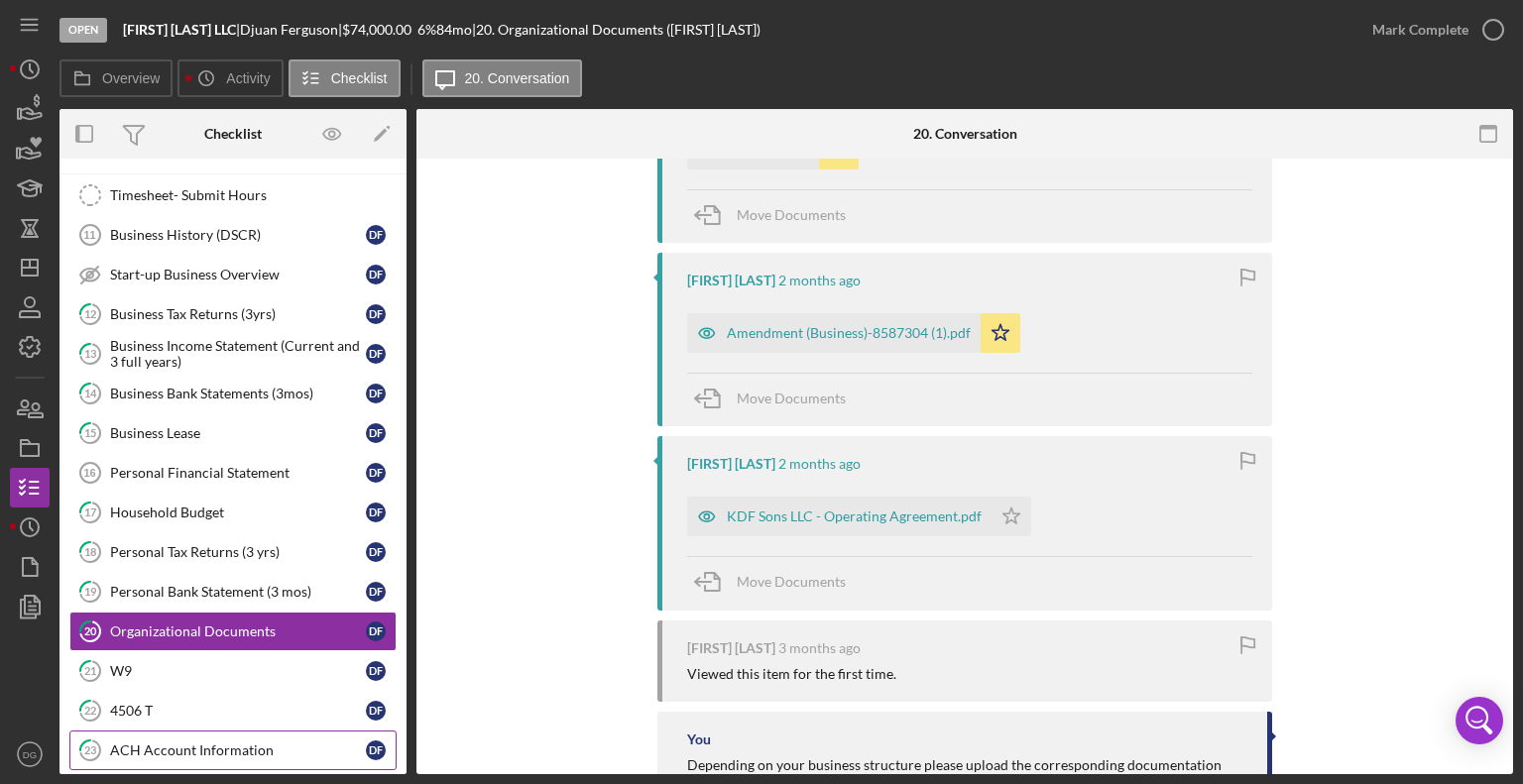 click on "23 ACH Account Information [FIRST] [LAST]" at bounding box center [233, 750] 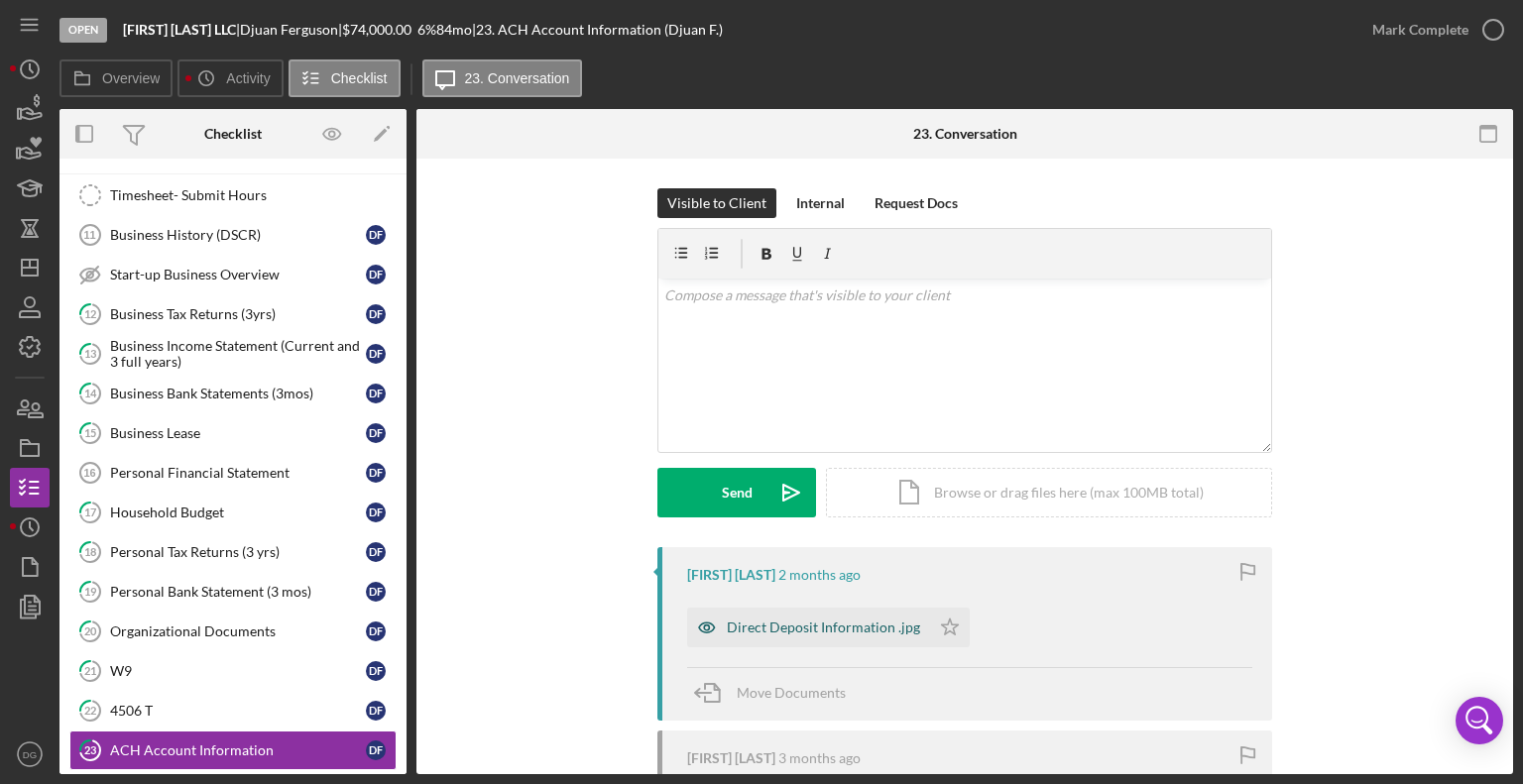 click on "Direct Deposit Information .jpg" at bounding box center (823, 627) 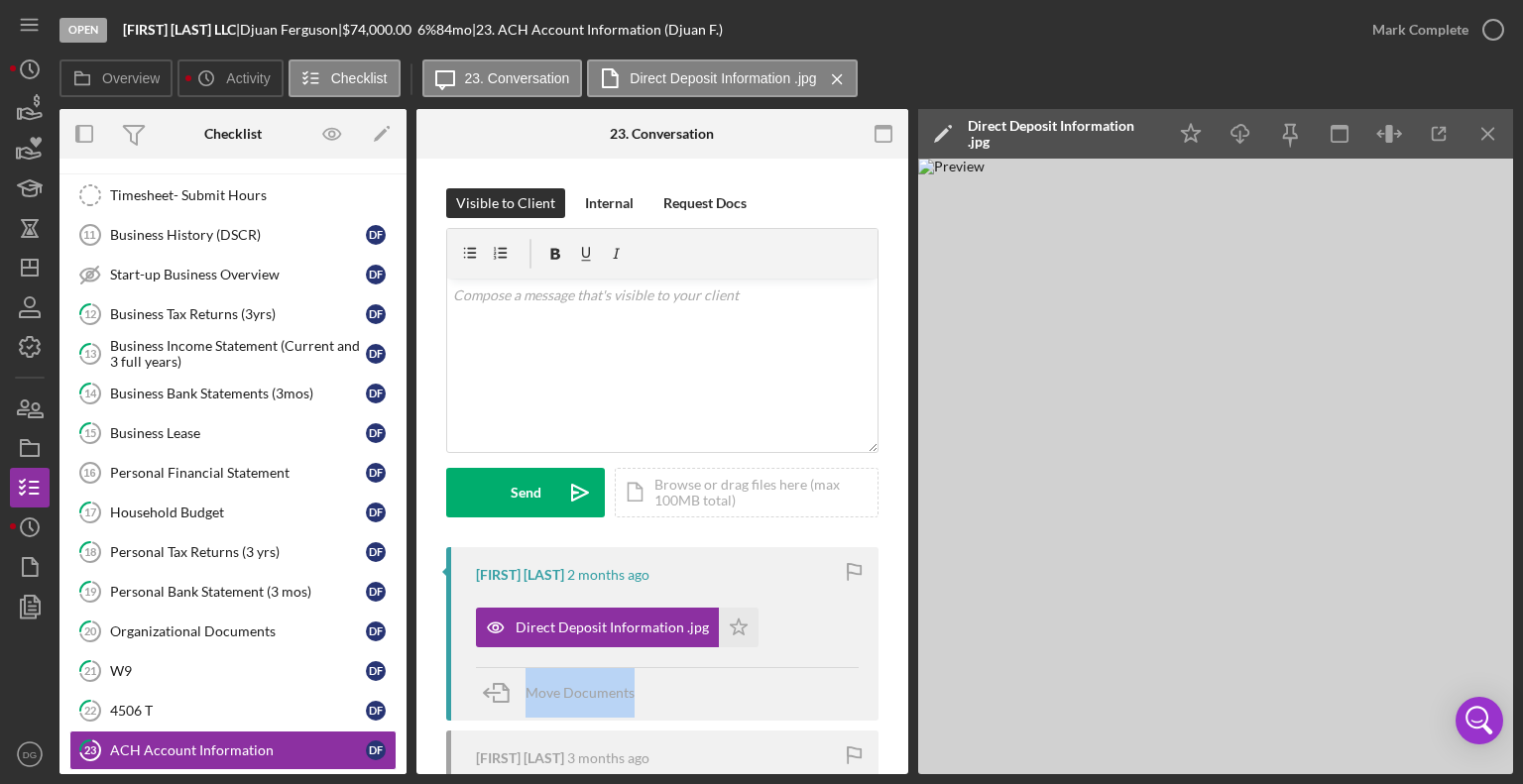 drag, startPoint x: 900, startPoint y: 594, endPoint x: 905, endPoint y: 694, distance: 100.12492 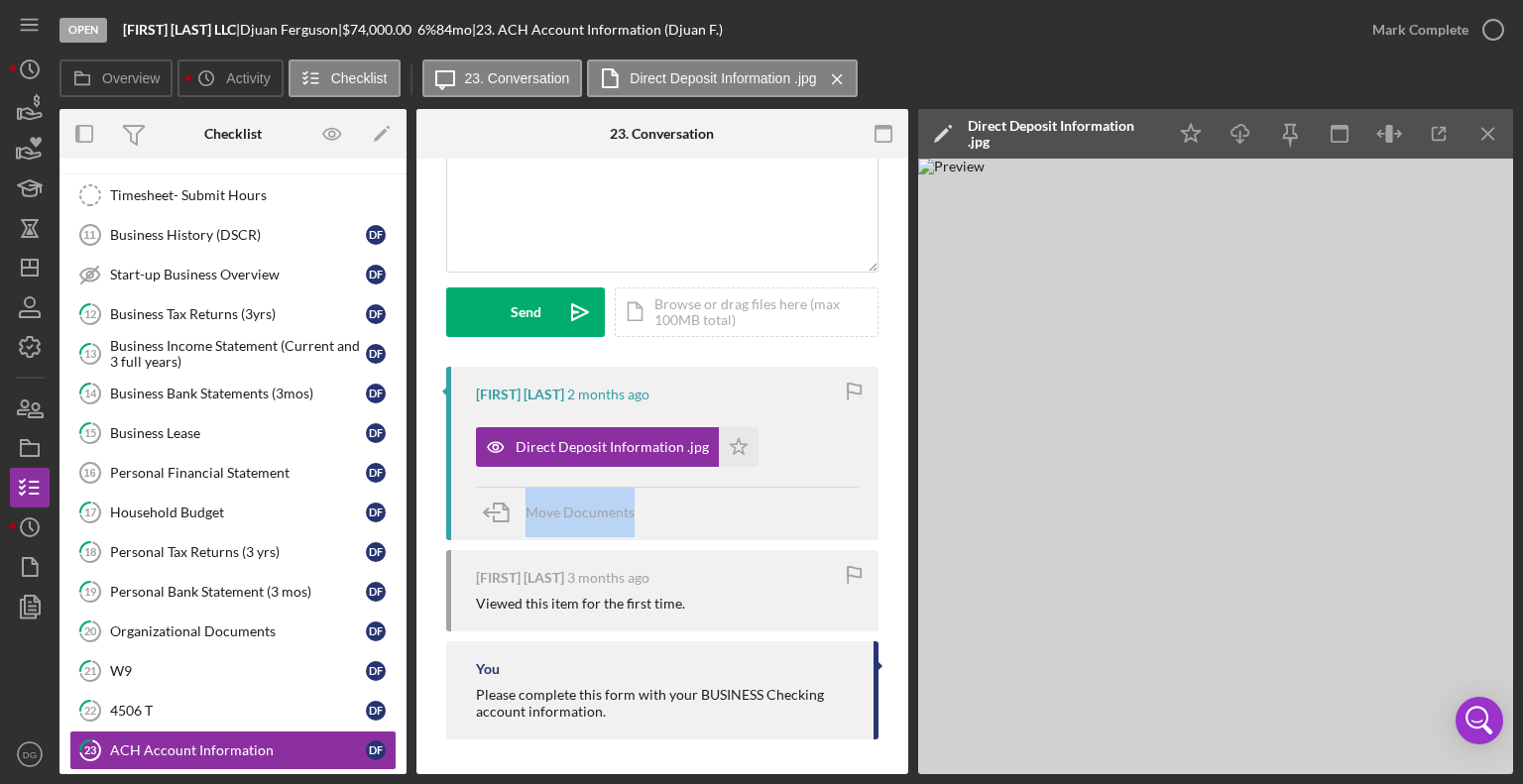 scroll, scrollTop: 183, scrollLeft: 0, axis: vertical 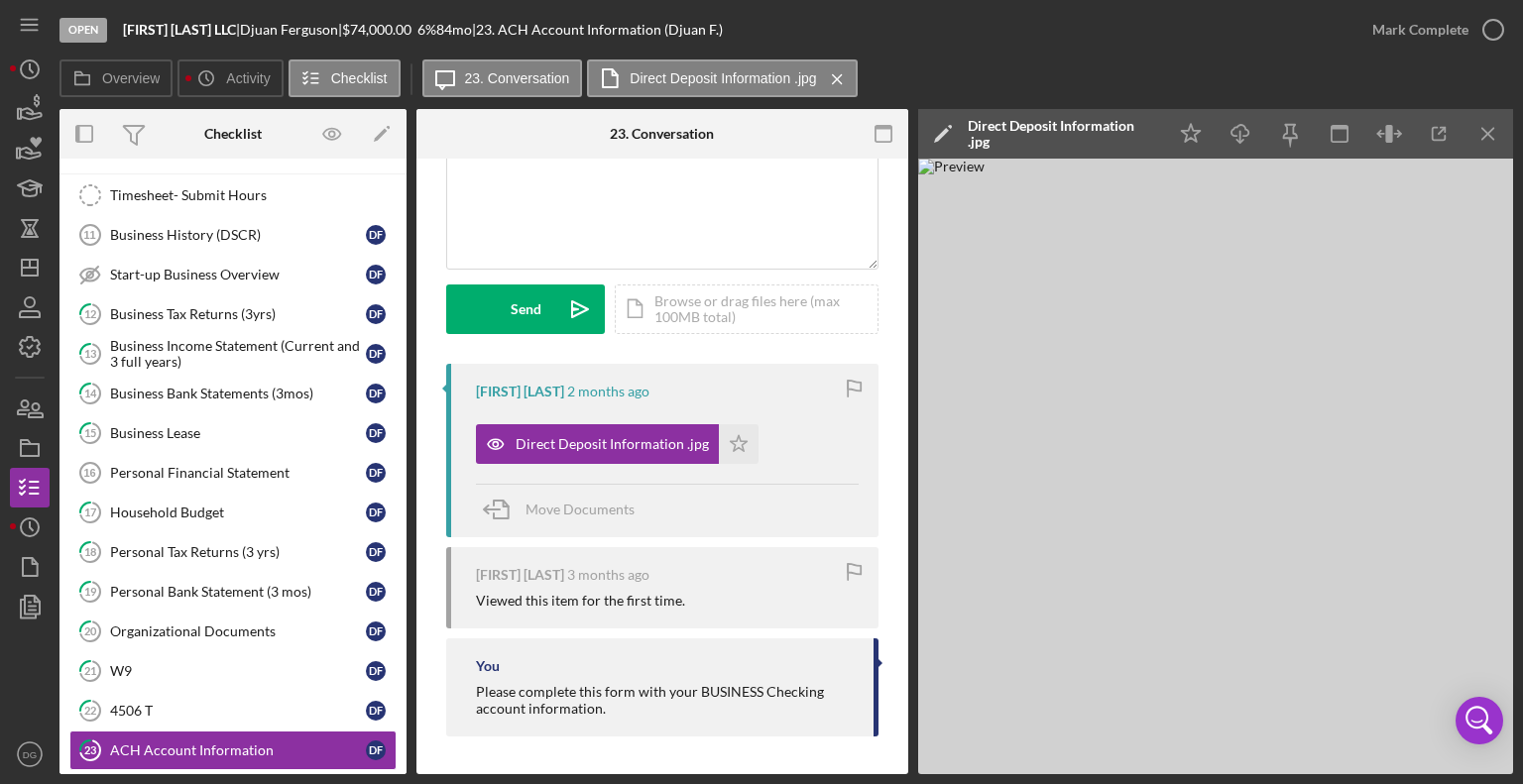 click on "Viewed this item for the first time." at bounding box center [667, 601] 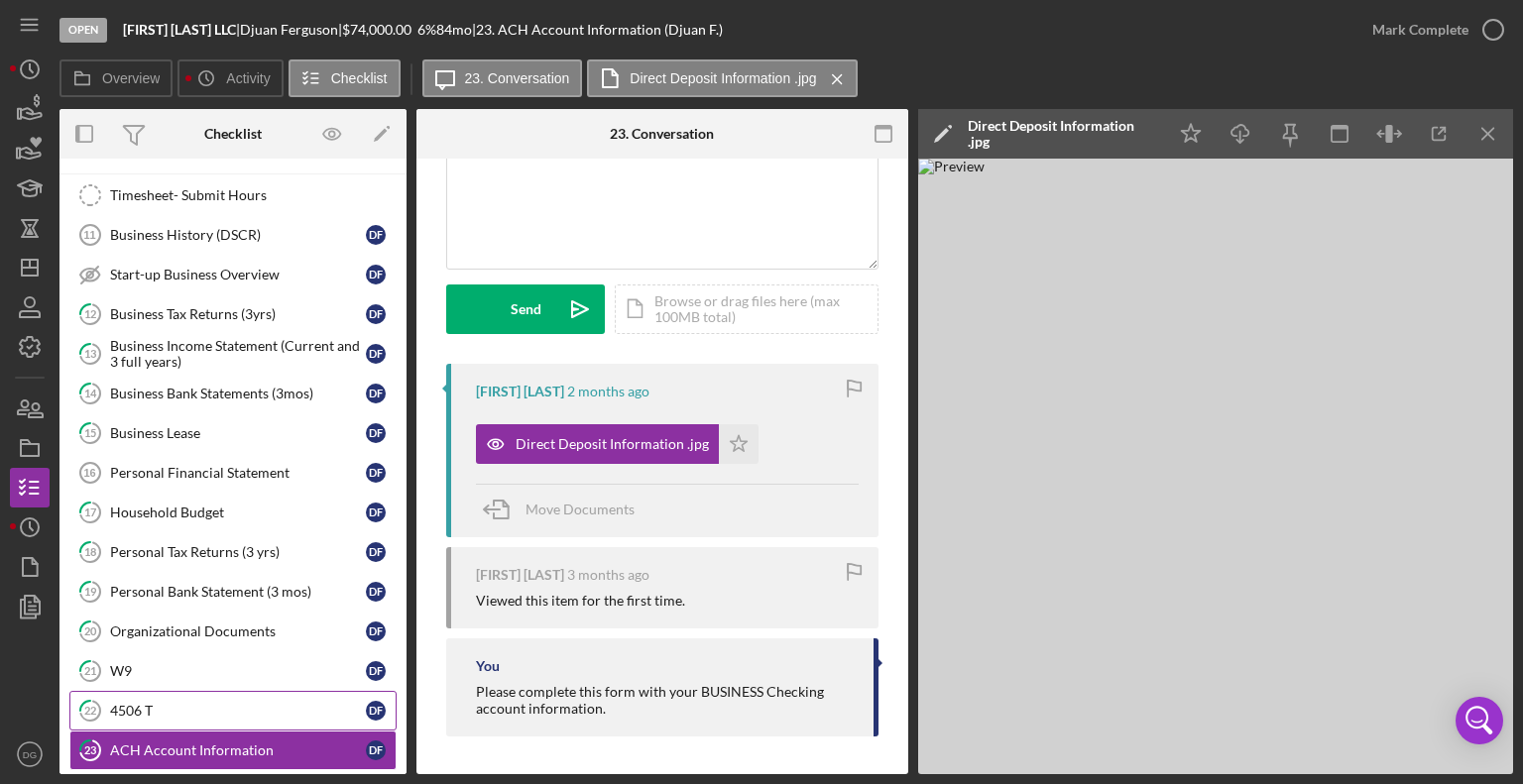 click on "4506 T" at bounding box center (238, 711) 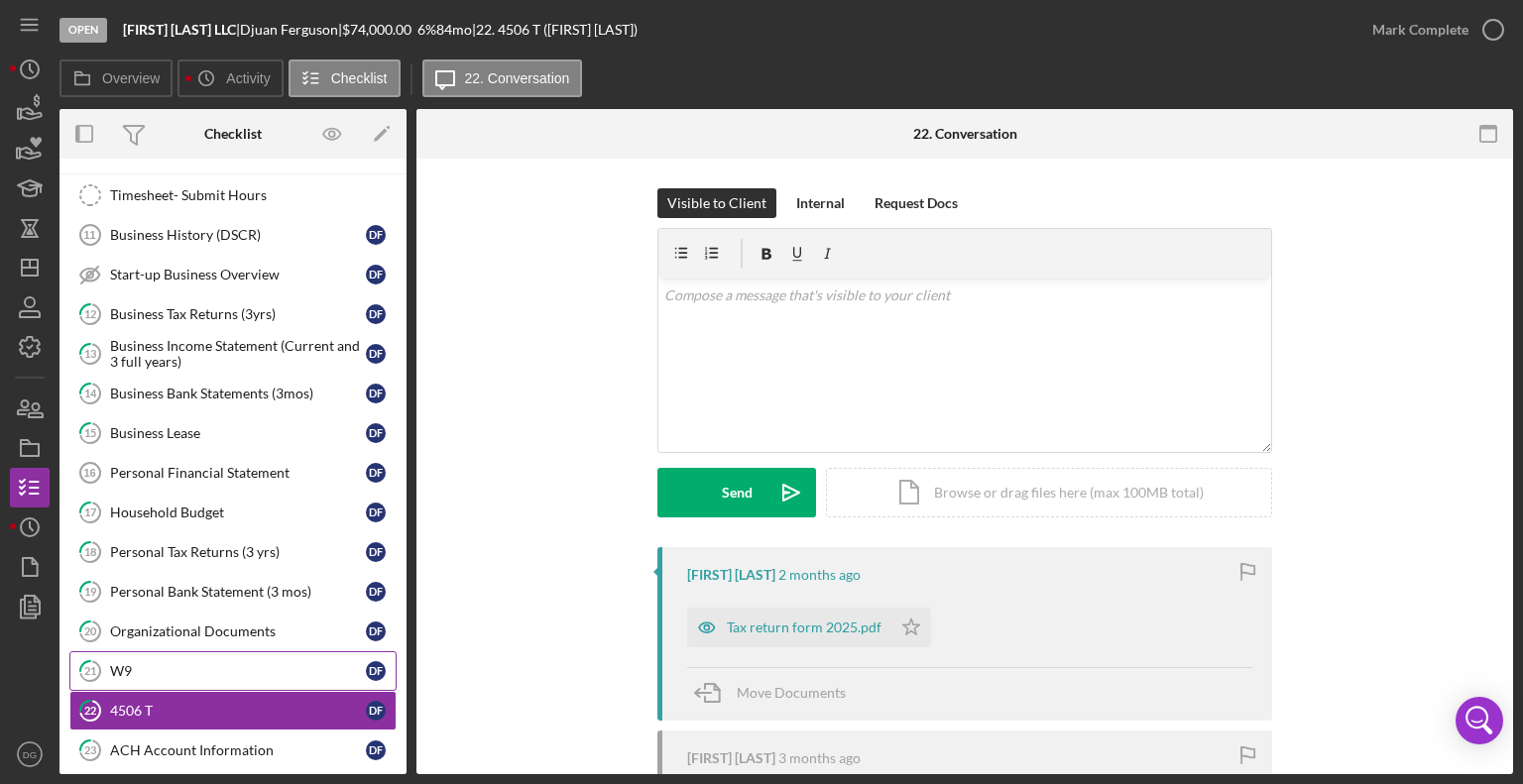 click on "21 W9 D F" at bounding box center (233, 671) 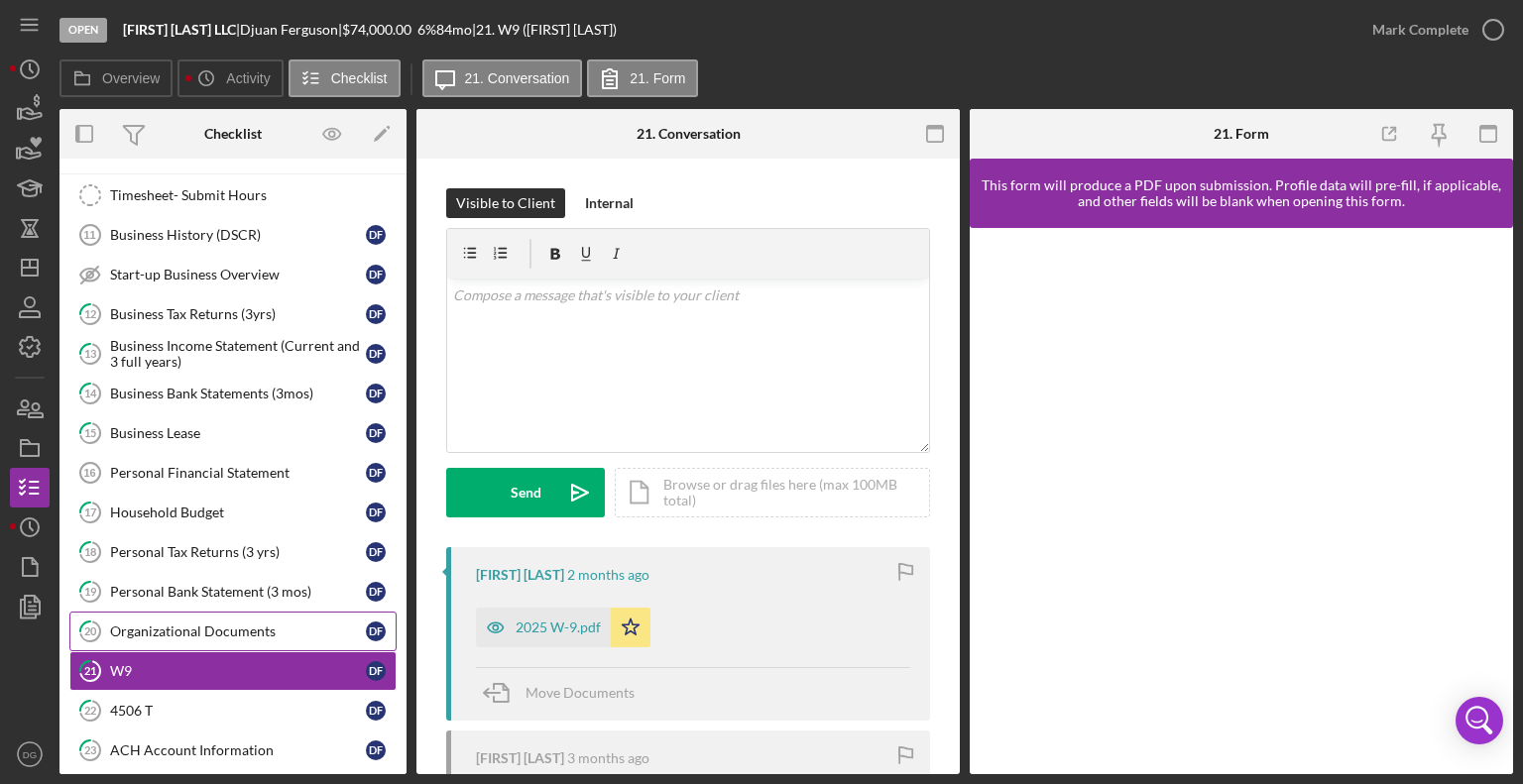 click on "Organizational Documents" at bounding box center [238, 631] 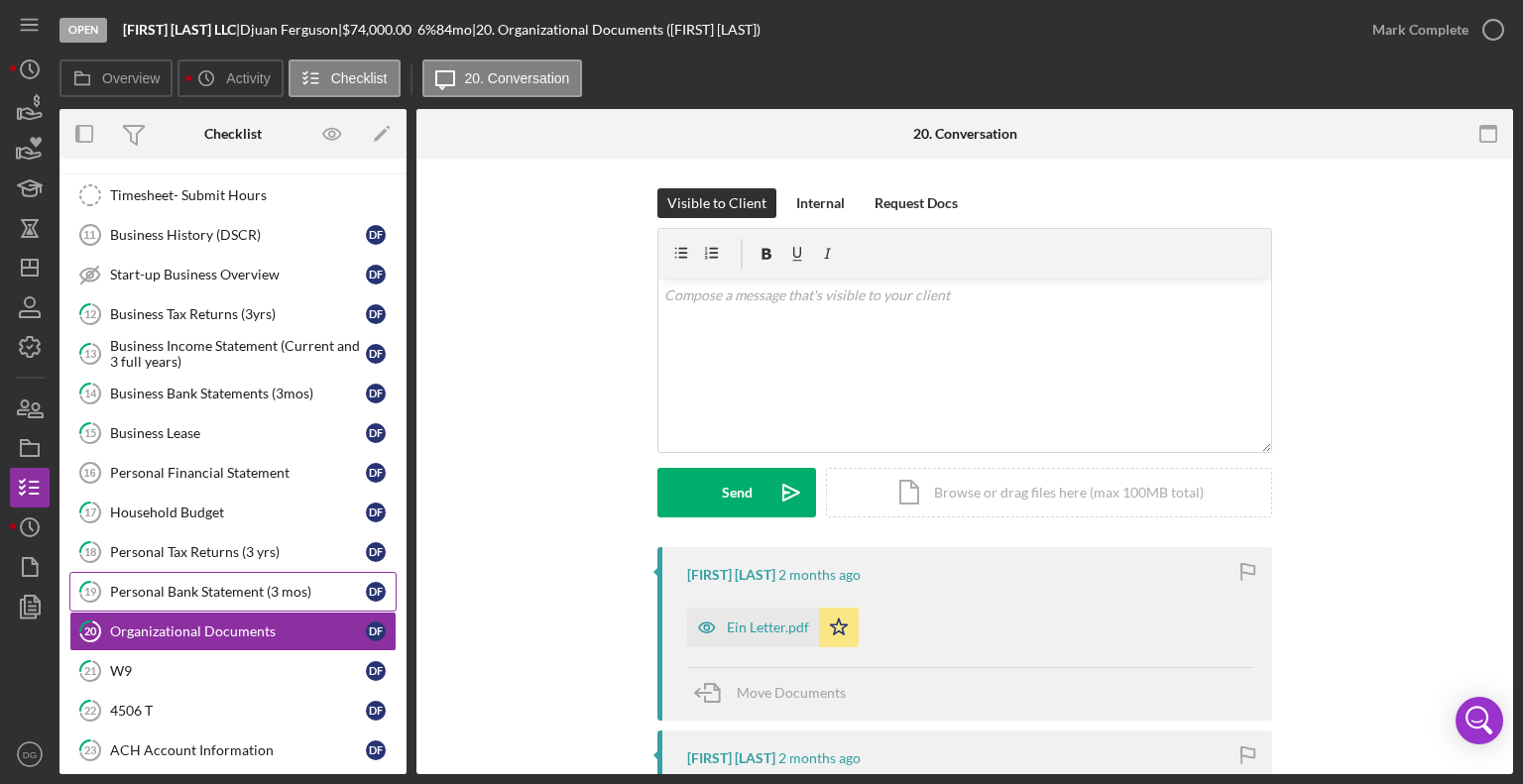 click on "Personal Bank Statement (3 mos)" at bounding box center (238, 592) 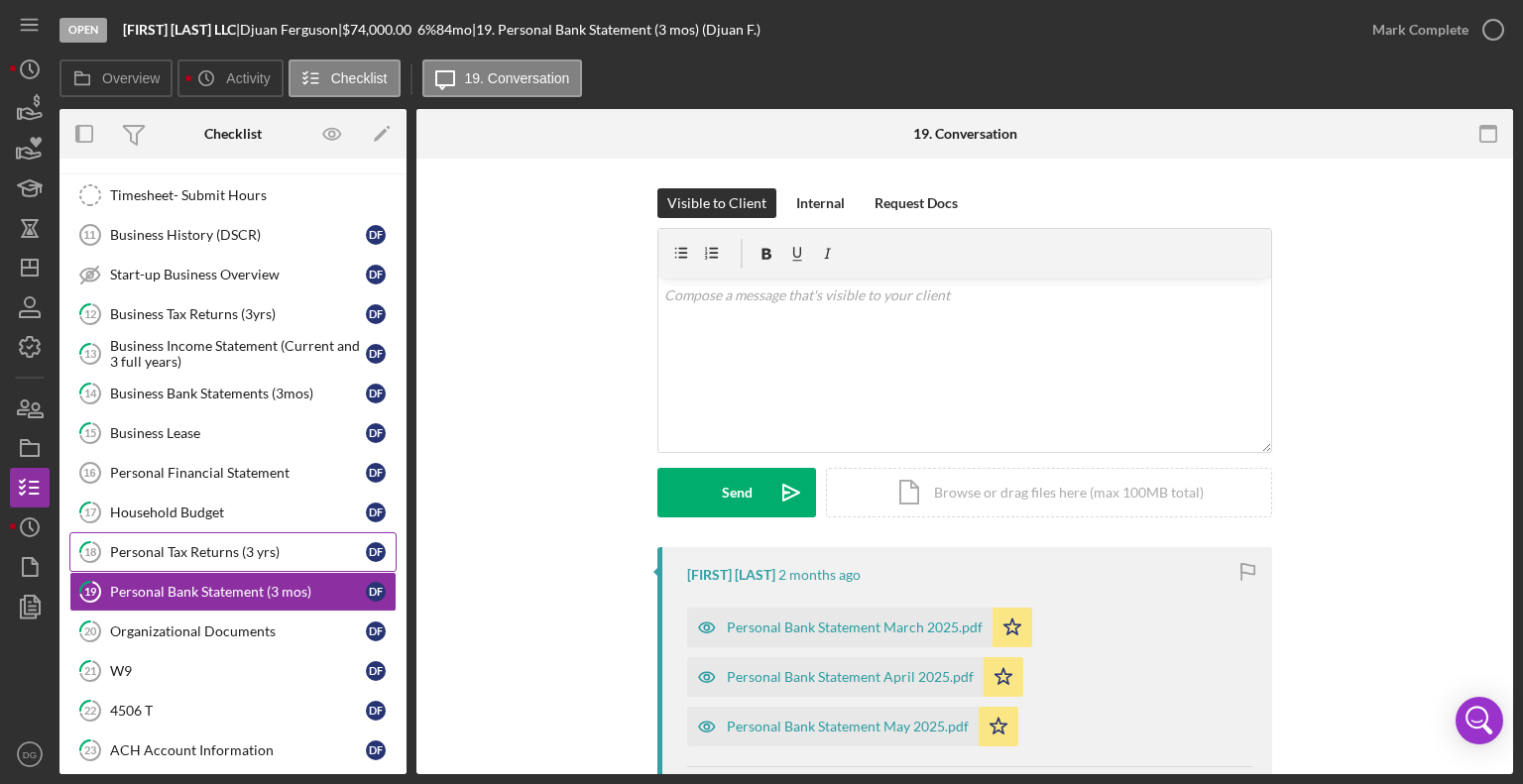 click on "Personal Tax Returns (3 yrs)" at bounding box center (238, 552) 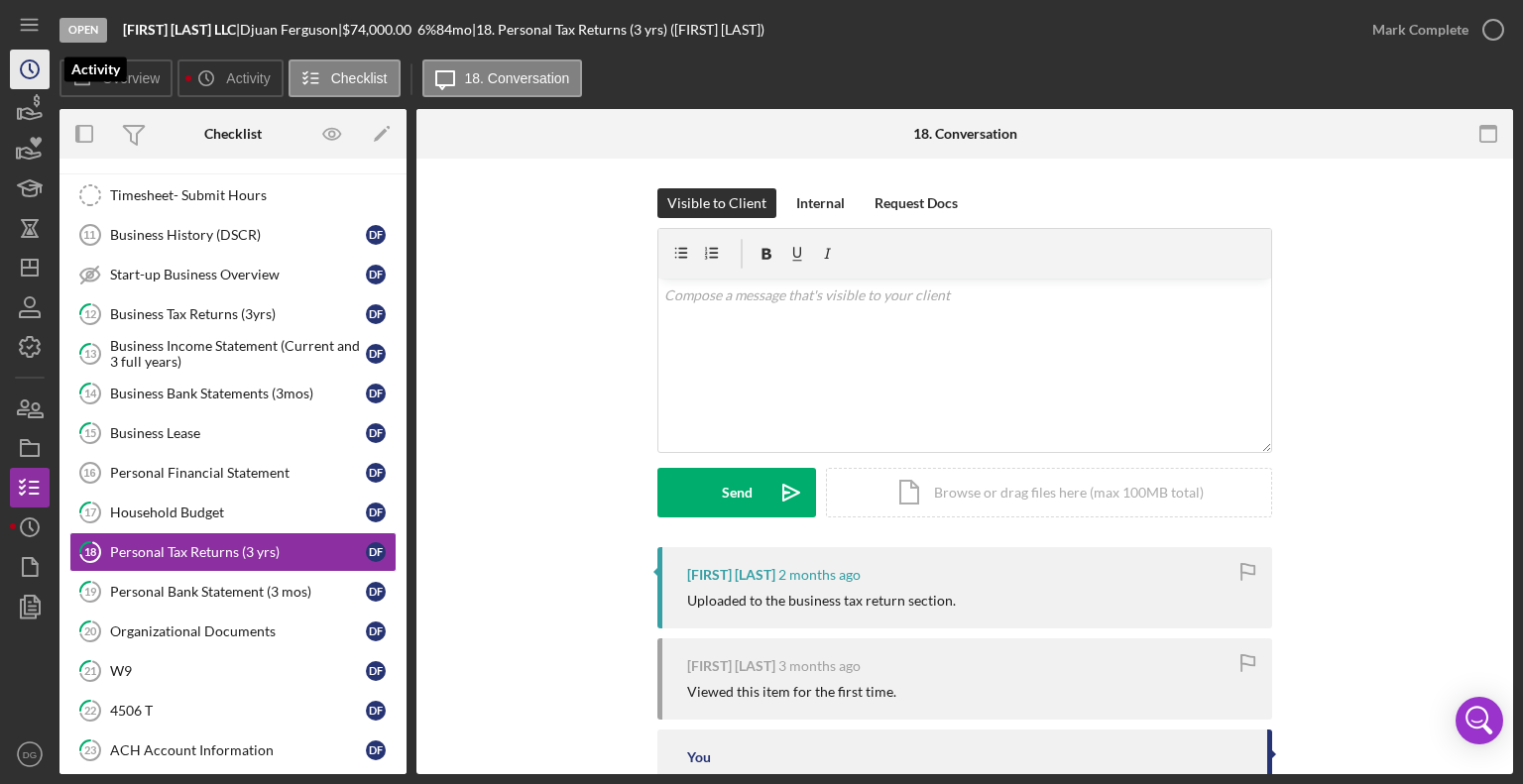 click 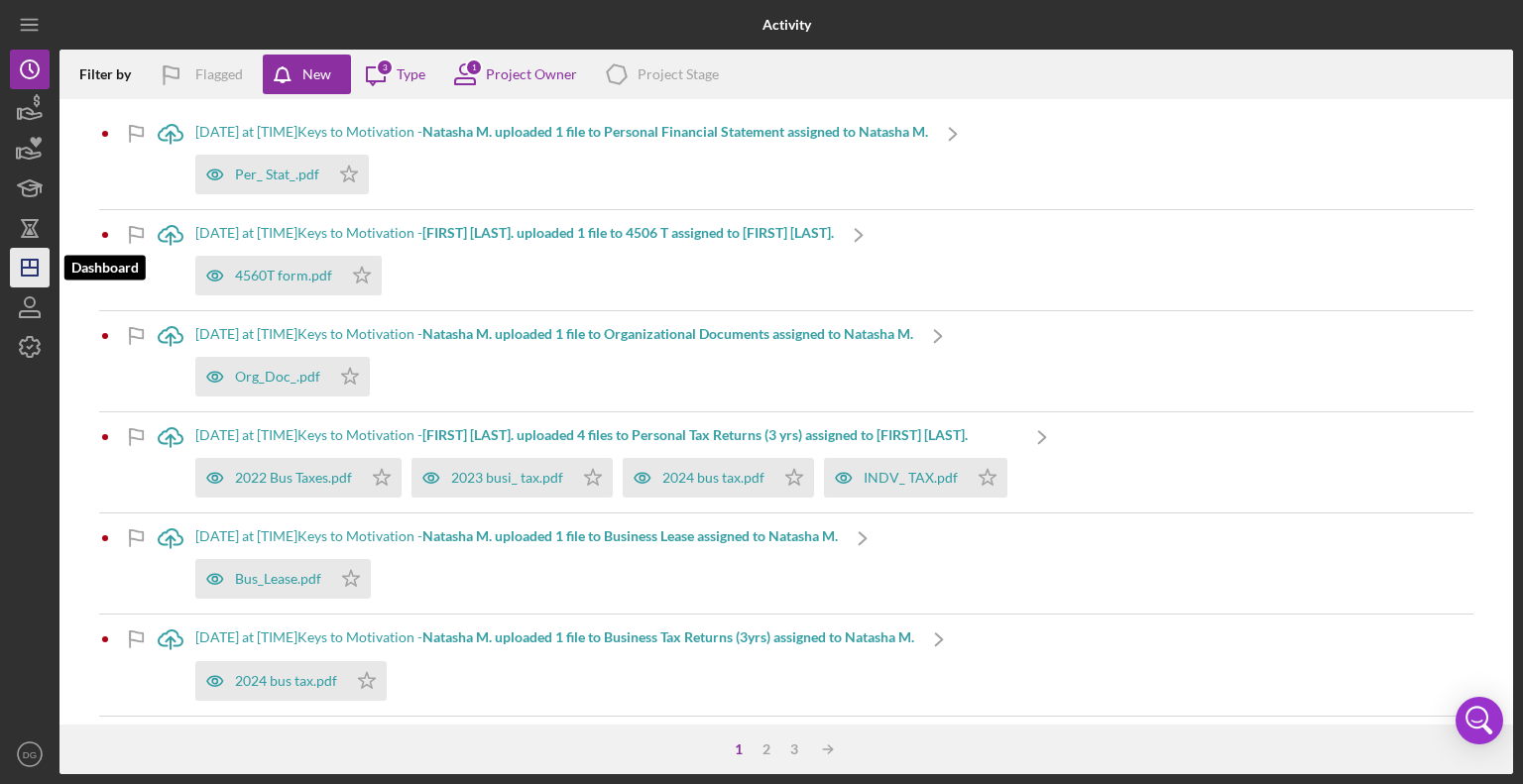 click on "Icon/Dashboard" 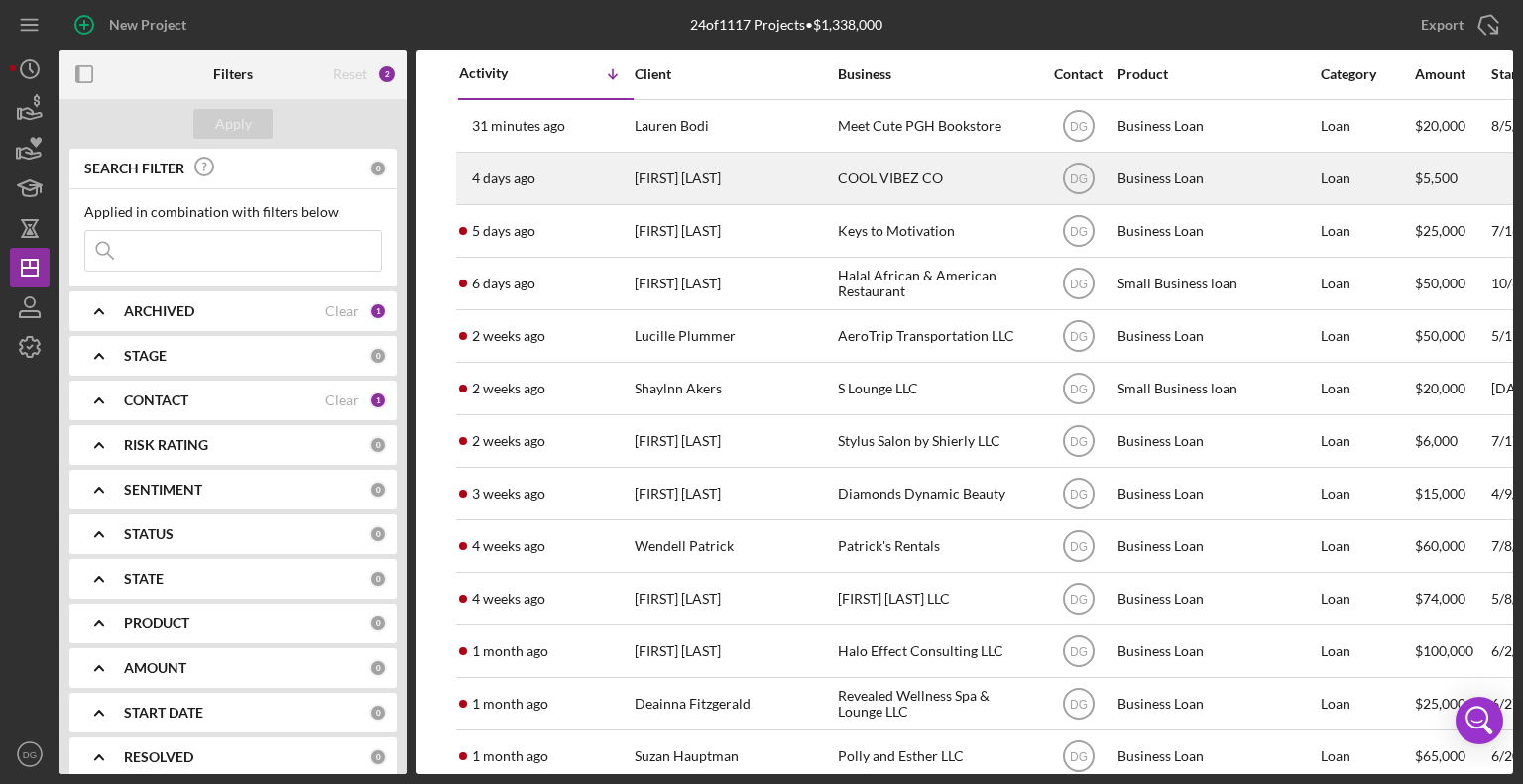 click on "COOL VIBEZ CO" at bounding box center [937, 178] 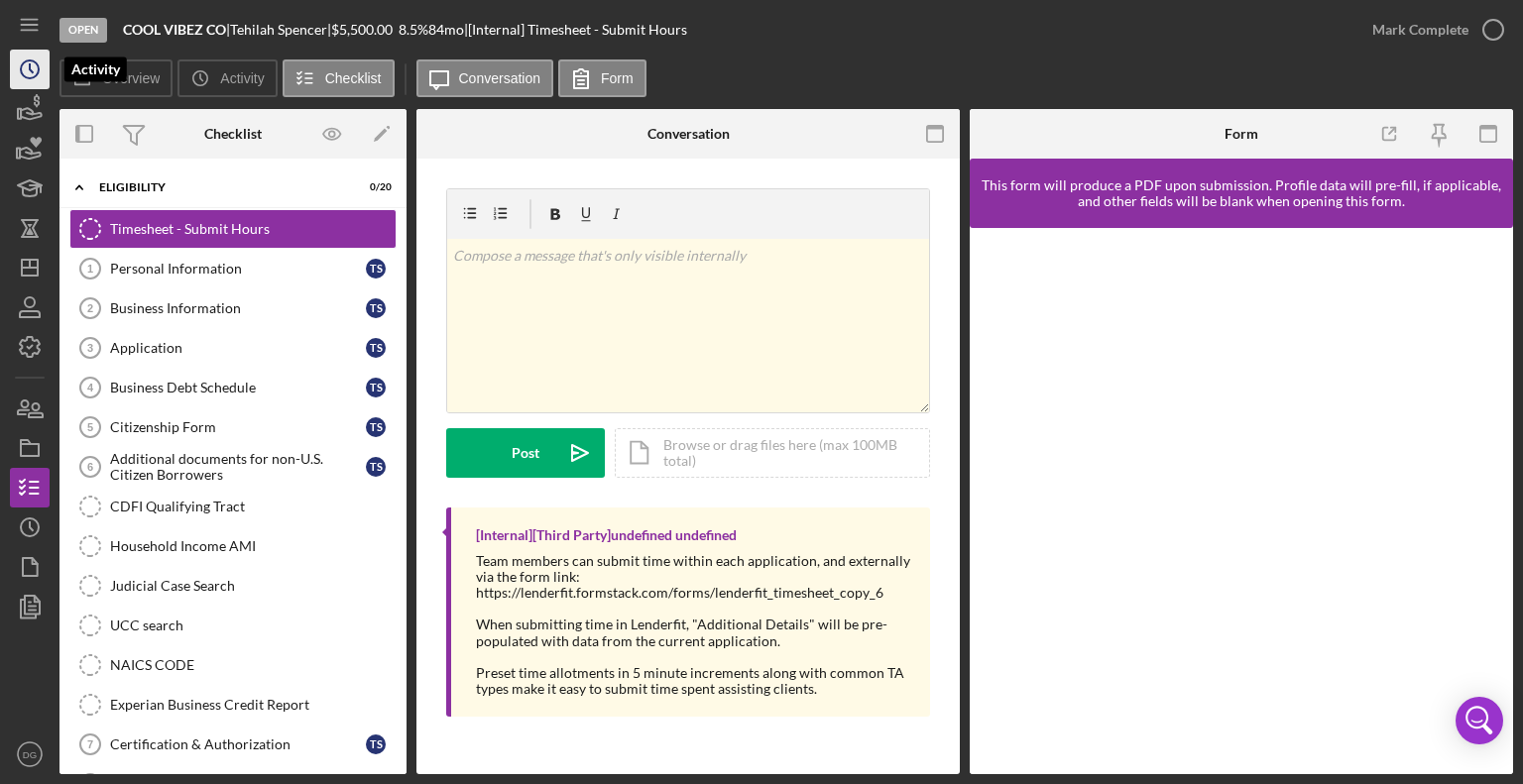 click on "Icon/History" 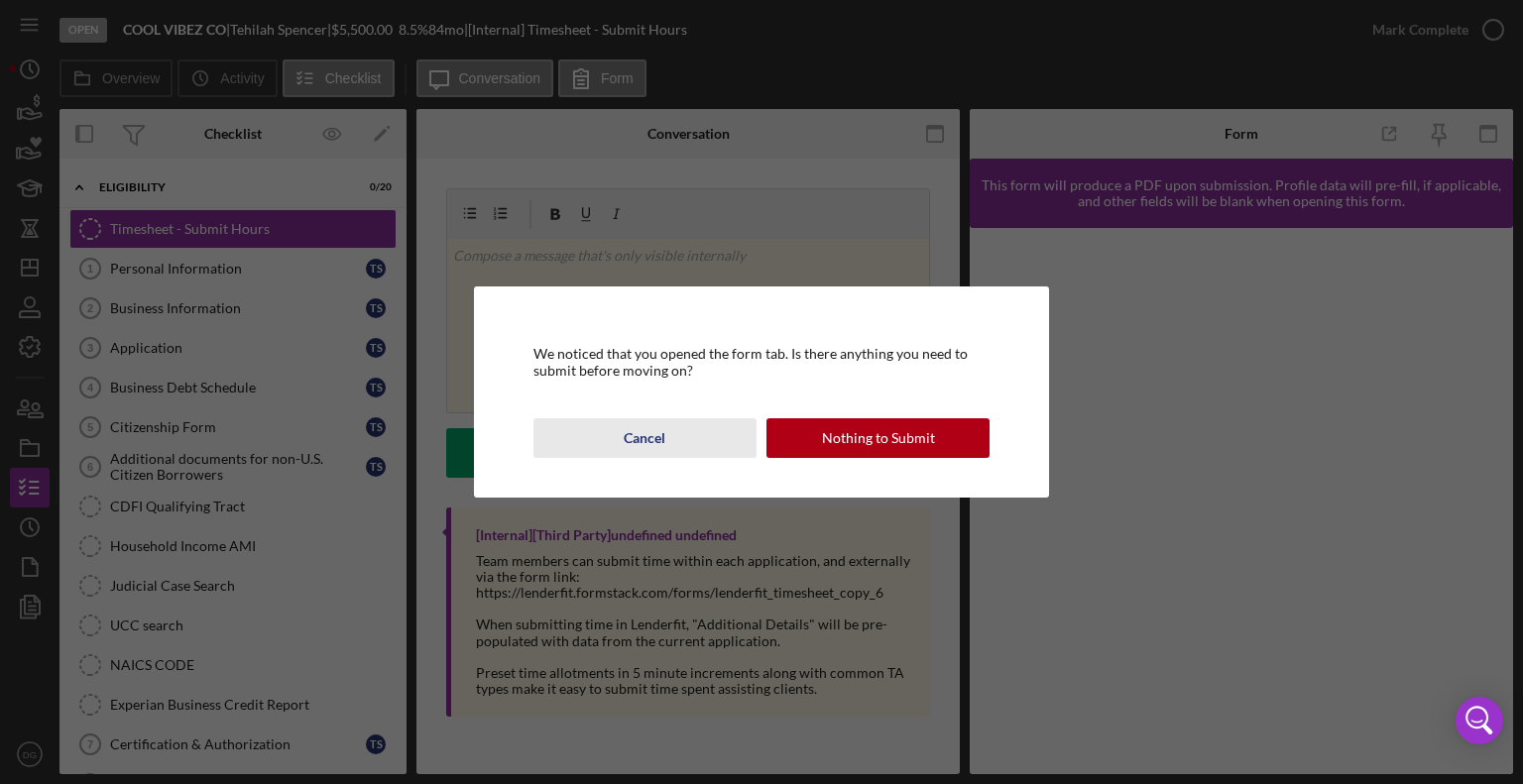 click on "Cancel" at bounding box center (644, 438) 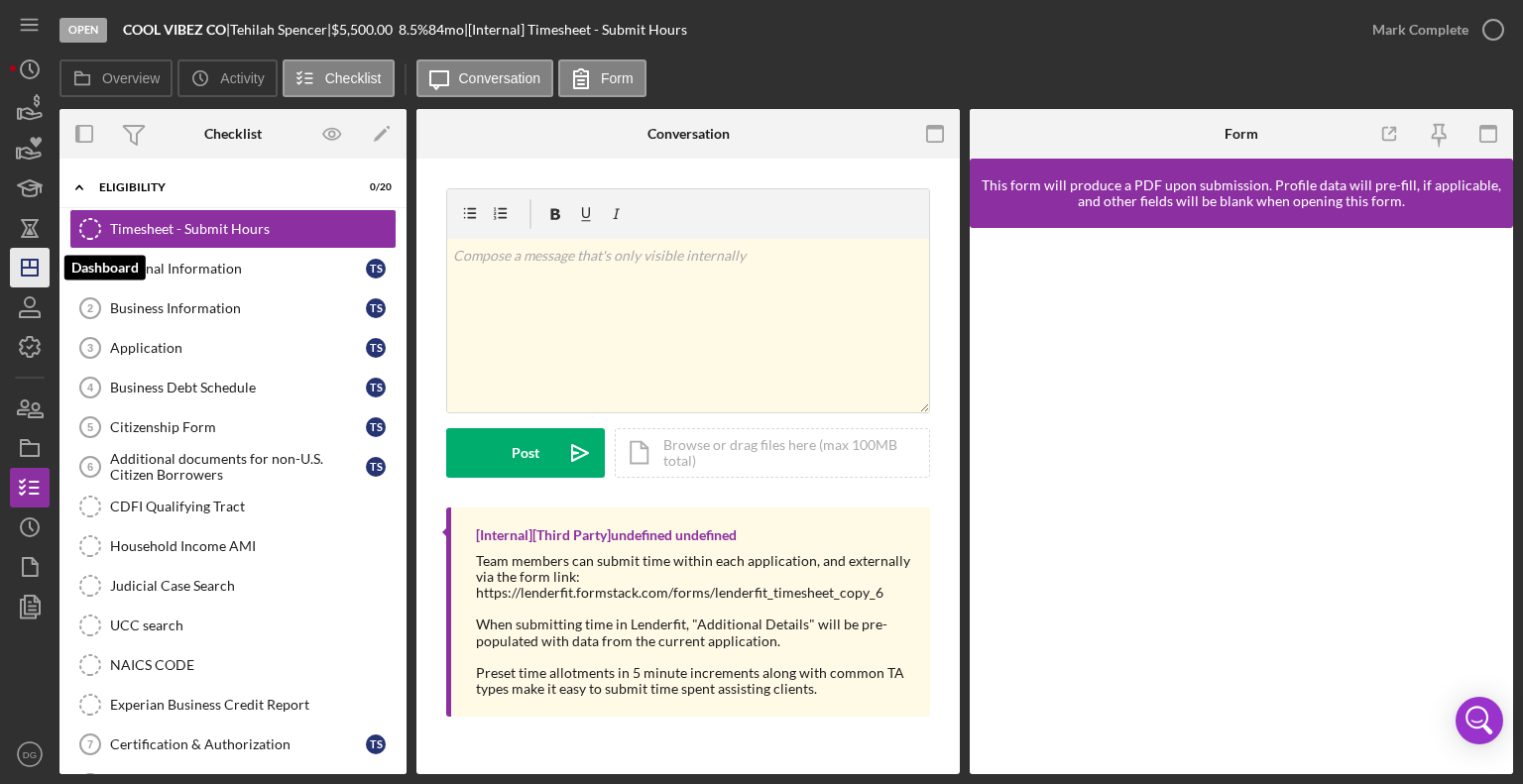 click 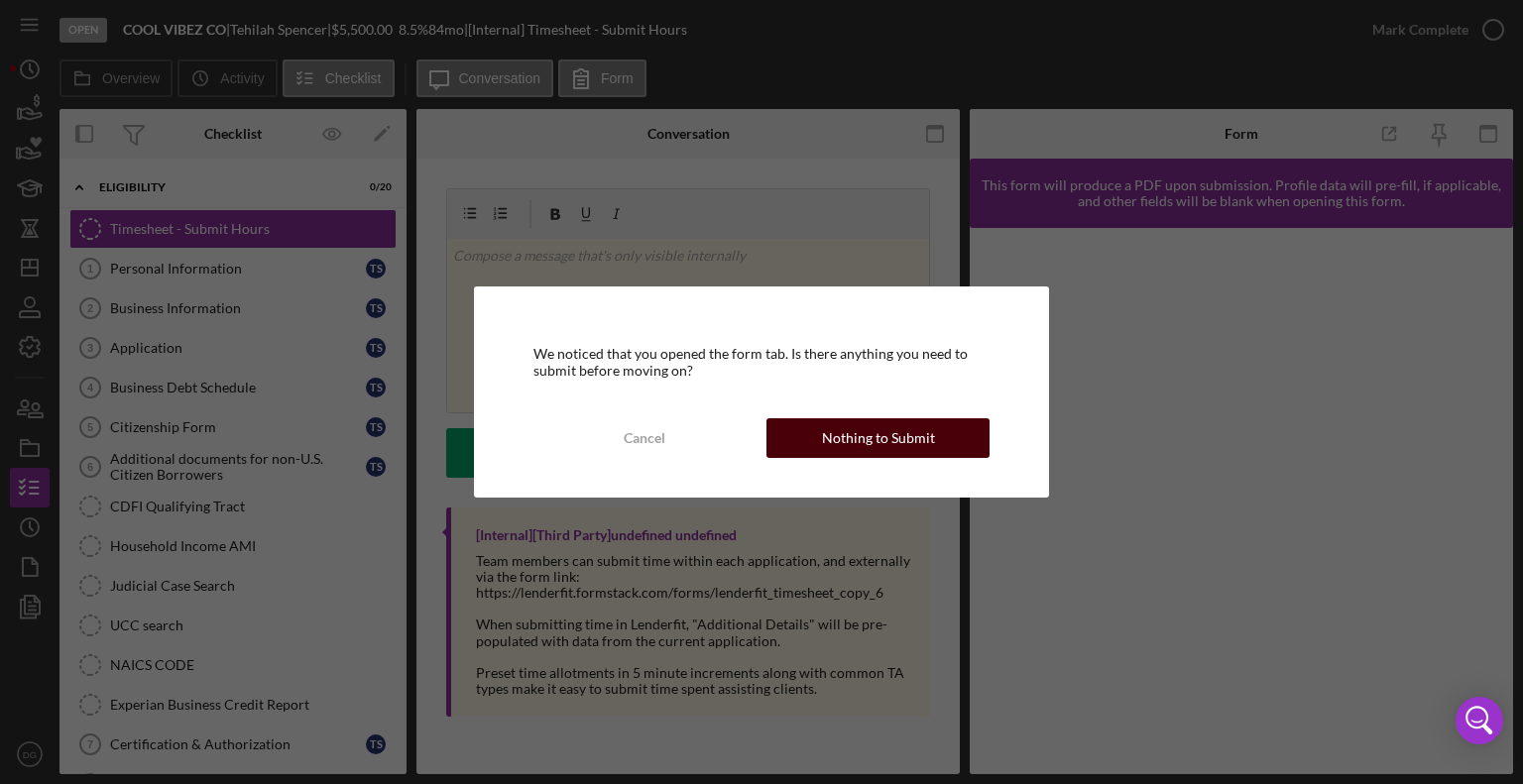 click on "Nothing to Submit" at bounding box center (879, 438) 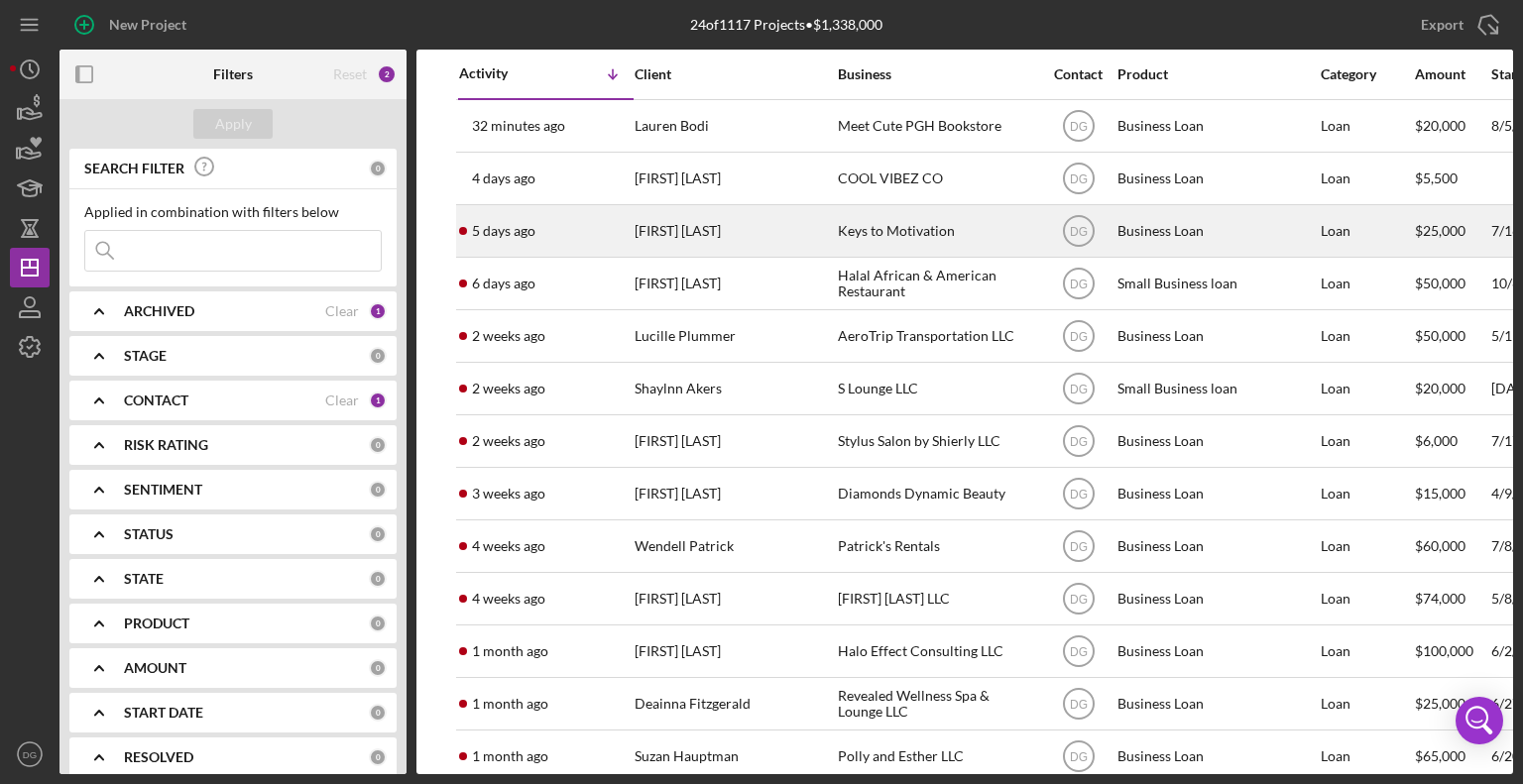 click on "Keys to Motivation" at bounding box center [937, 231] 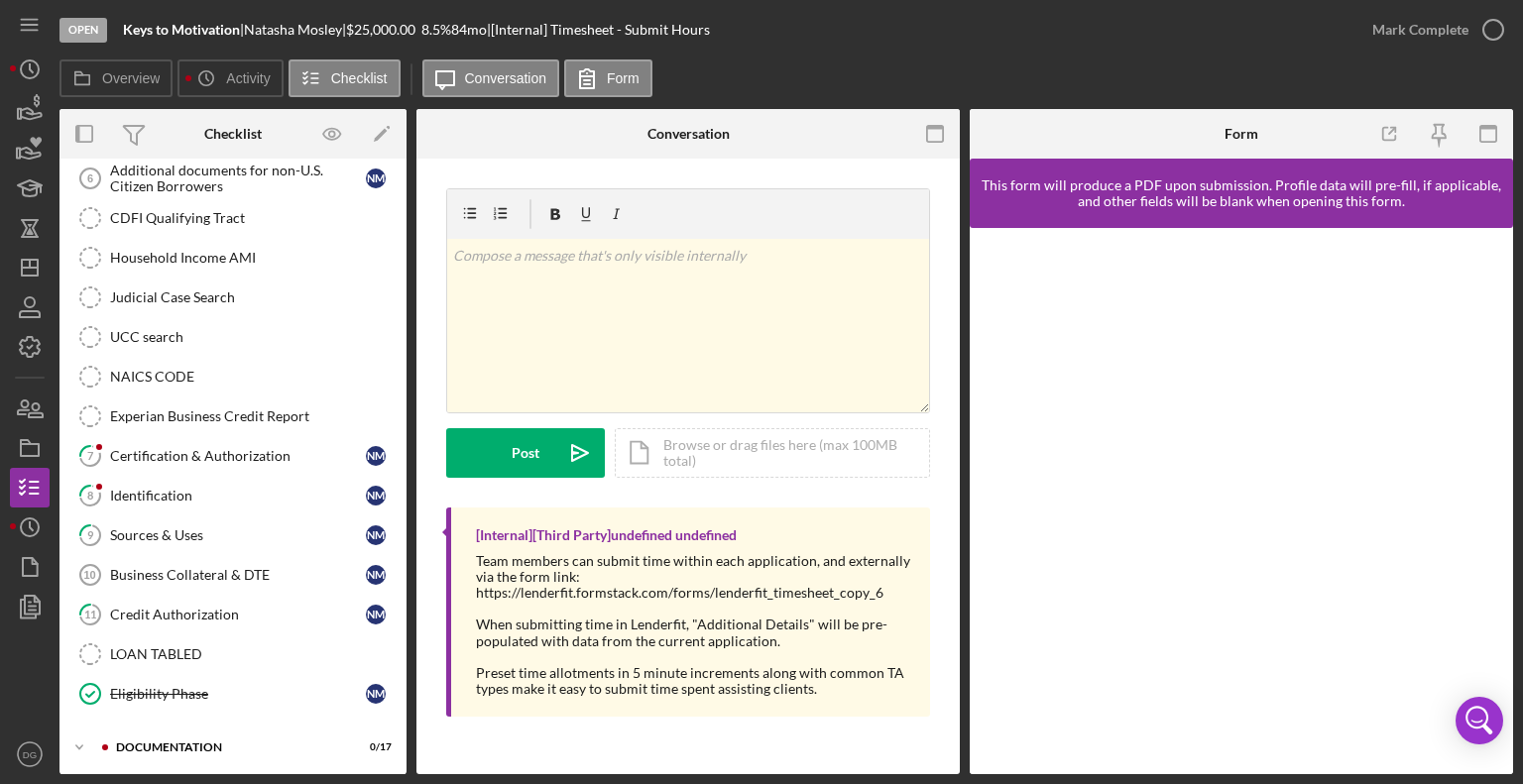 scroll, scrollTop: 328, scrollLeft: 0, axis: vertical 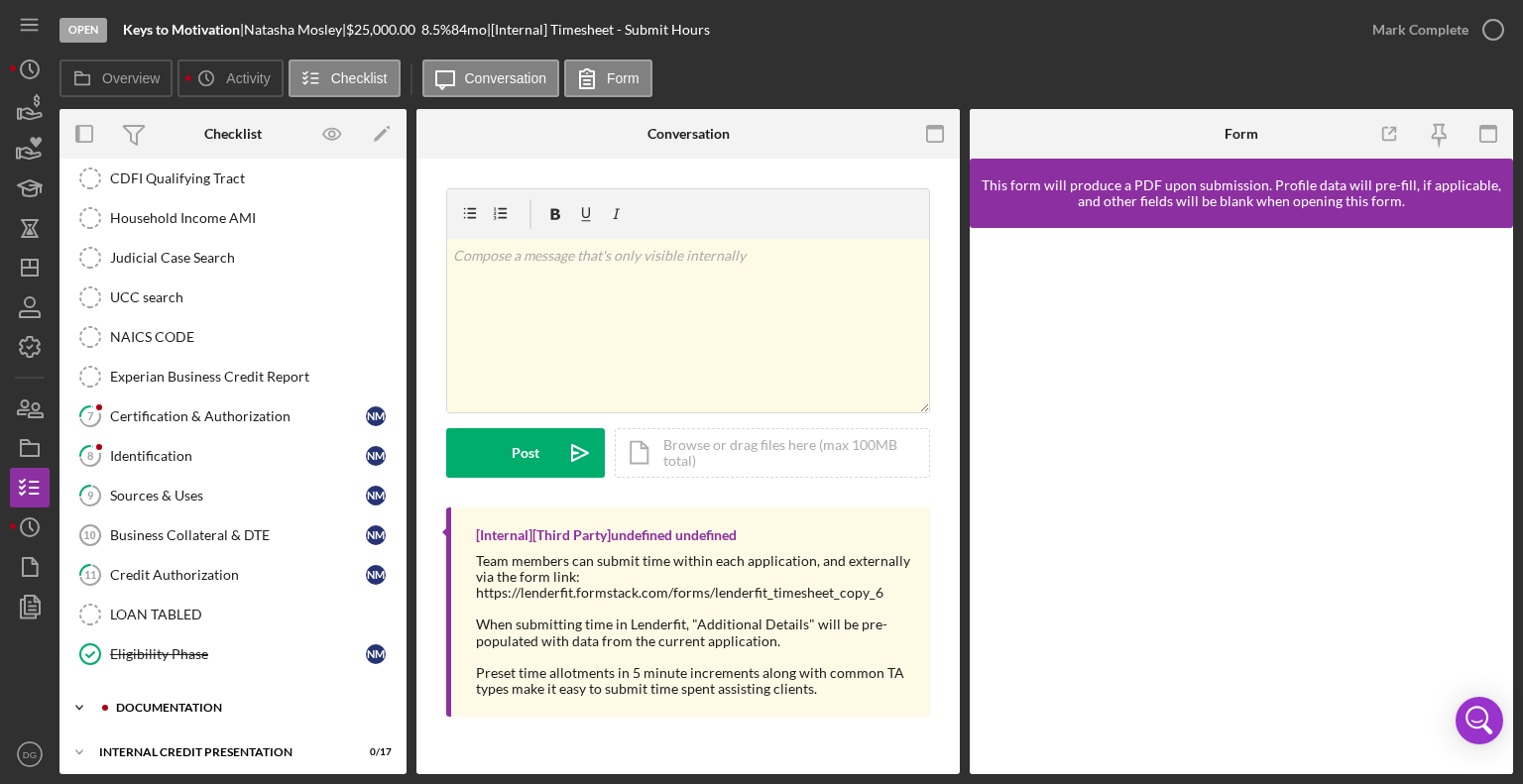 click on "documentation" at bounding box center [249, 708] 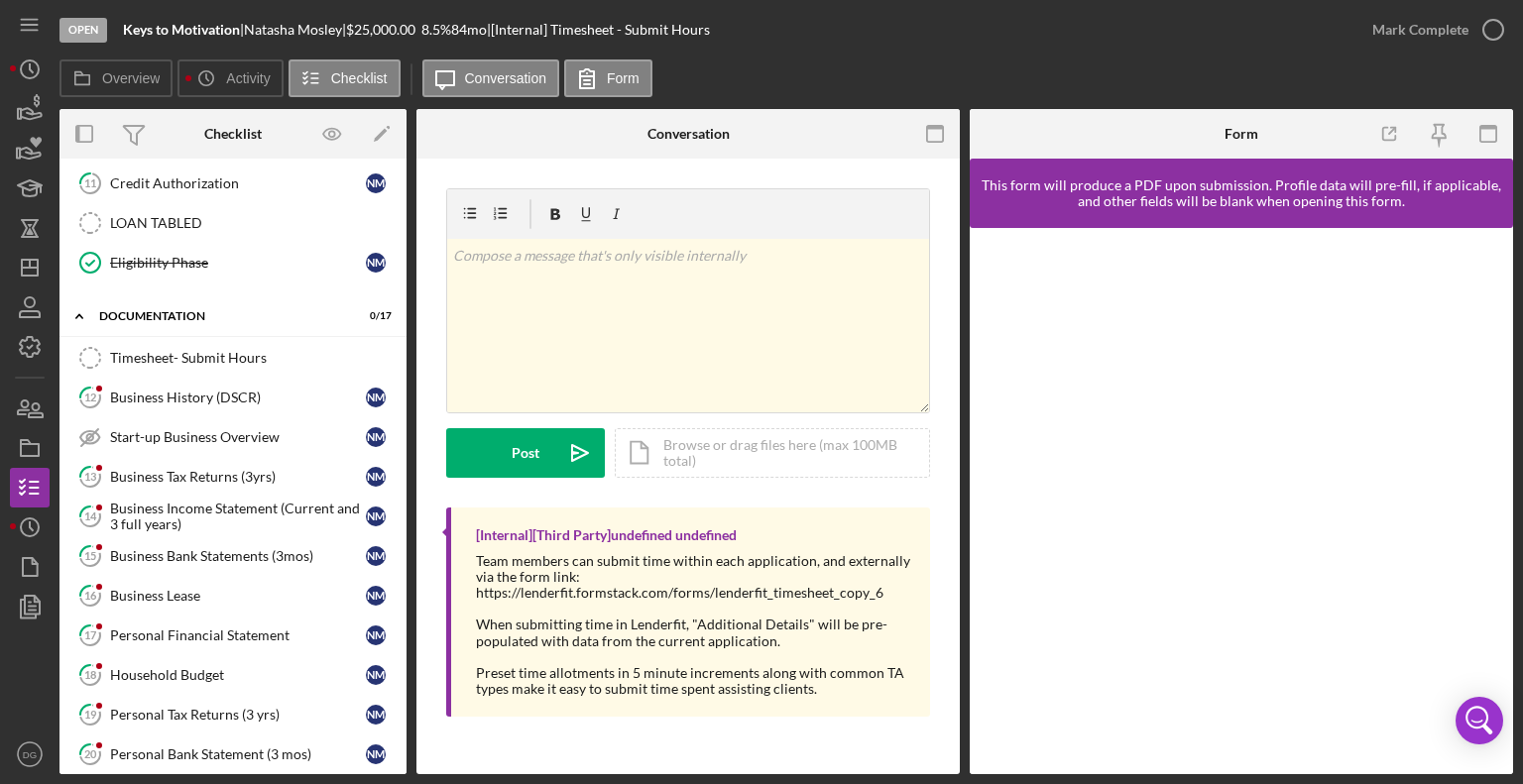 scroll, scrollTop: 728, scrollLeft: 0, axis: vertical 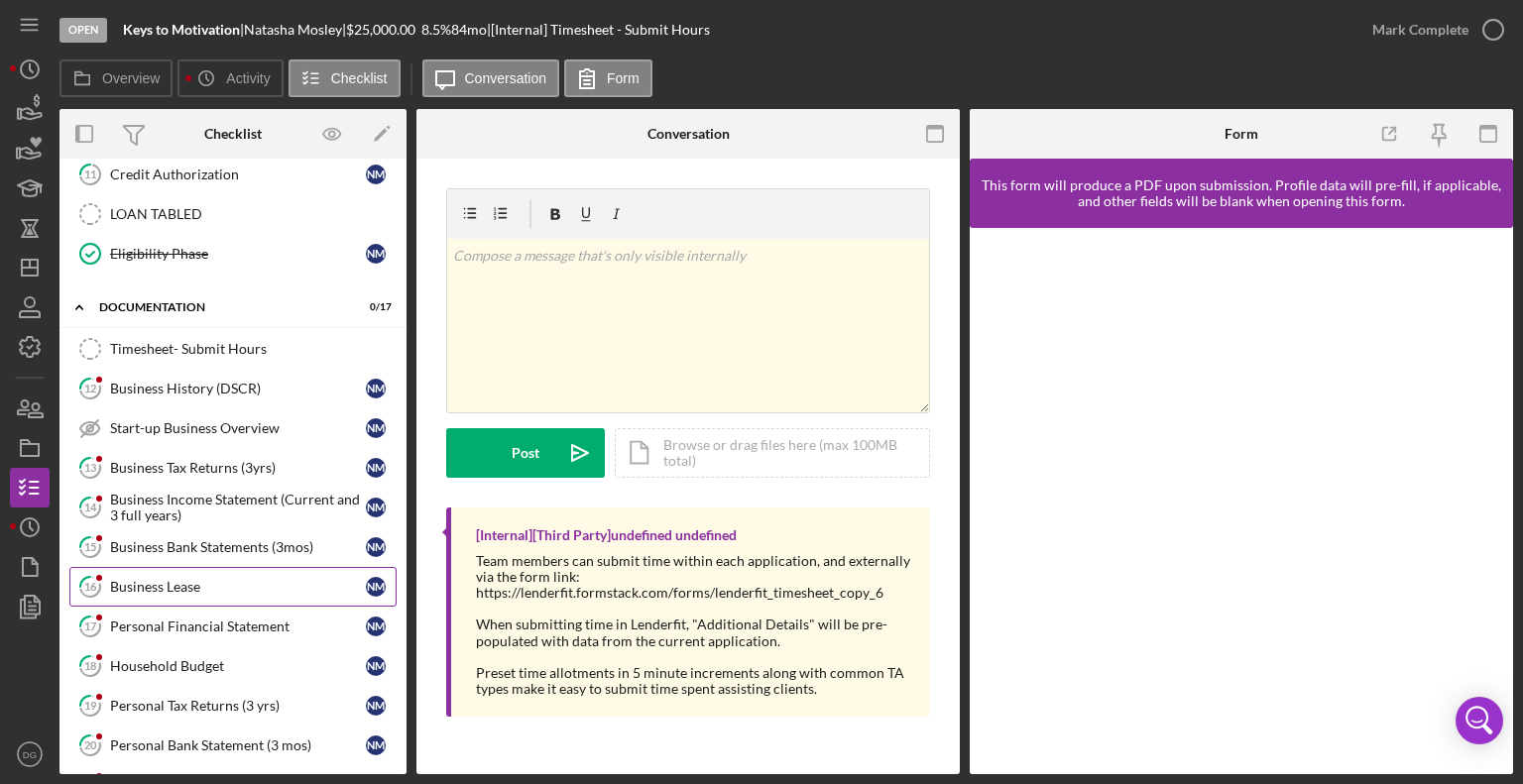 click on "Business Lease" at bounding box center [238, 587] 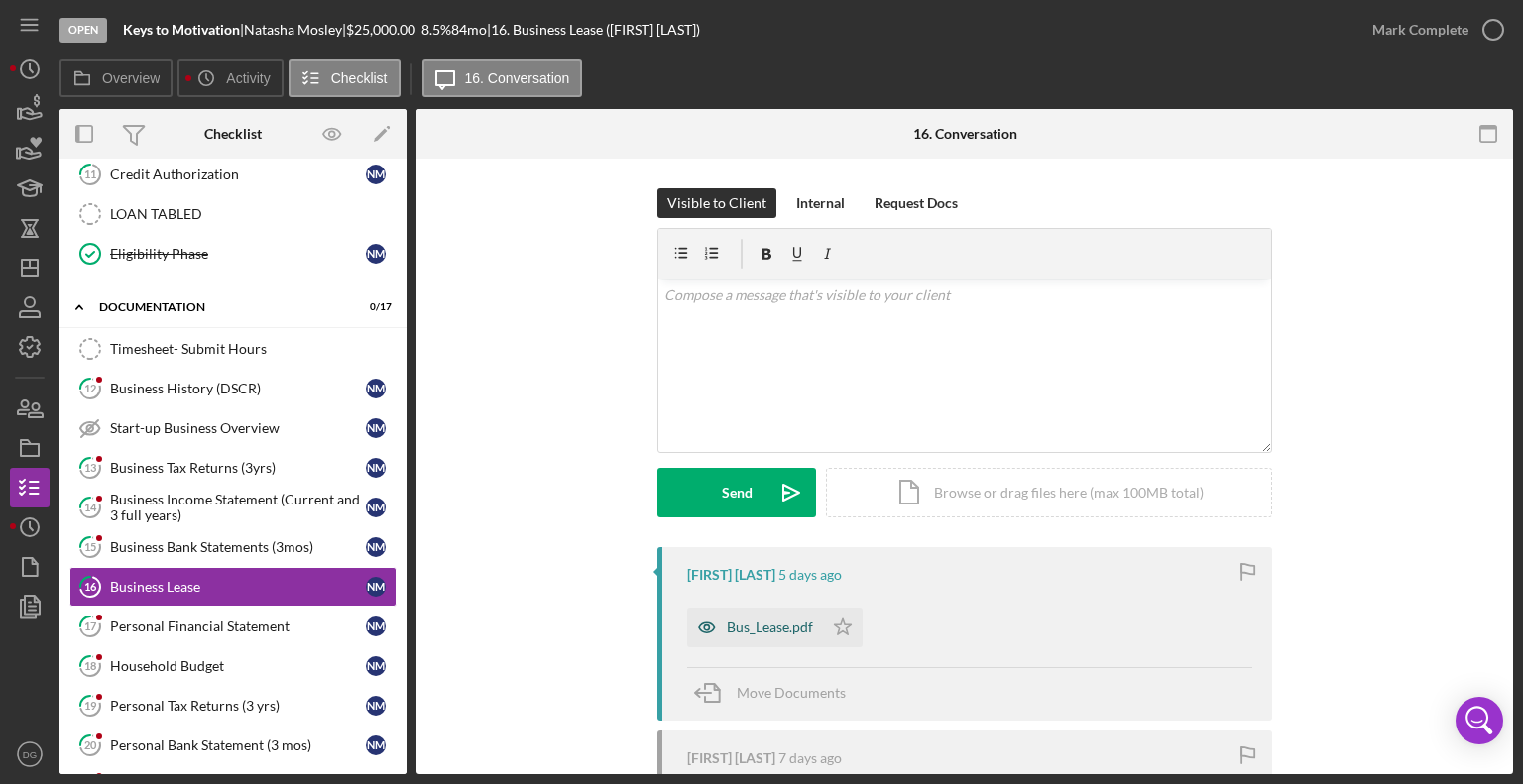 click on "Bus_Lease.pdf" at bounding box center (769, 627) 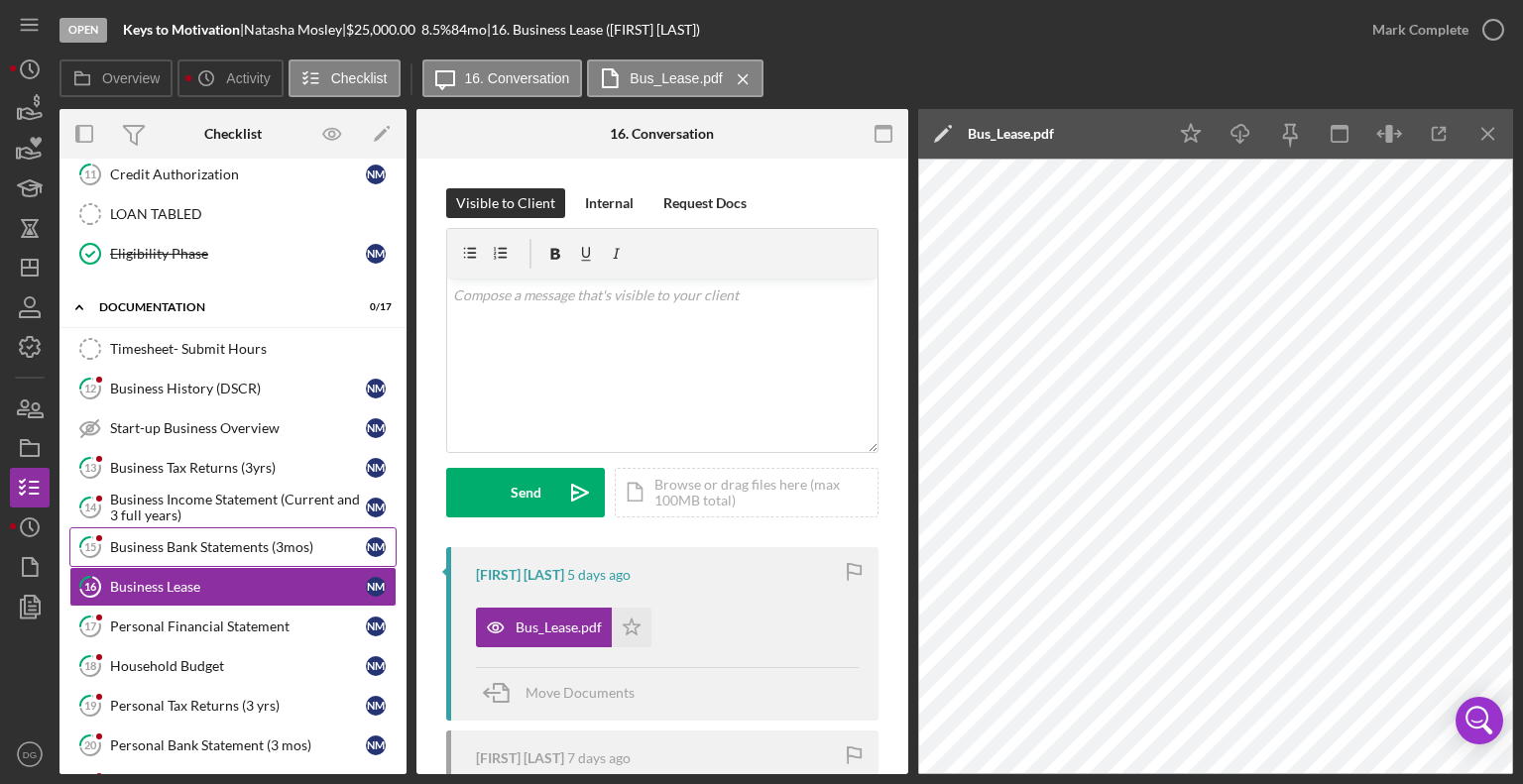 click on "Business Bank Statements (3mos)" at bounding box center (238, 547) 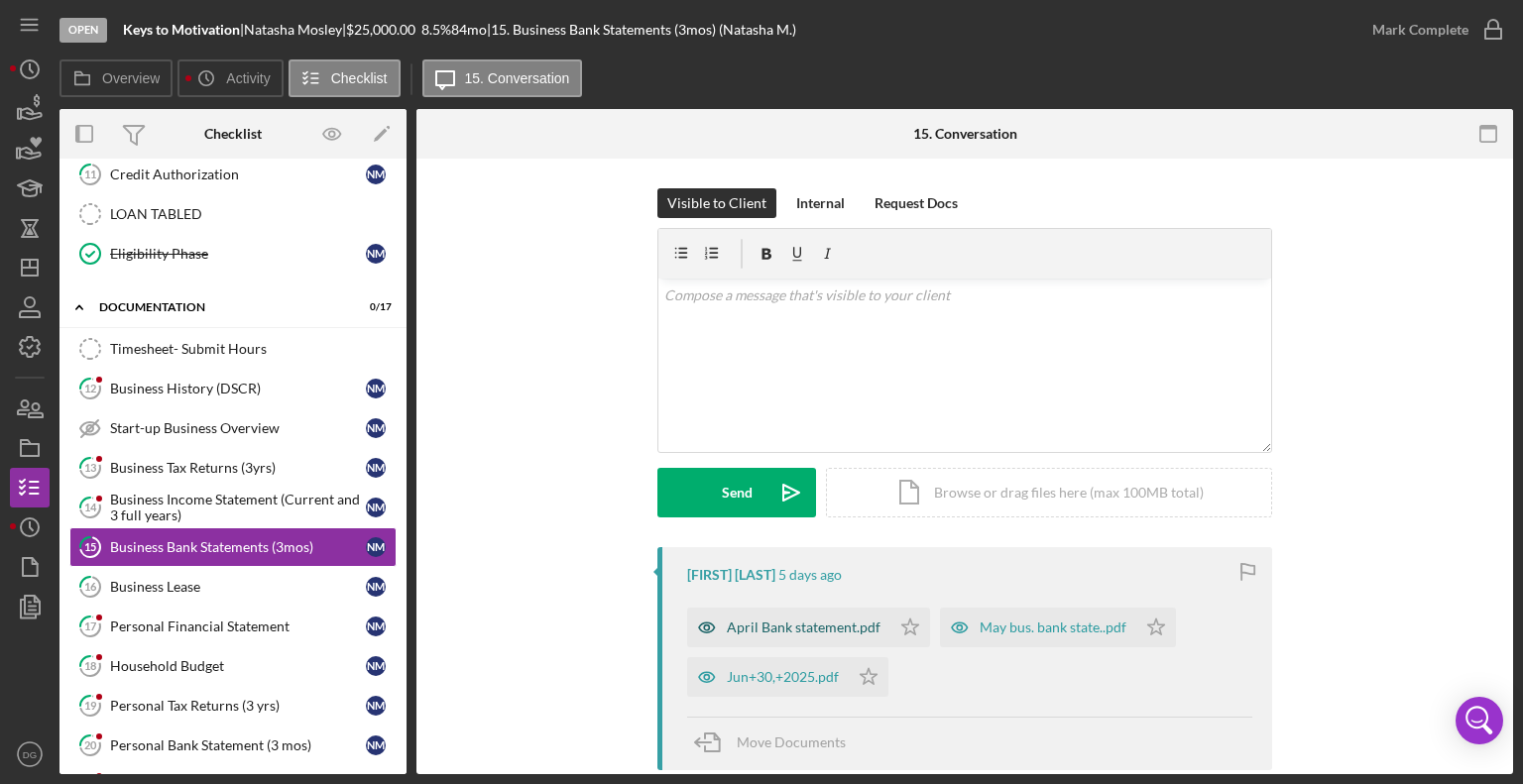 click on "April Bank statement.pdf" at bounding box center [803, 627] 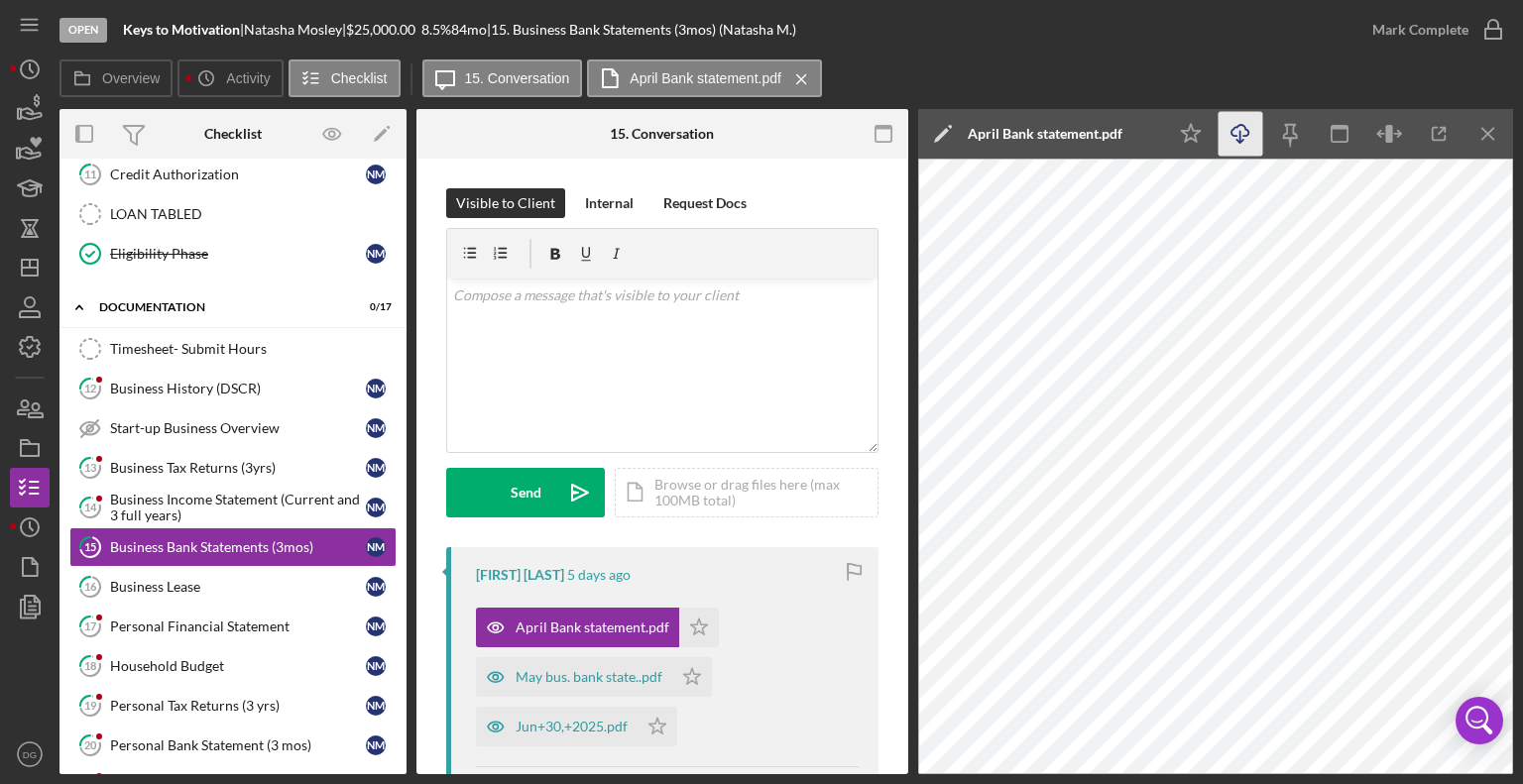 click on "Icon/Download" 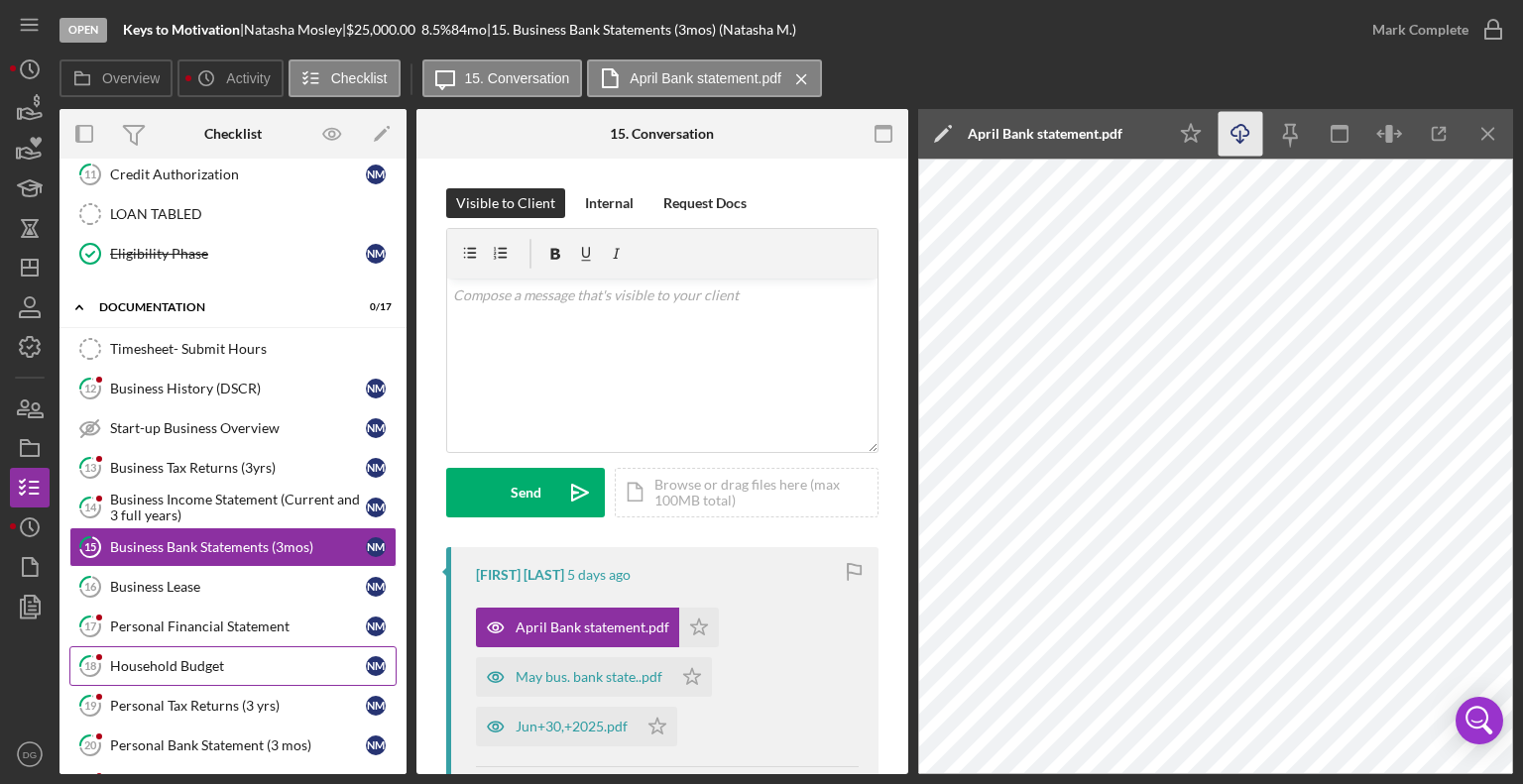 click on "Household Budget" at bounding box center [238, 666] 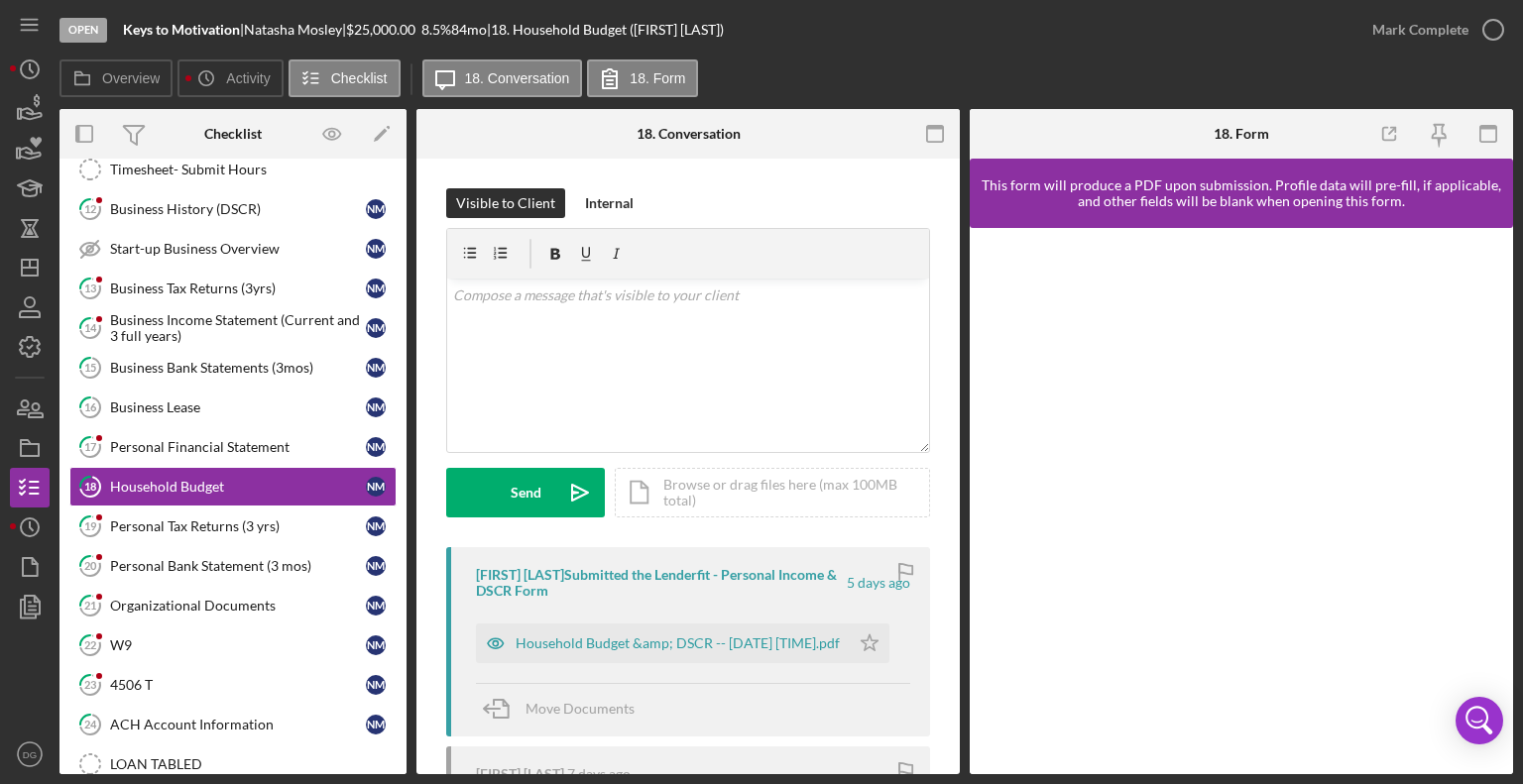 scroll, scrollTop: 912, scrollLeft: 0, axis: vertical 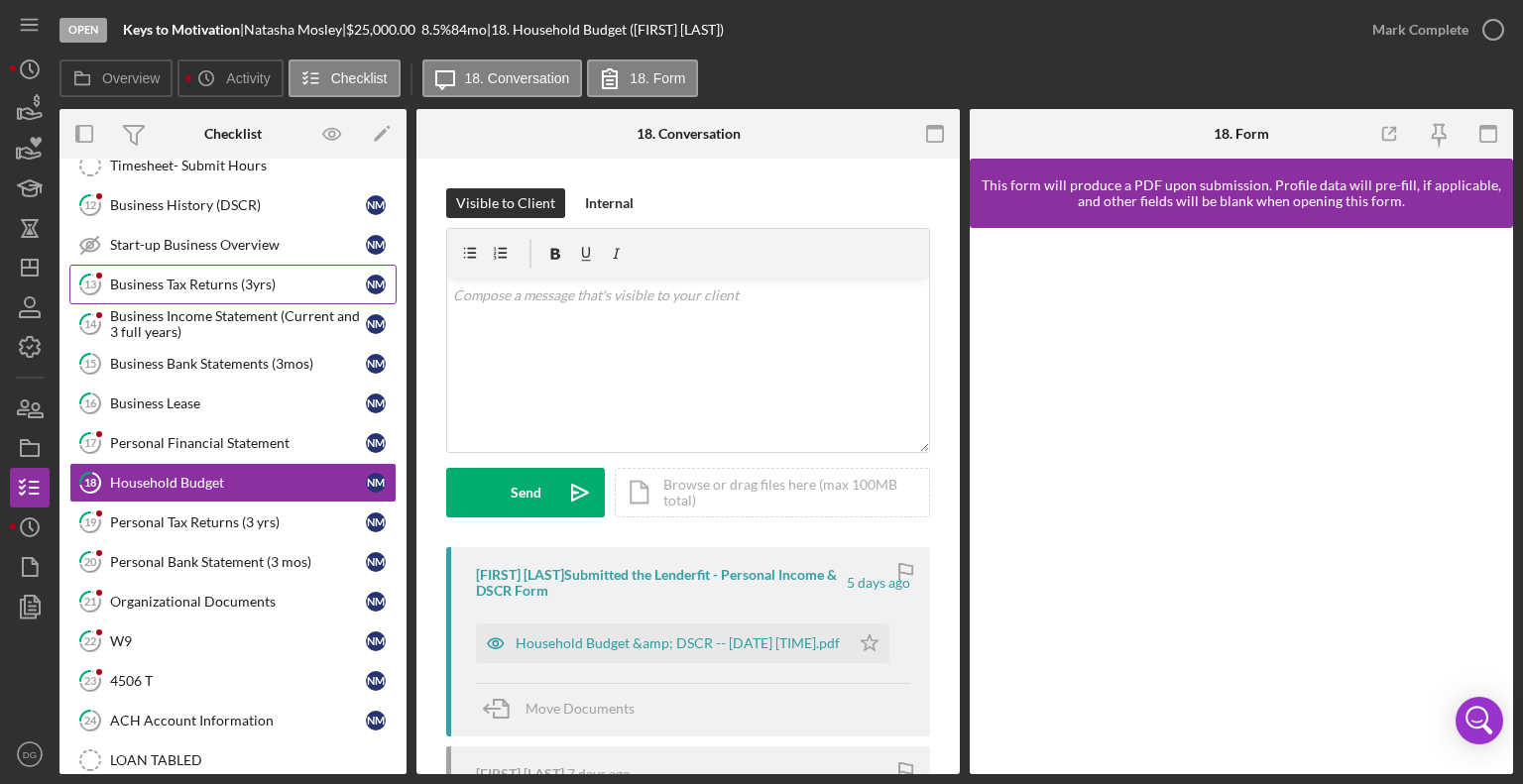 click on "Business Tax Returns (3yrs)" at bounding box center [238, 284] 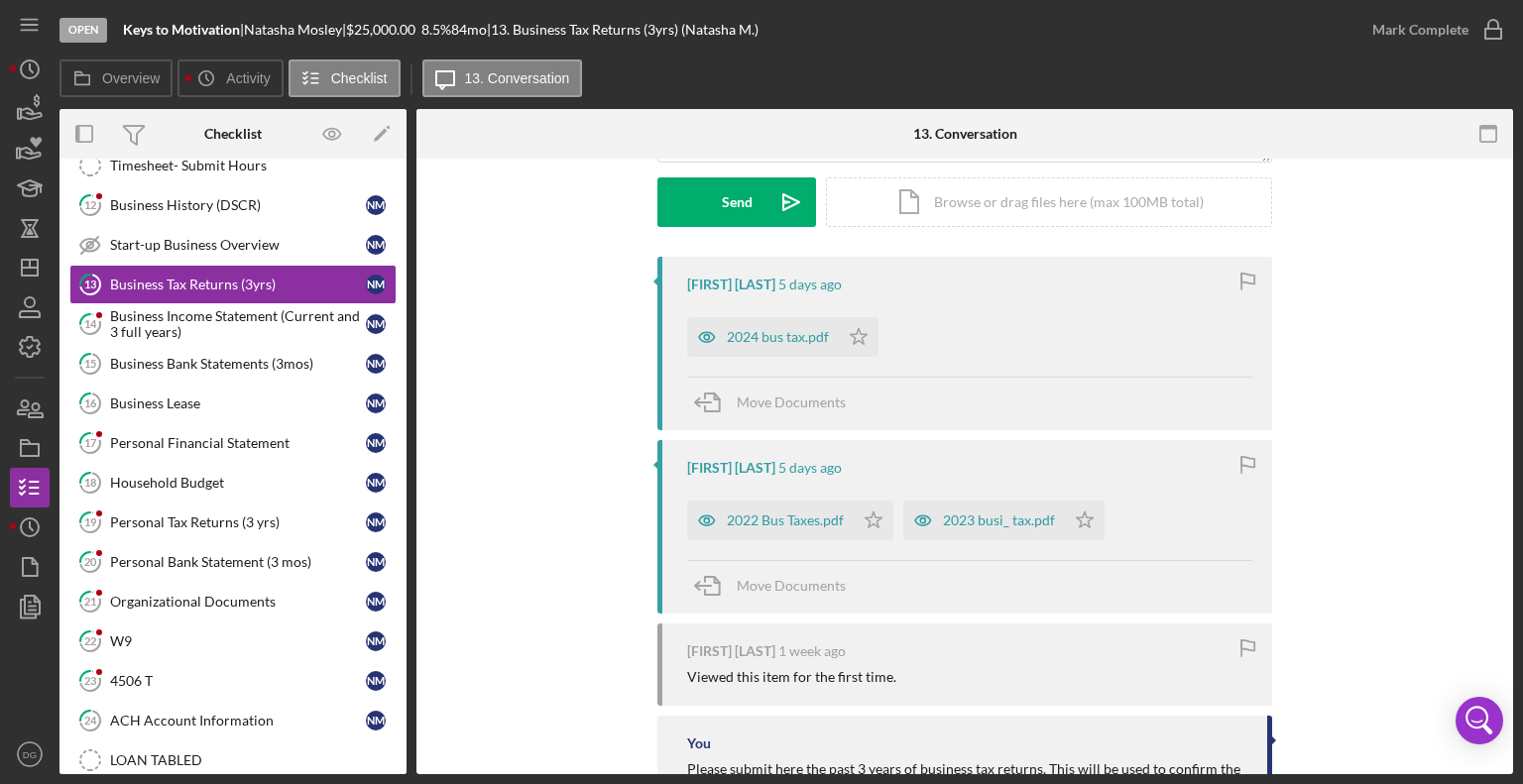 scroll, scrollTop: 296, scrollLeft: 0, axis: vertical 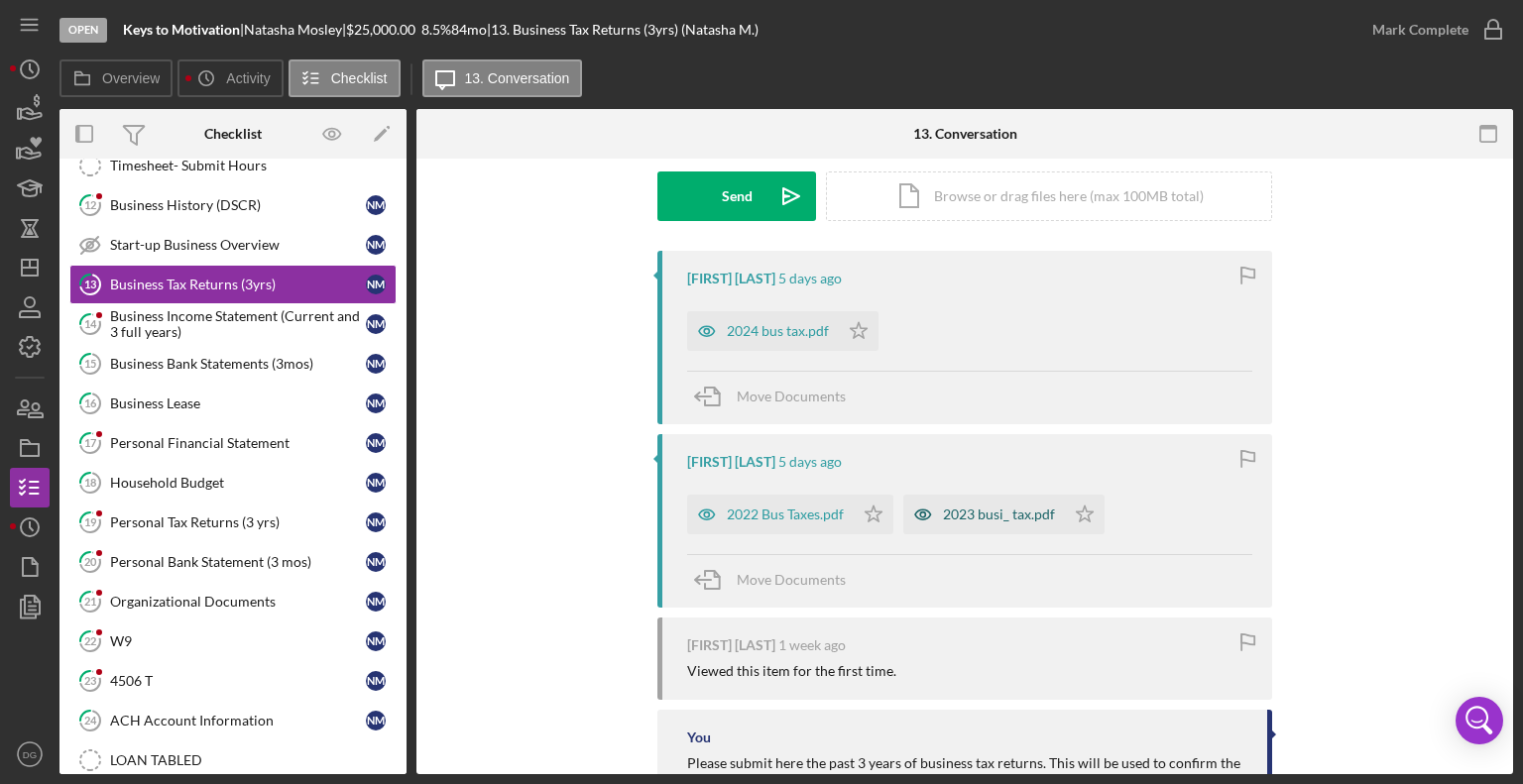 click on "2023 busi_ tax.pdf" at bounding box center [998, 514] 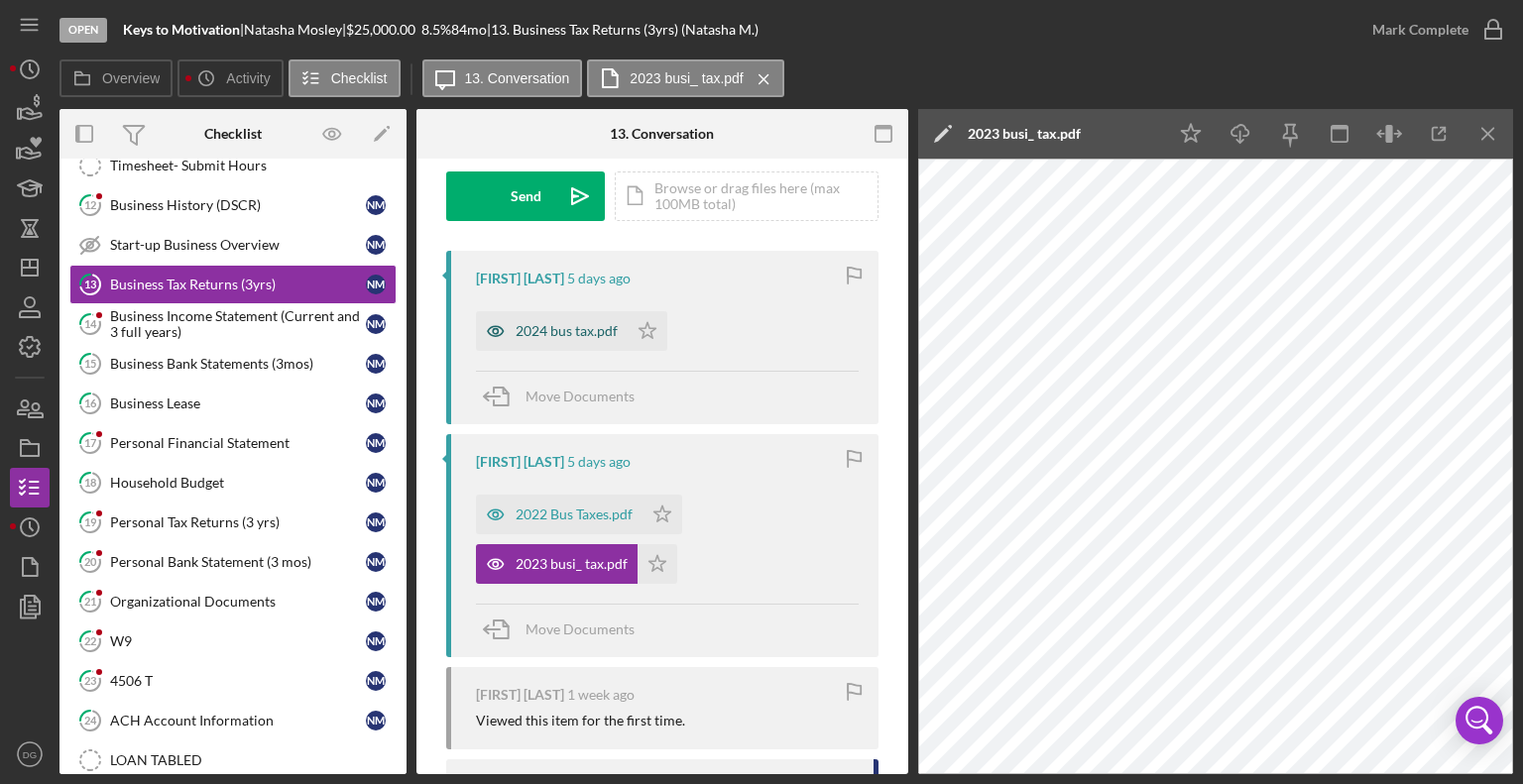 click on "2024 bus tax.pdf" at bounding box center (566, 331) 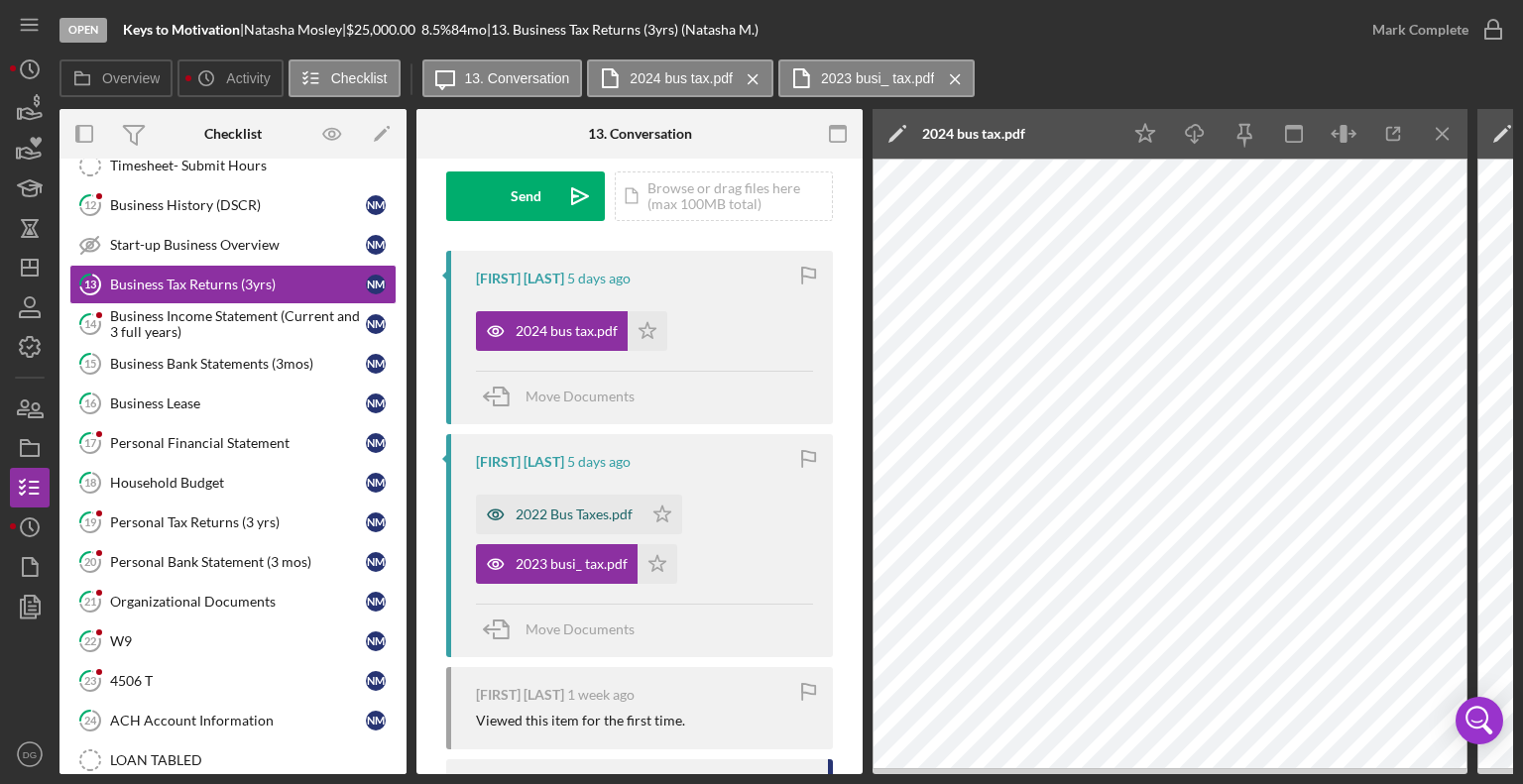 click on "2022 Bus Taxes.pdf" at bounding box center [574, 514] 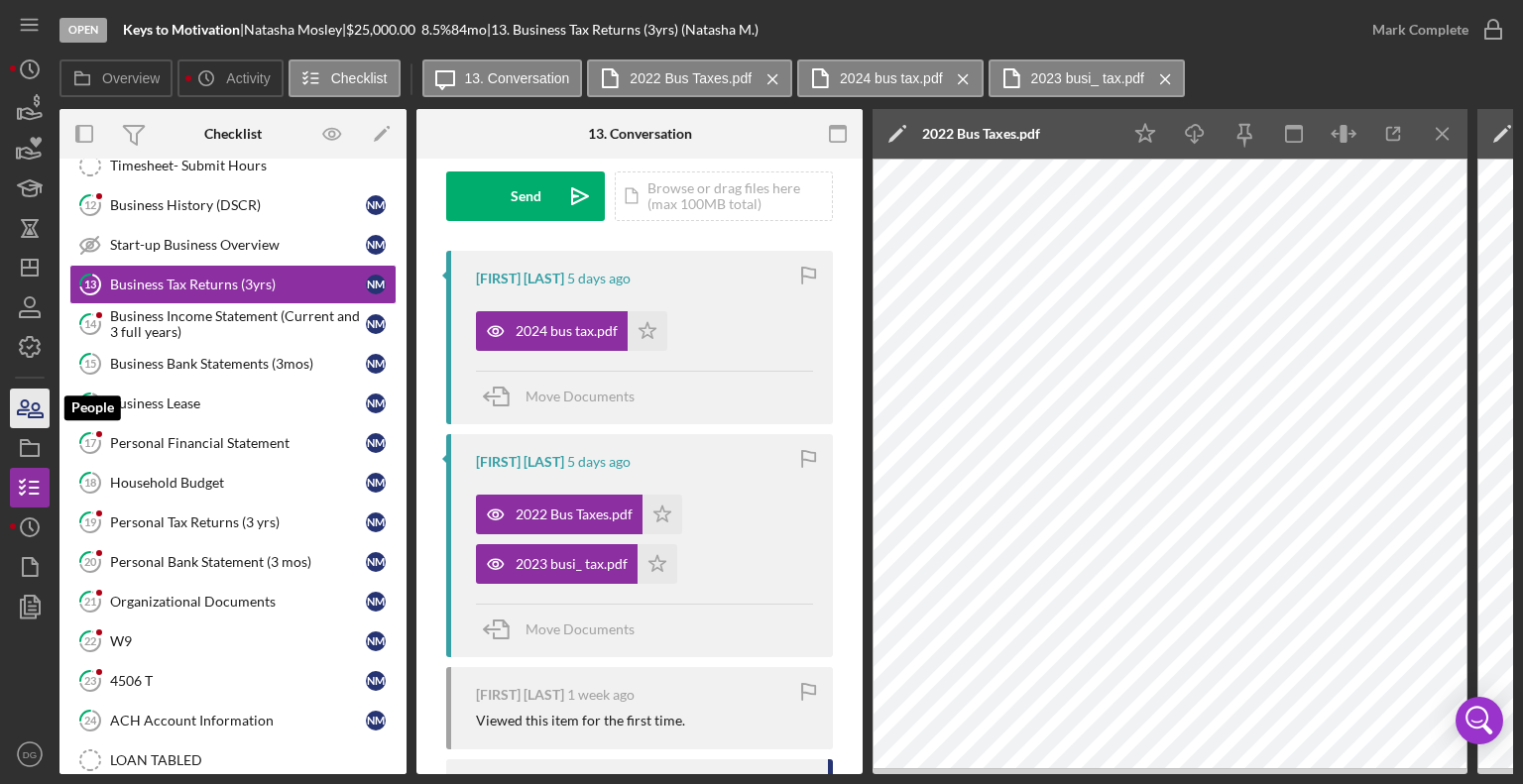 click 